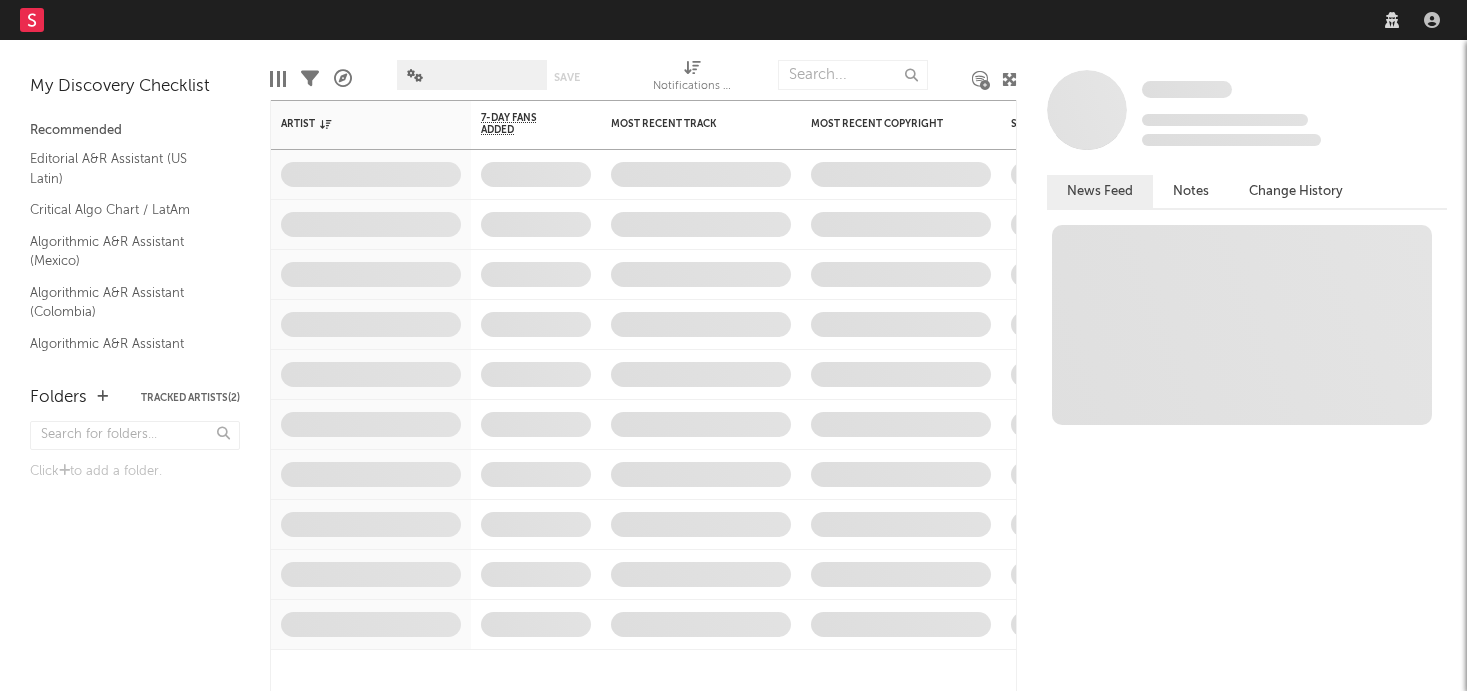 scroll, scrollTop: 0, scrollLeft: 0, axis: both 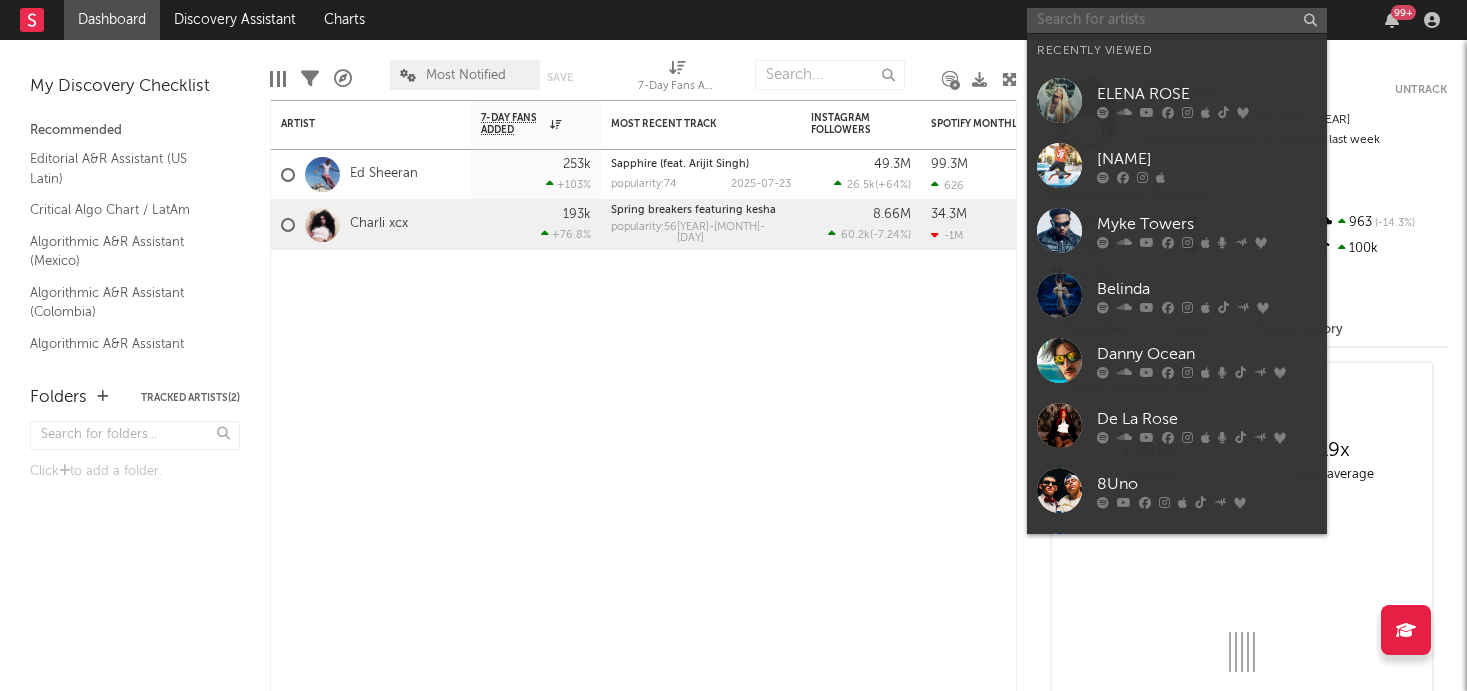 click at bounding box center (1177, 20) 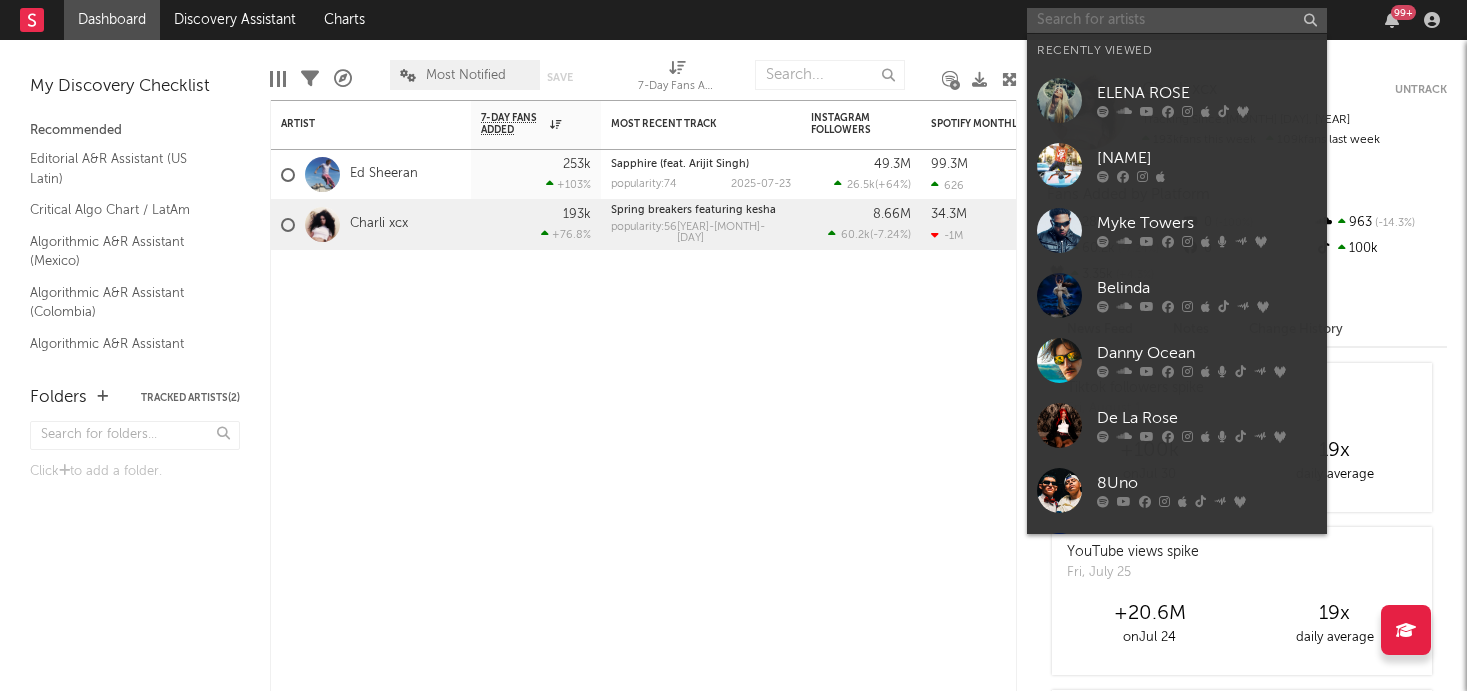 type on "S" 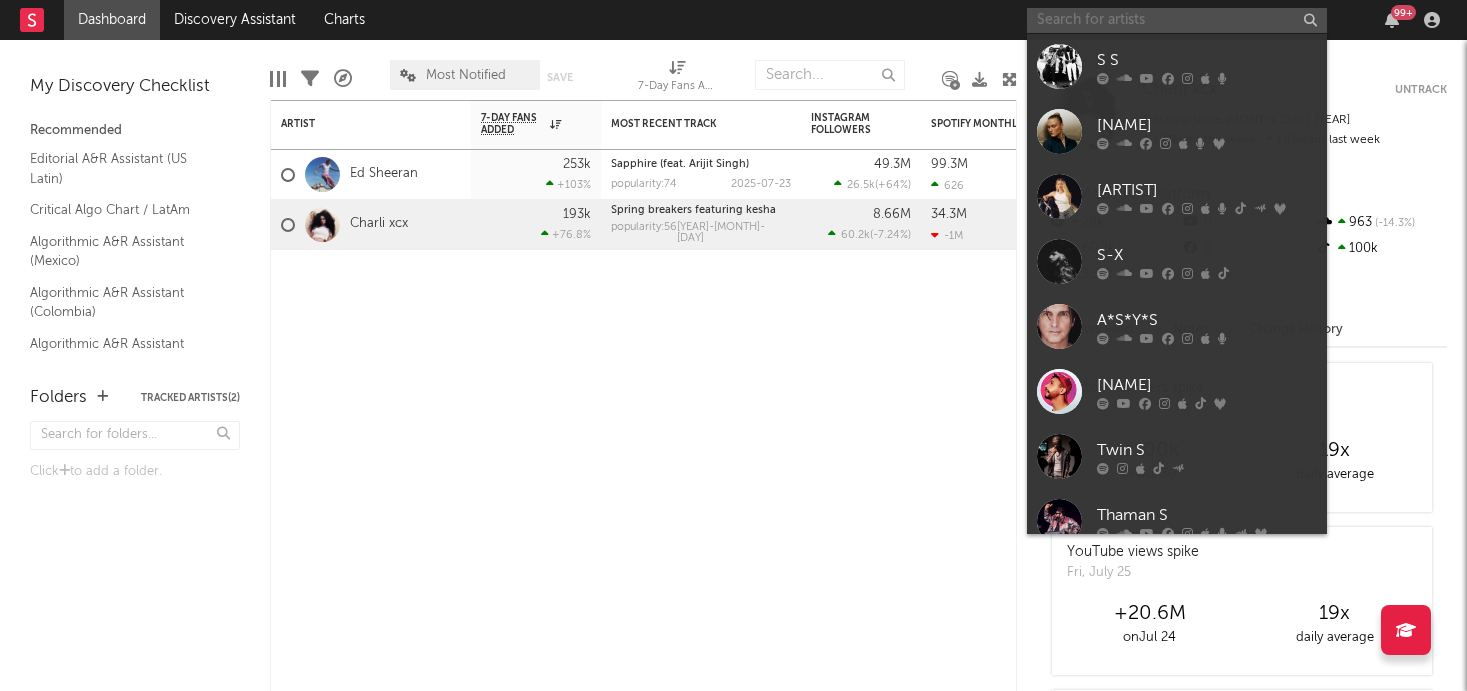 click at bounding box center (1177, 20) 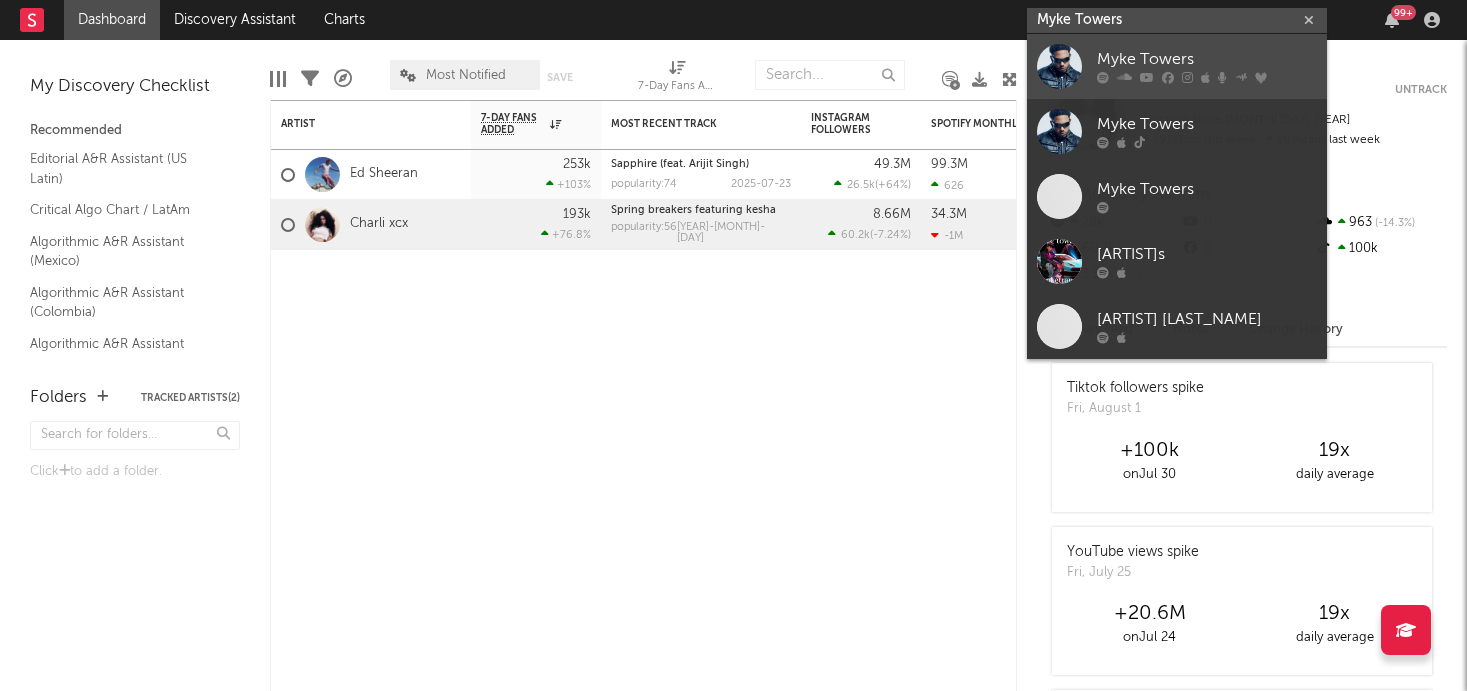 type on "Myke Towers" 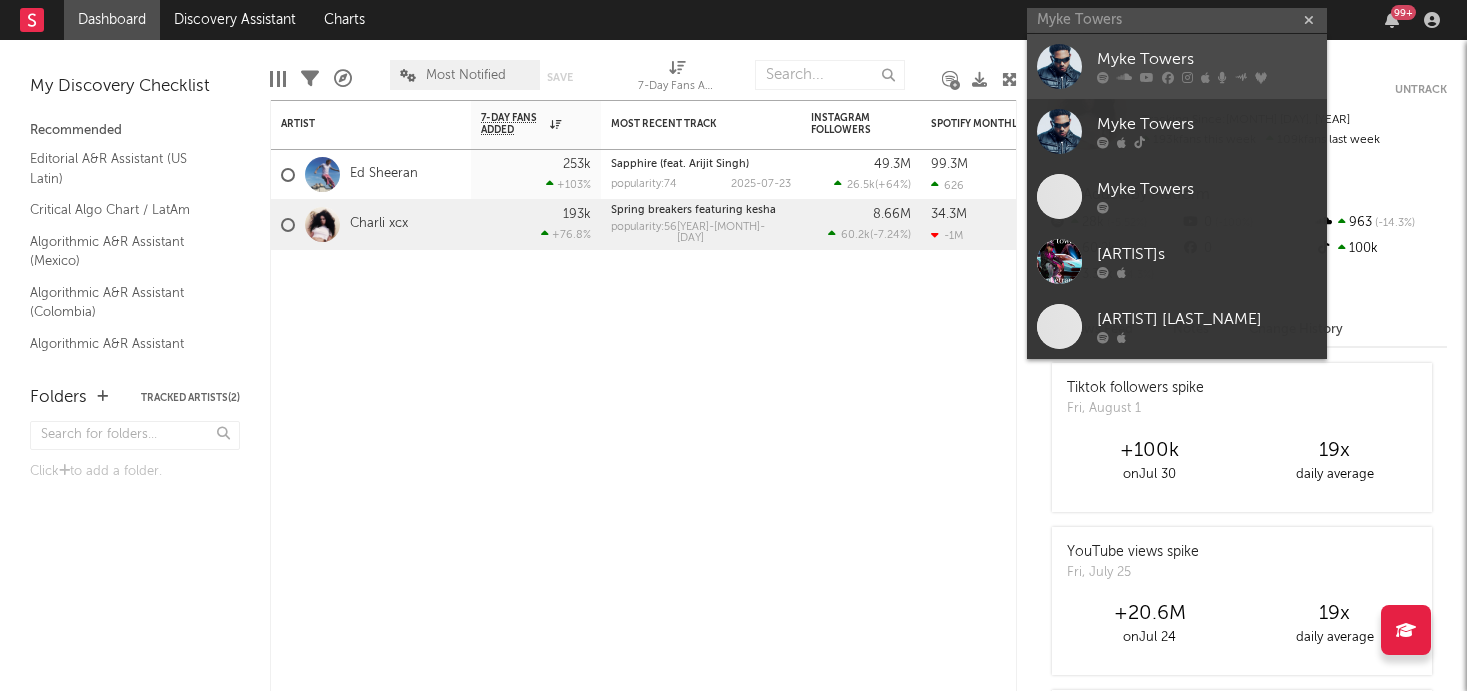 click at bounding box center (1059, 66) 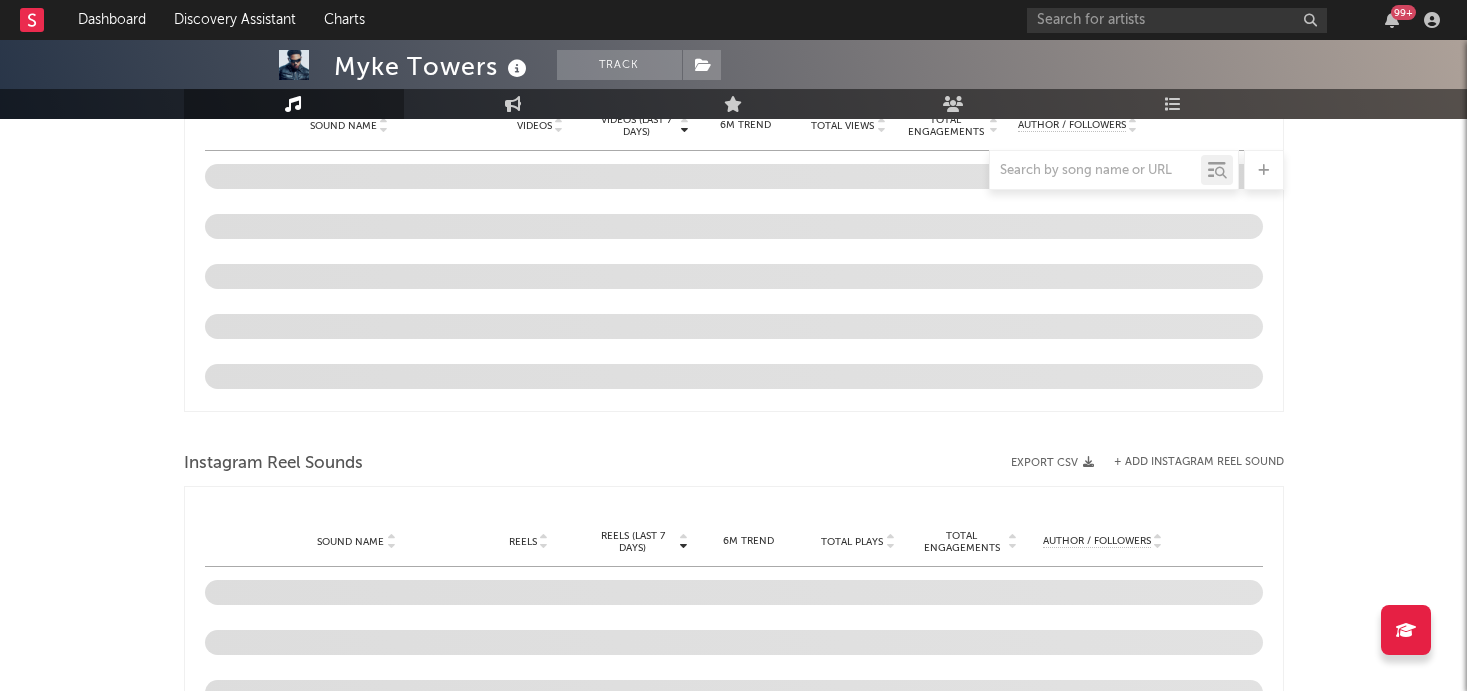 select on "6m" 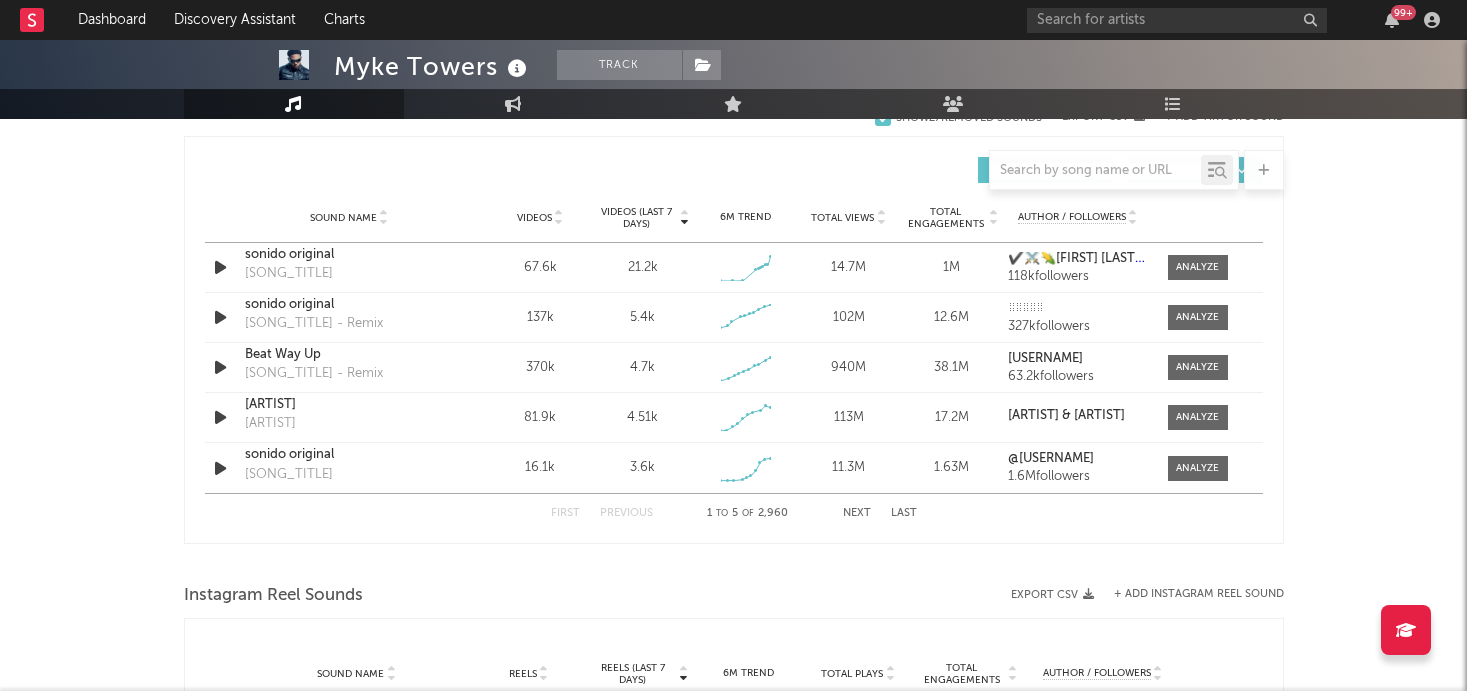 scroll, scrollTop: 1360, scrollLeft: 0, axis: vertical 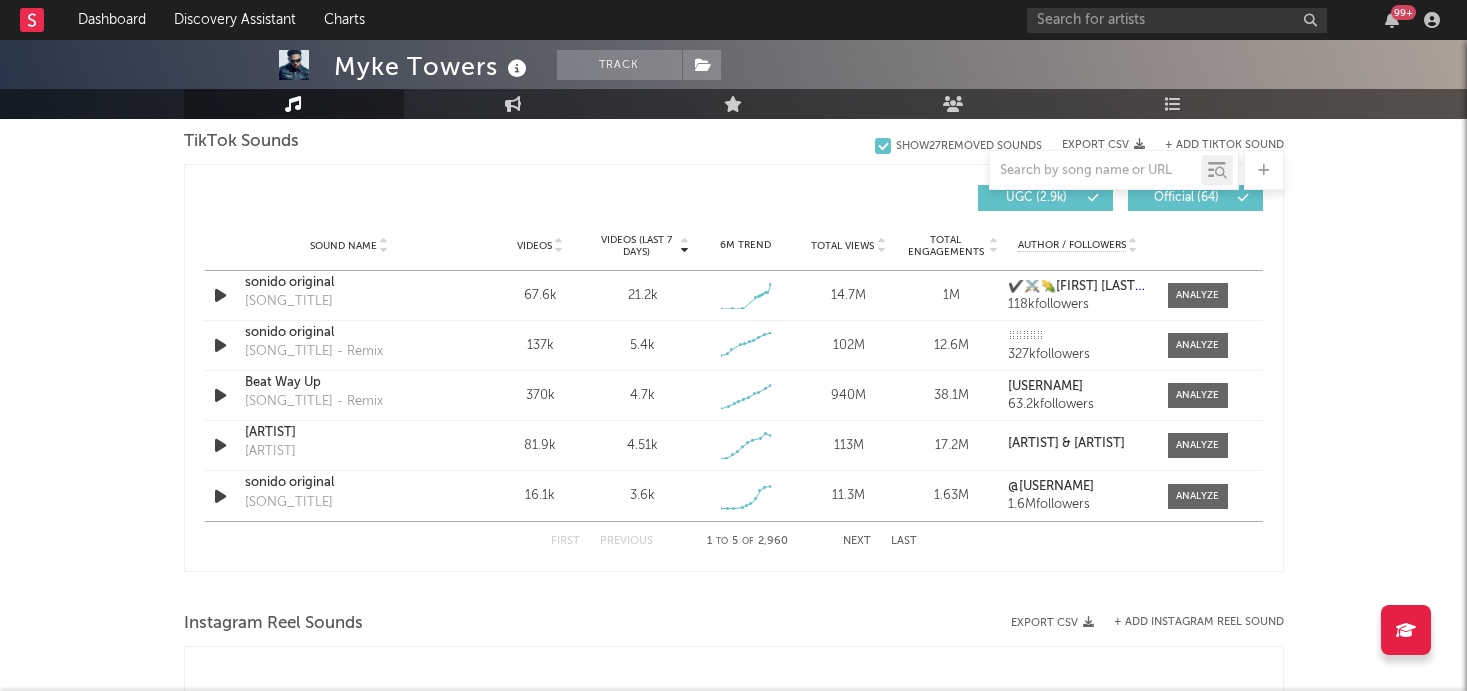 click on "Next" at bounding box center [857, 541] 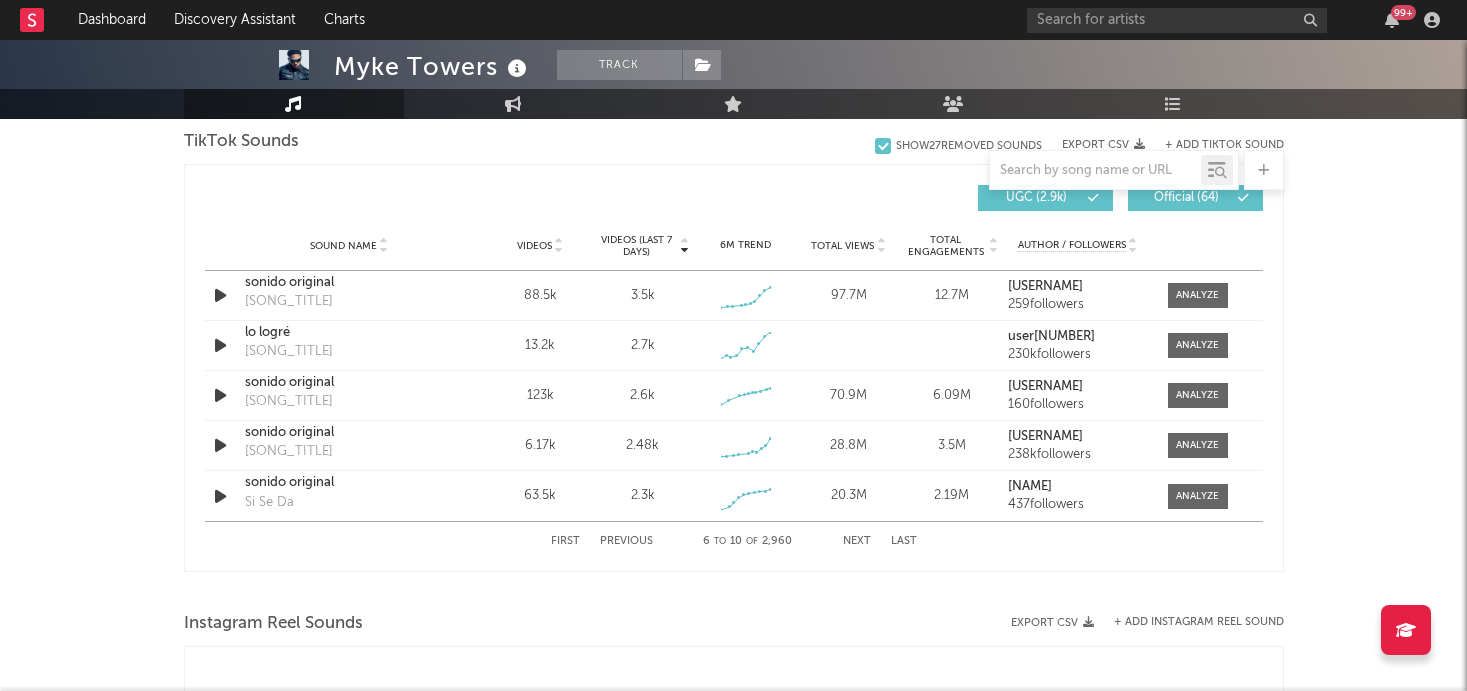 click on "Next" at bounding box center (857, 541) 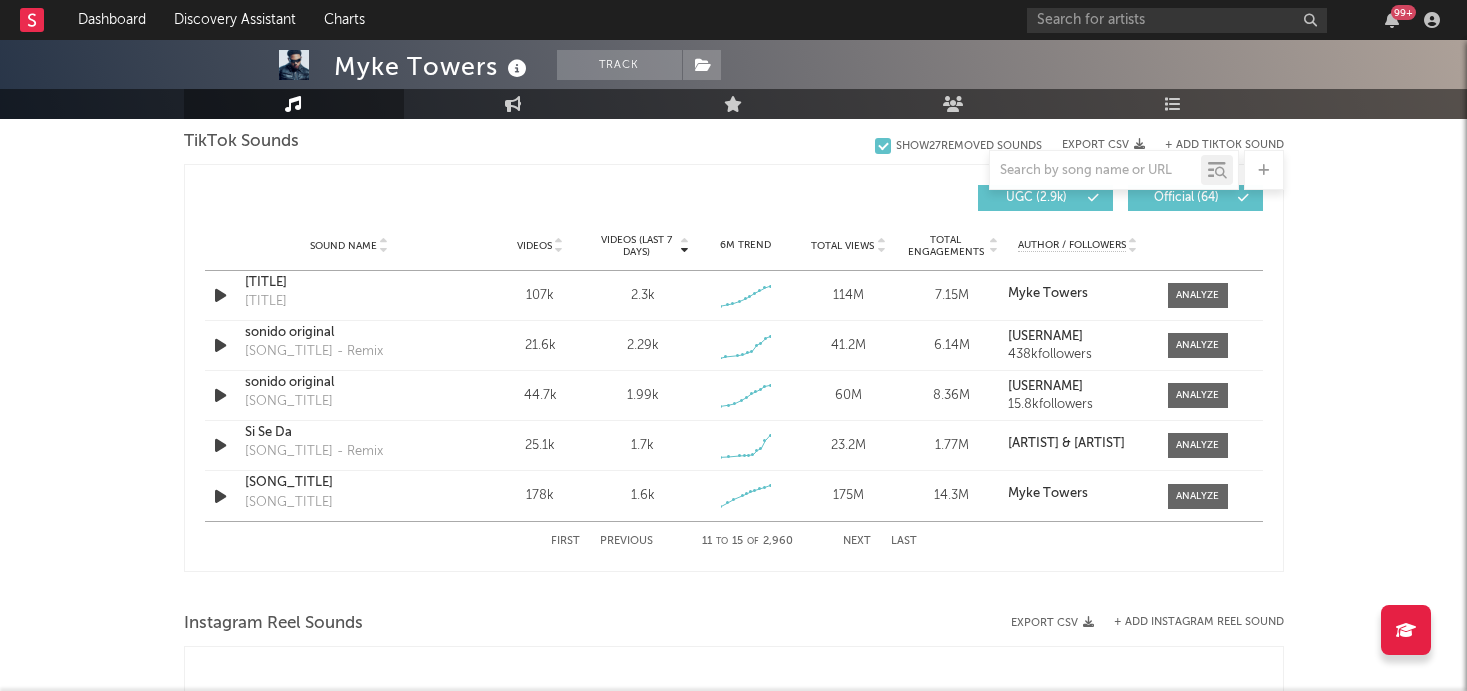click on "Next" at bounding box center [857, 541] 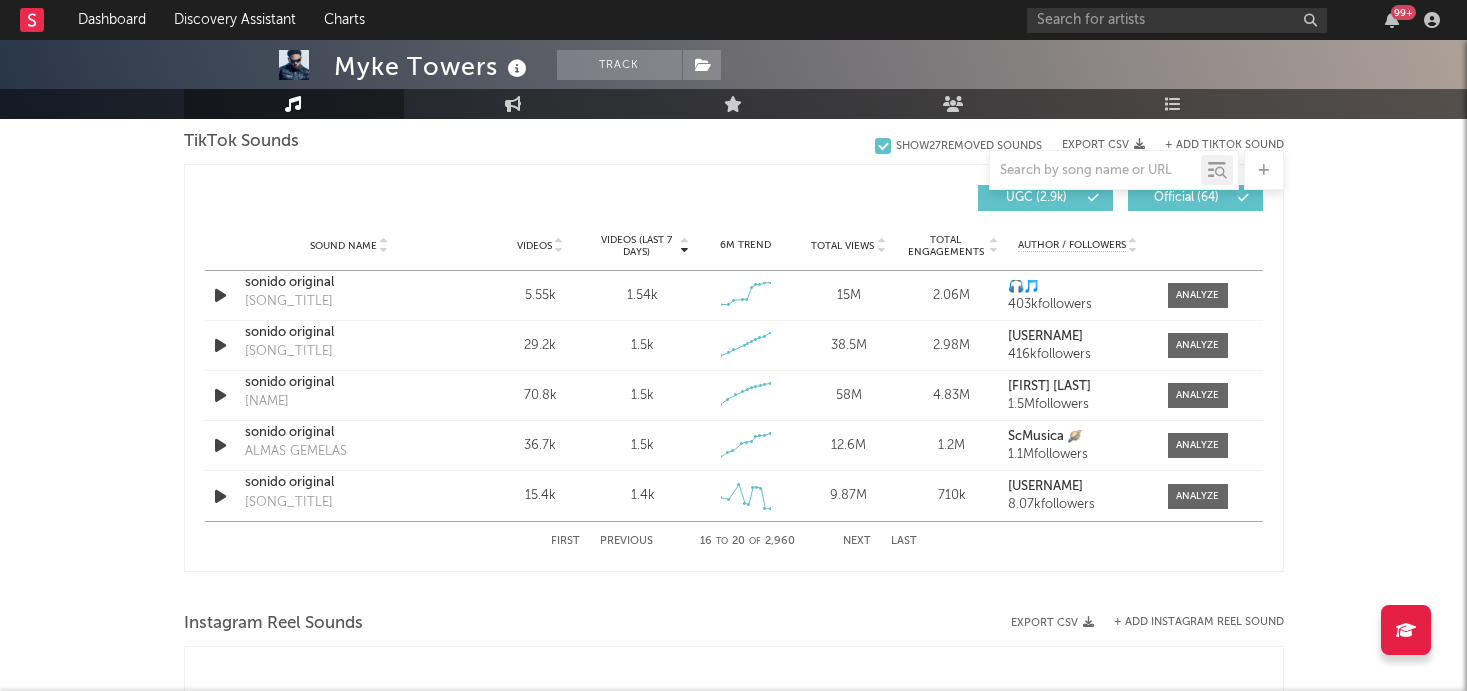 click on "Next" at bounding box center [857, 541] 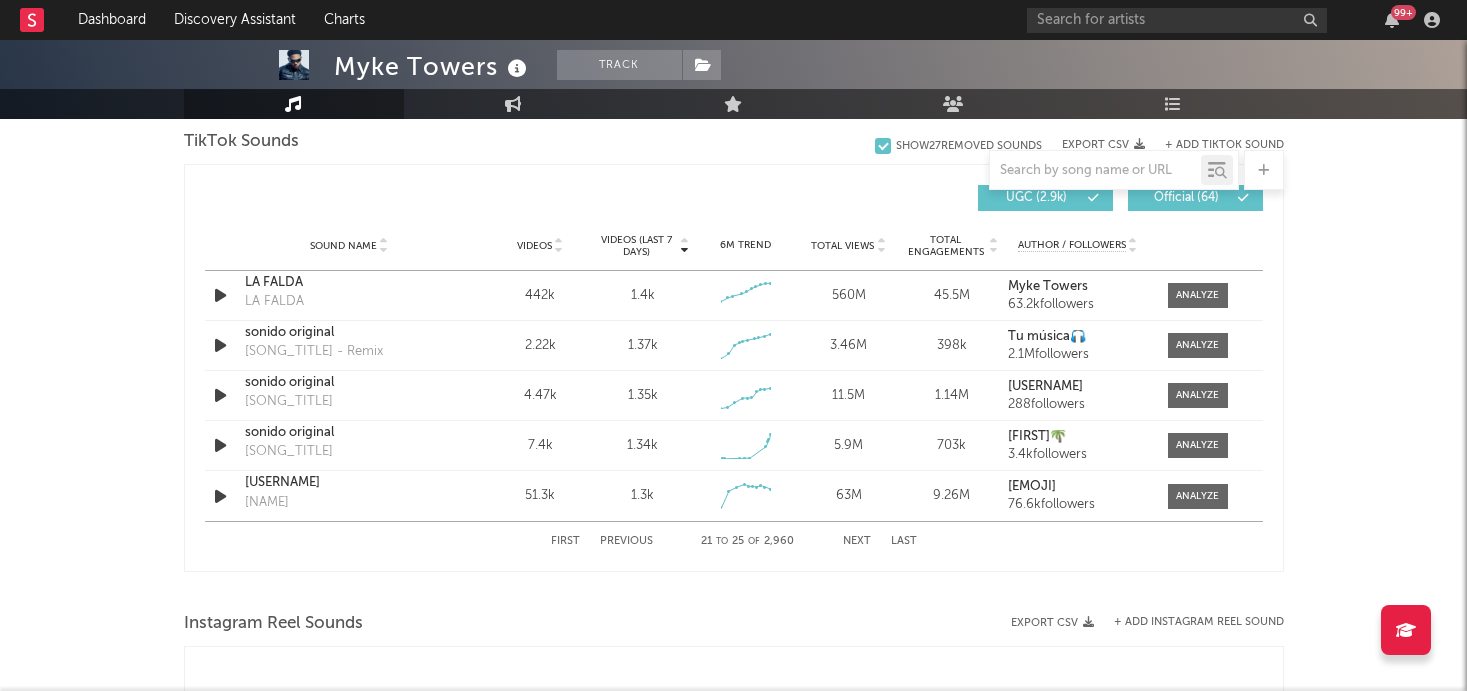 click on "Next" at bounding box center [857, 541] 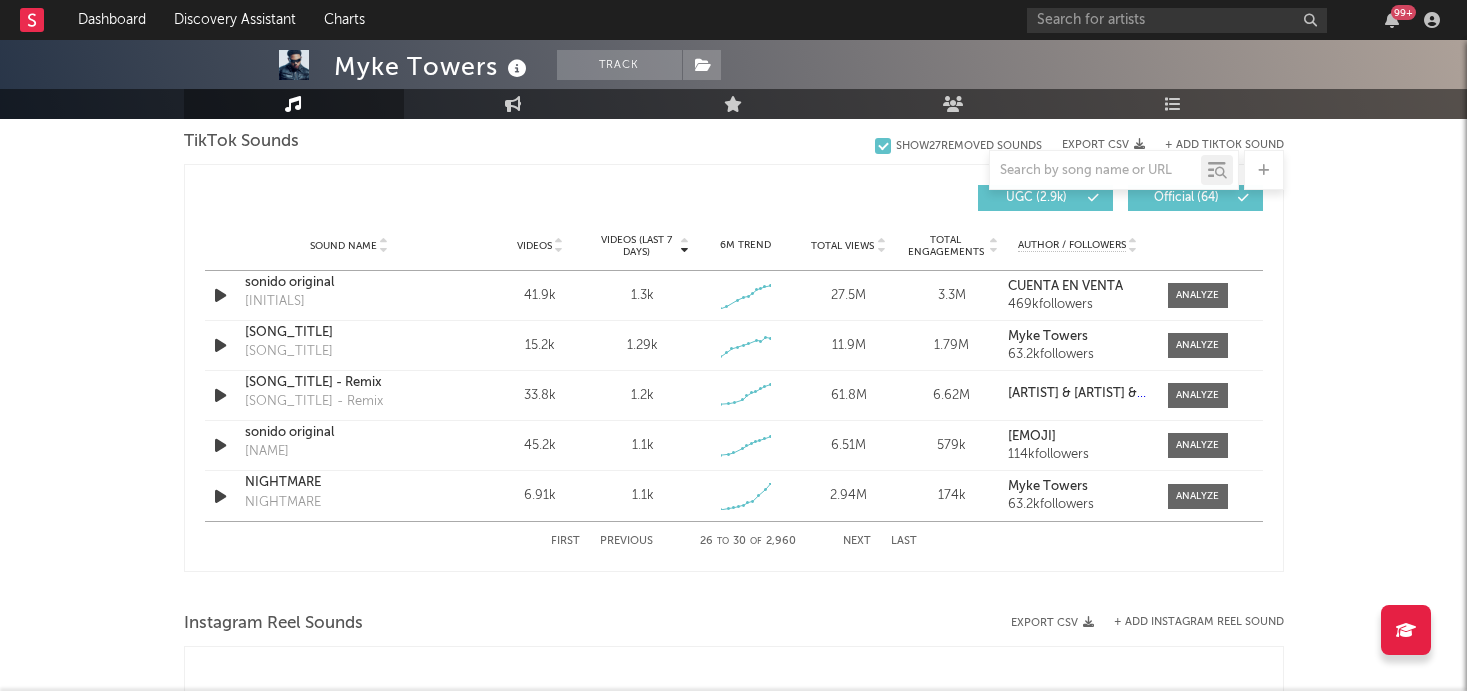 click on "Next" at bounding box center (857, 541) 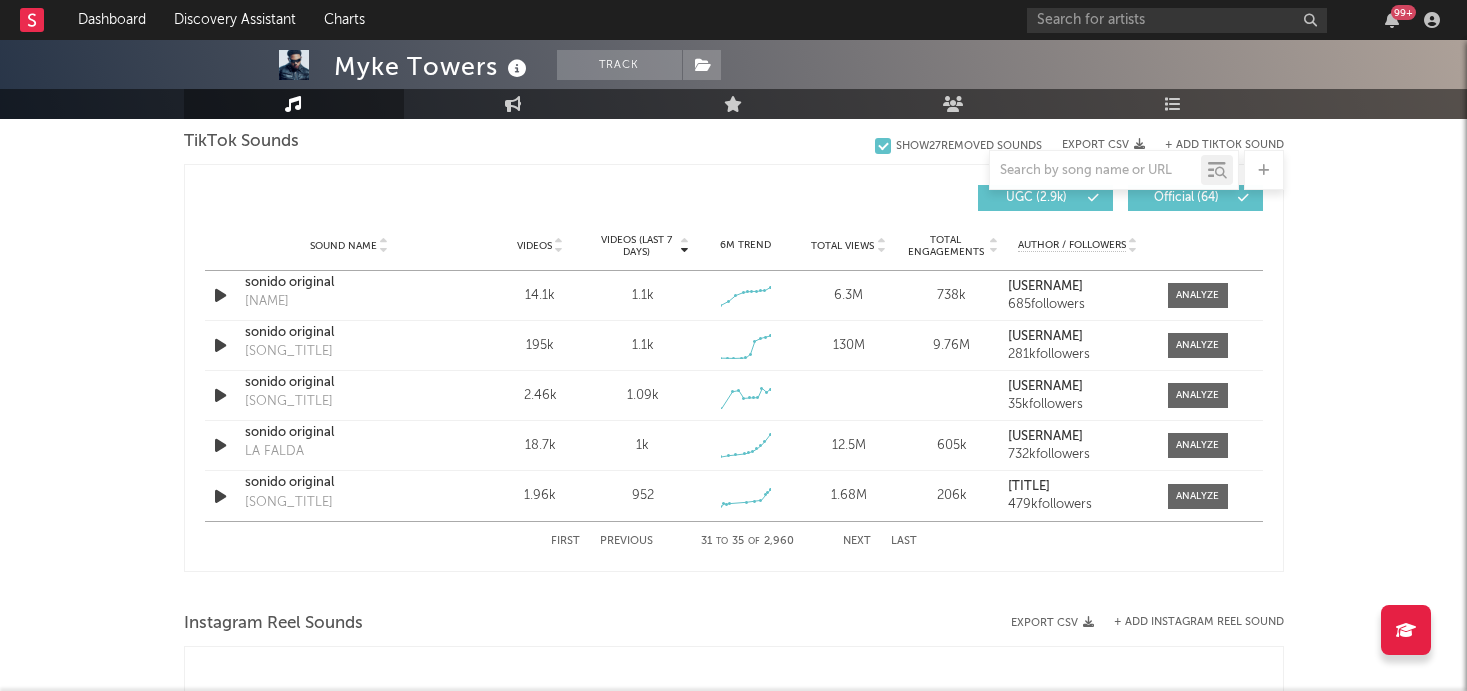 click on "Next" at bounding box center (857, 541) 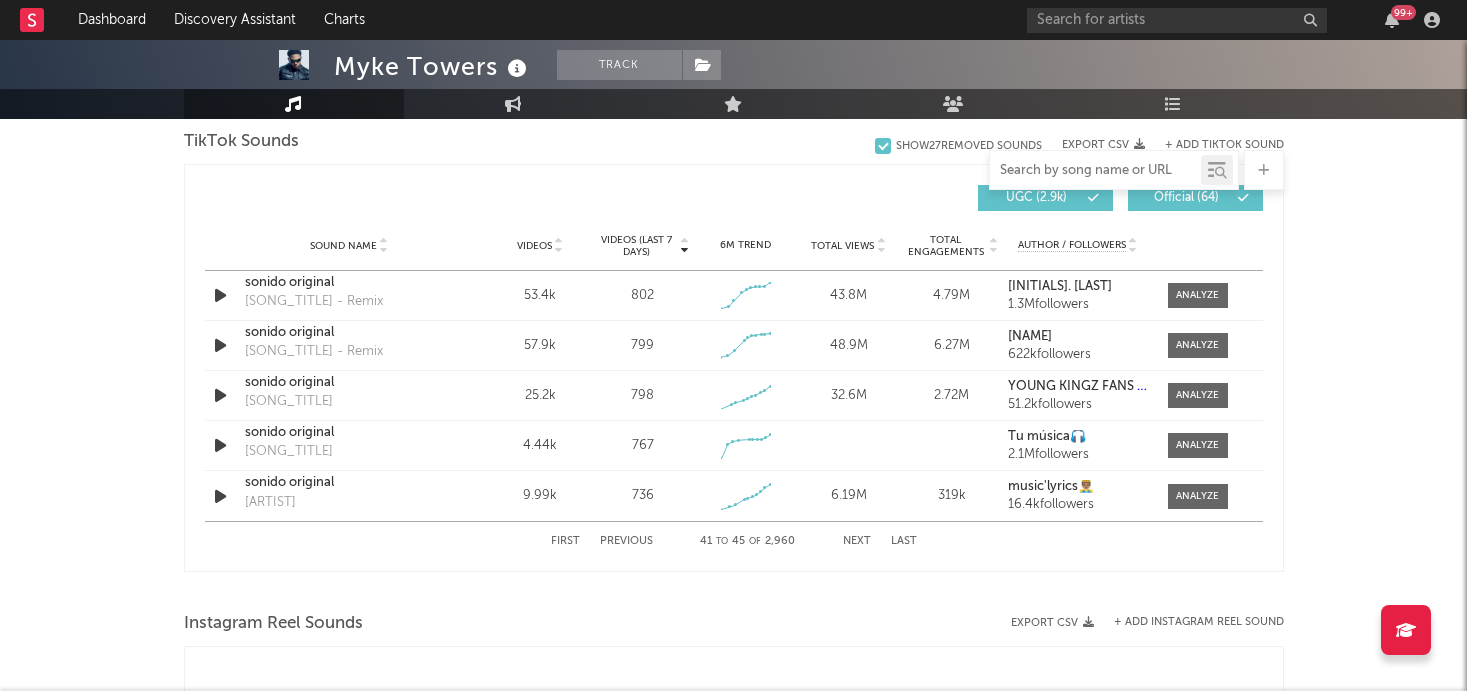 click at bounding box center (1095, 171) 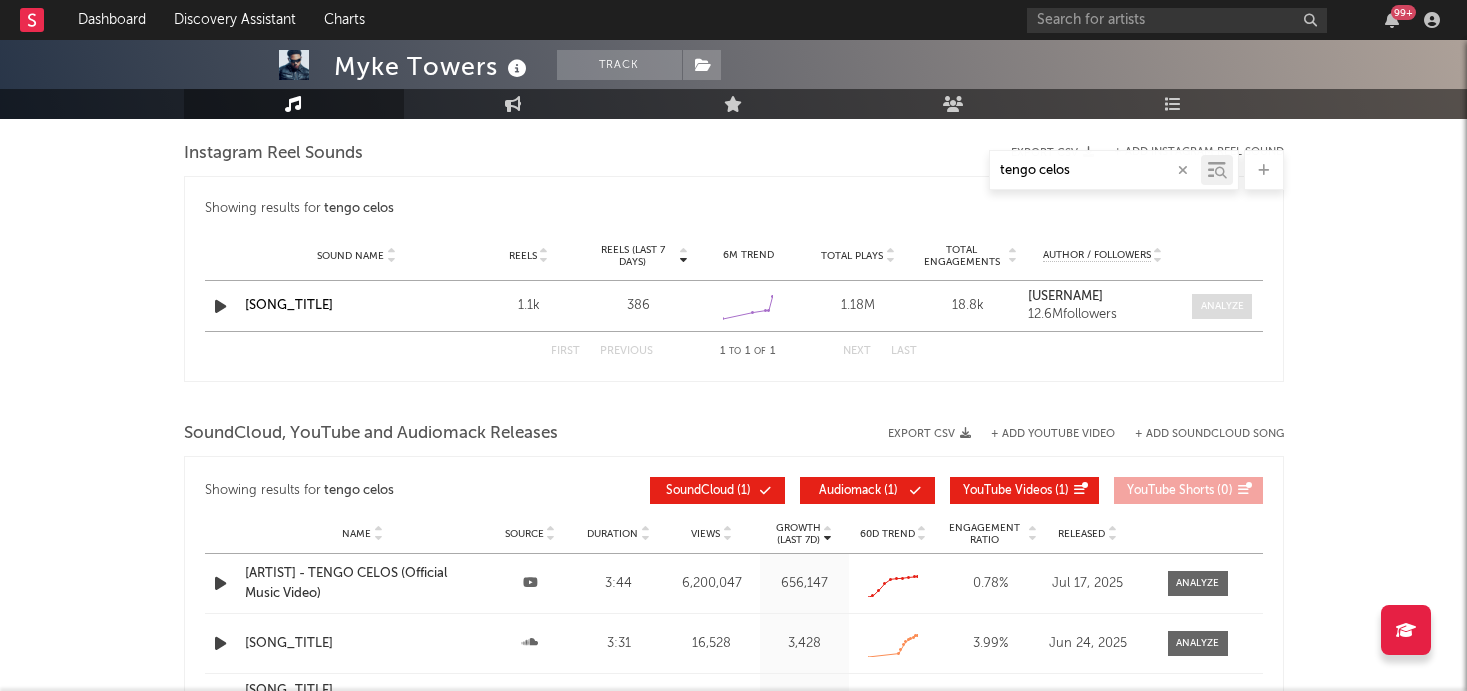 type on "tengo celos" 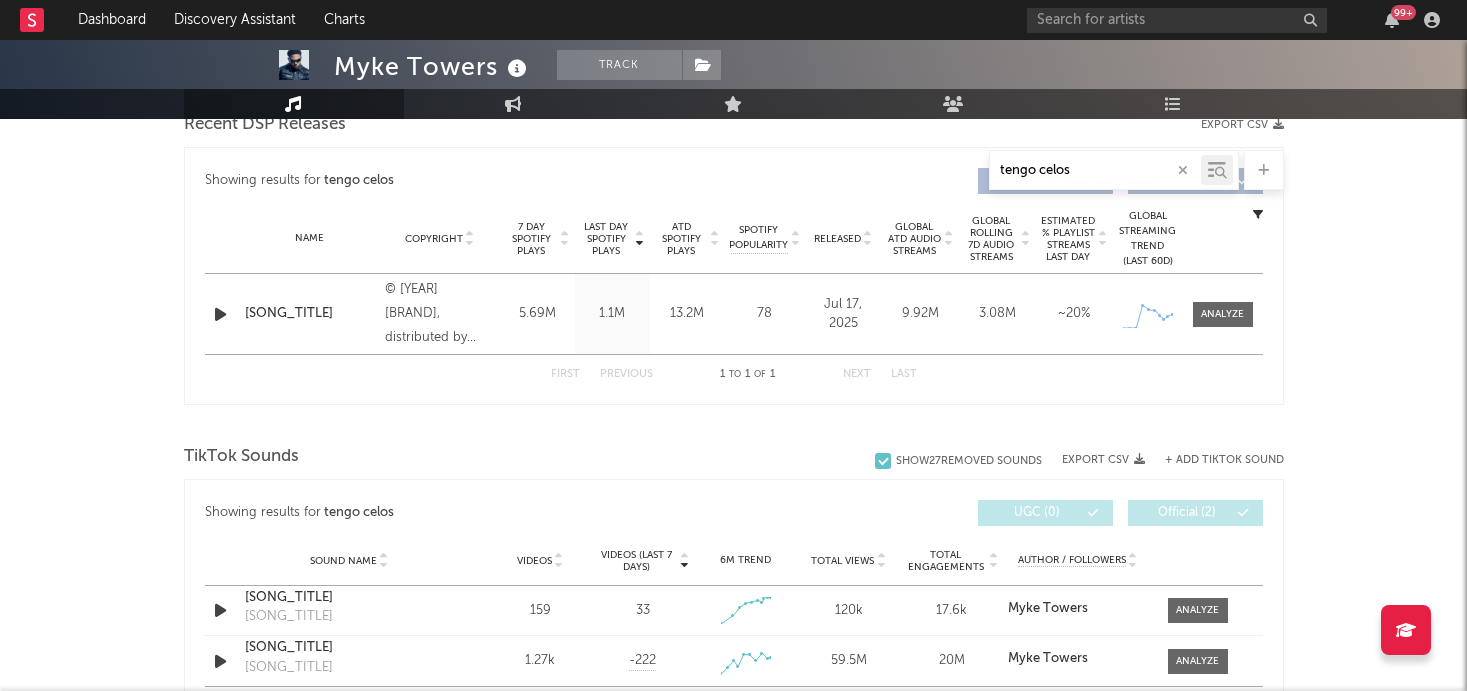 select on "1w" 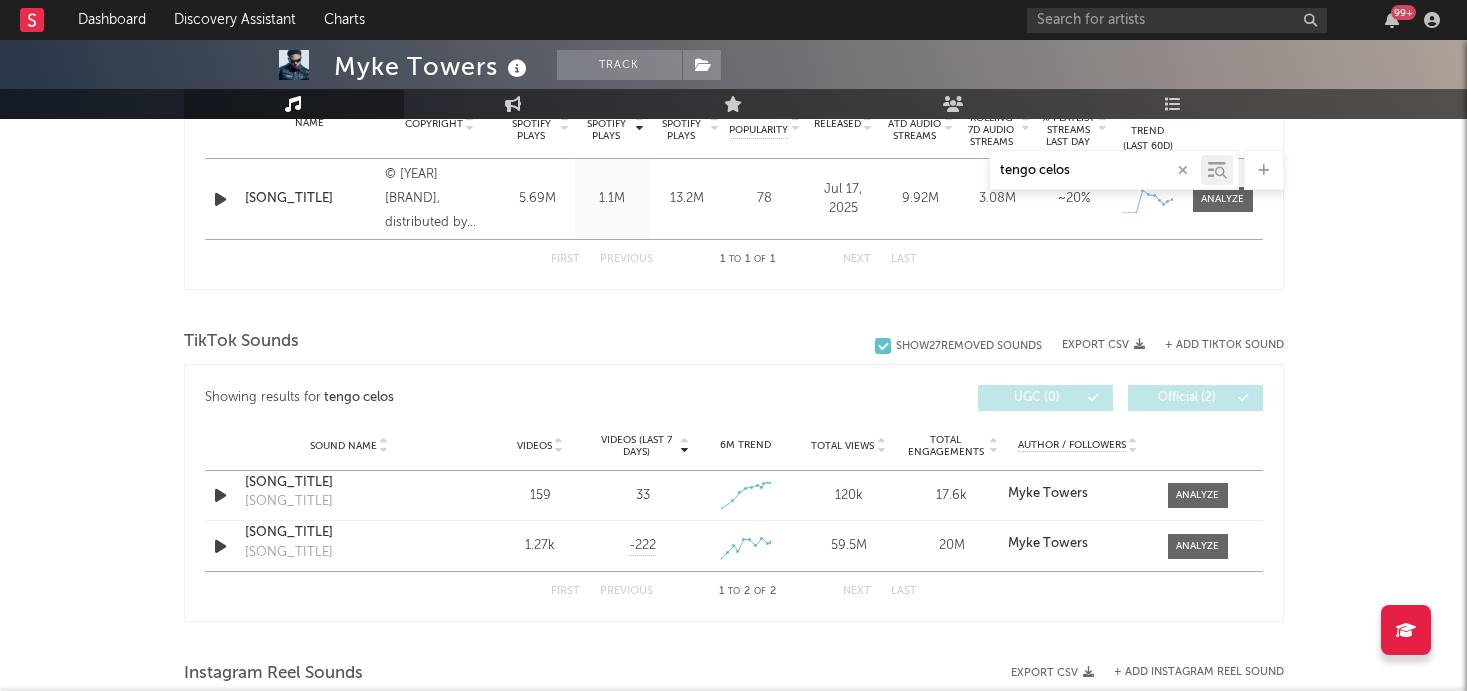 scroll, scrollTop: 850, scrollLeft: 0, axis: vertical 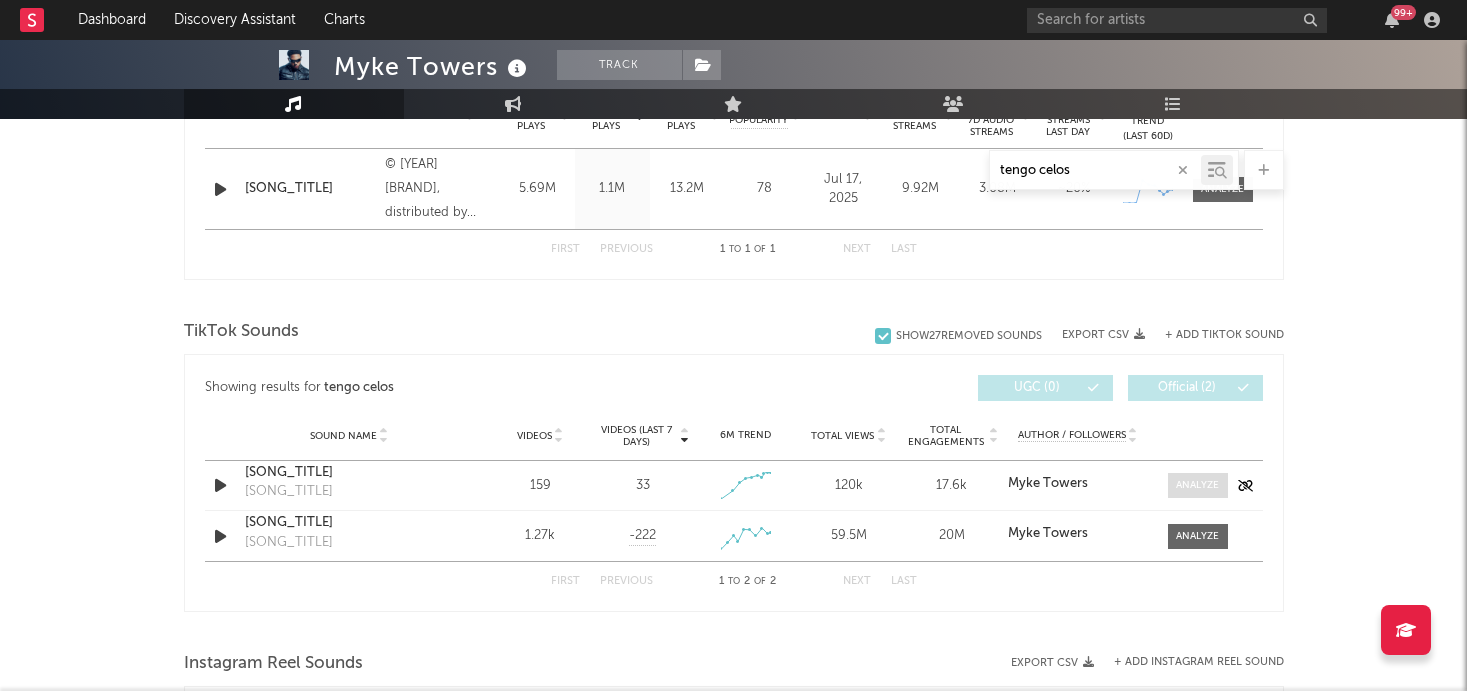click at bounding box center [1197, 485] 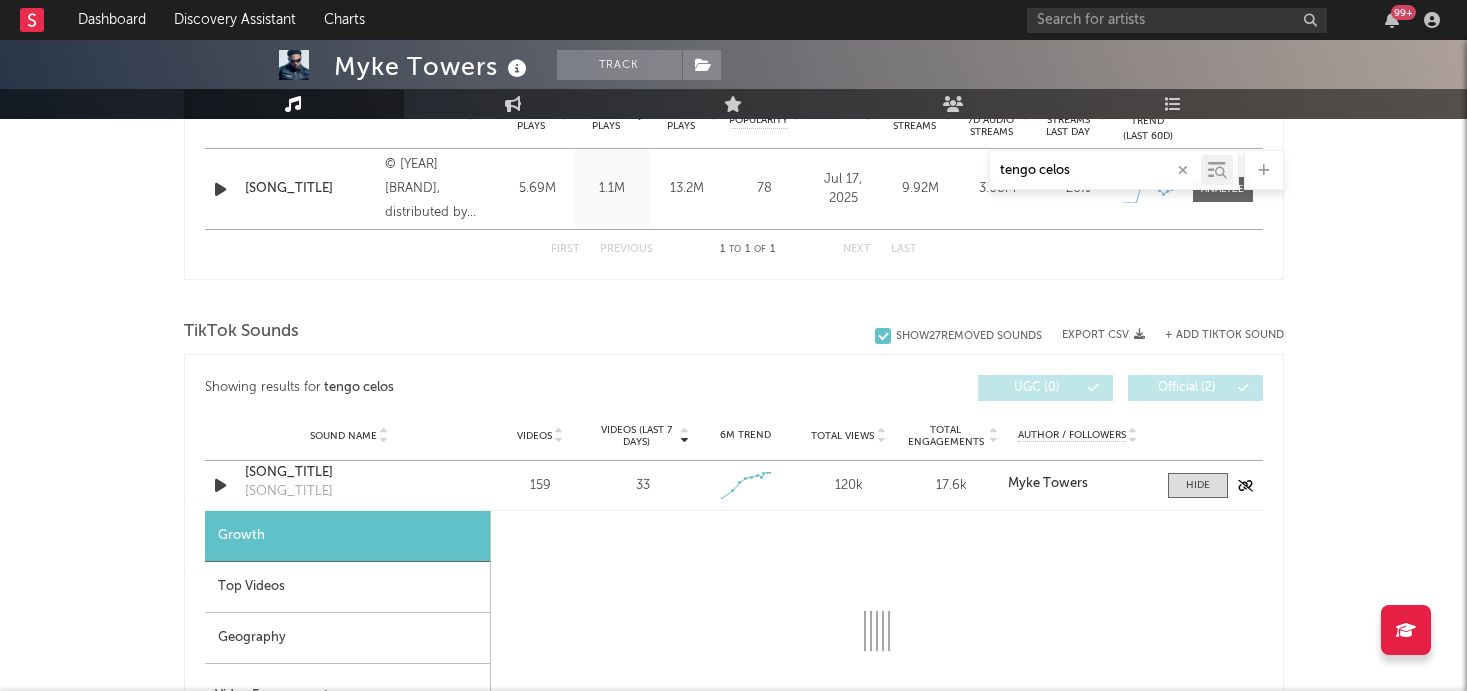 select on "1w" 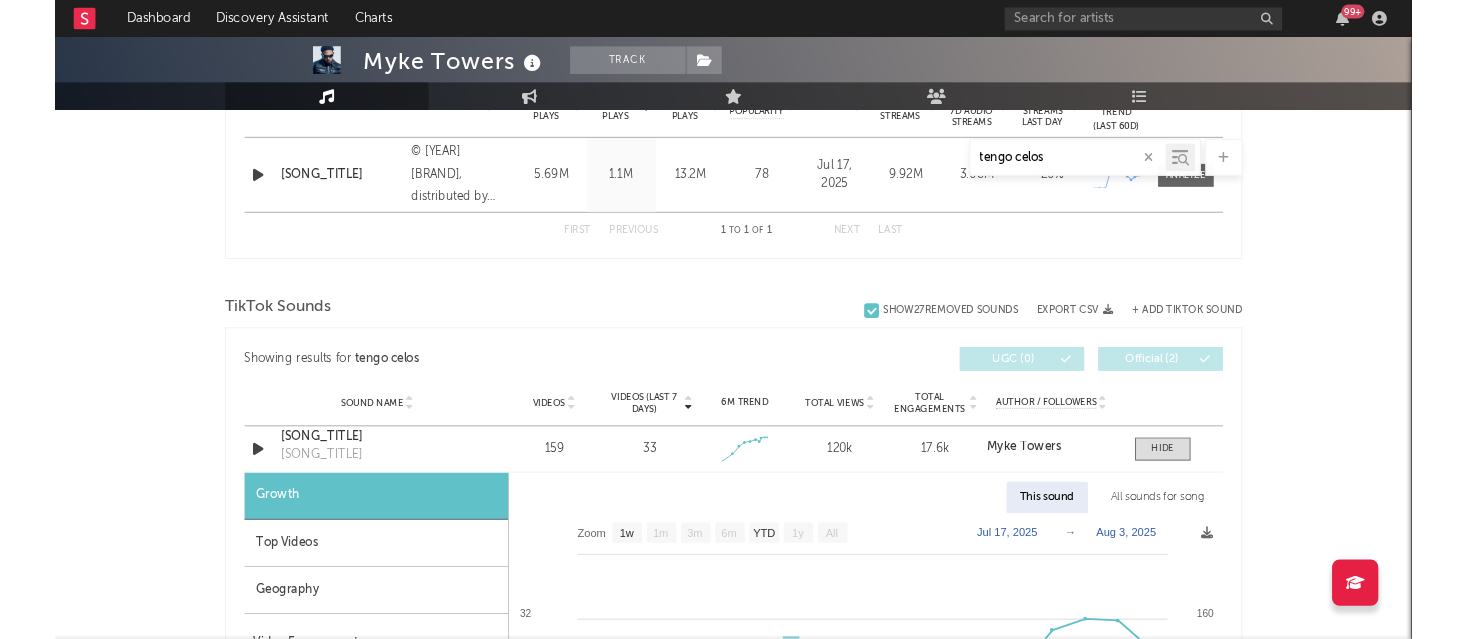 scroll, scrollTop: 904, scrollLeft: 0, axis: vertical 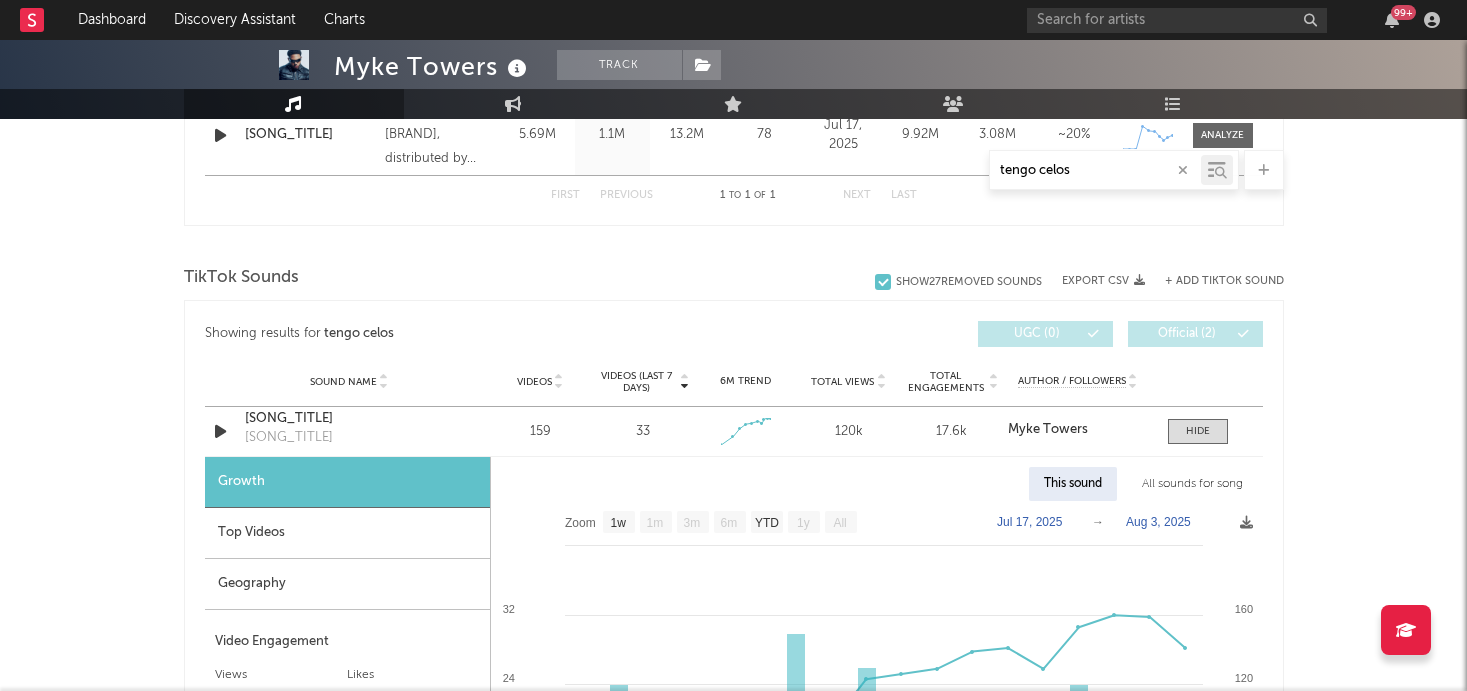 click on "All sounds for song" at bounding box center [1192, 484] 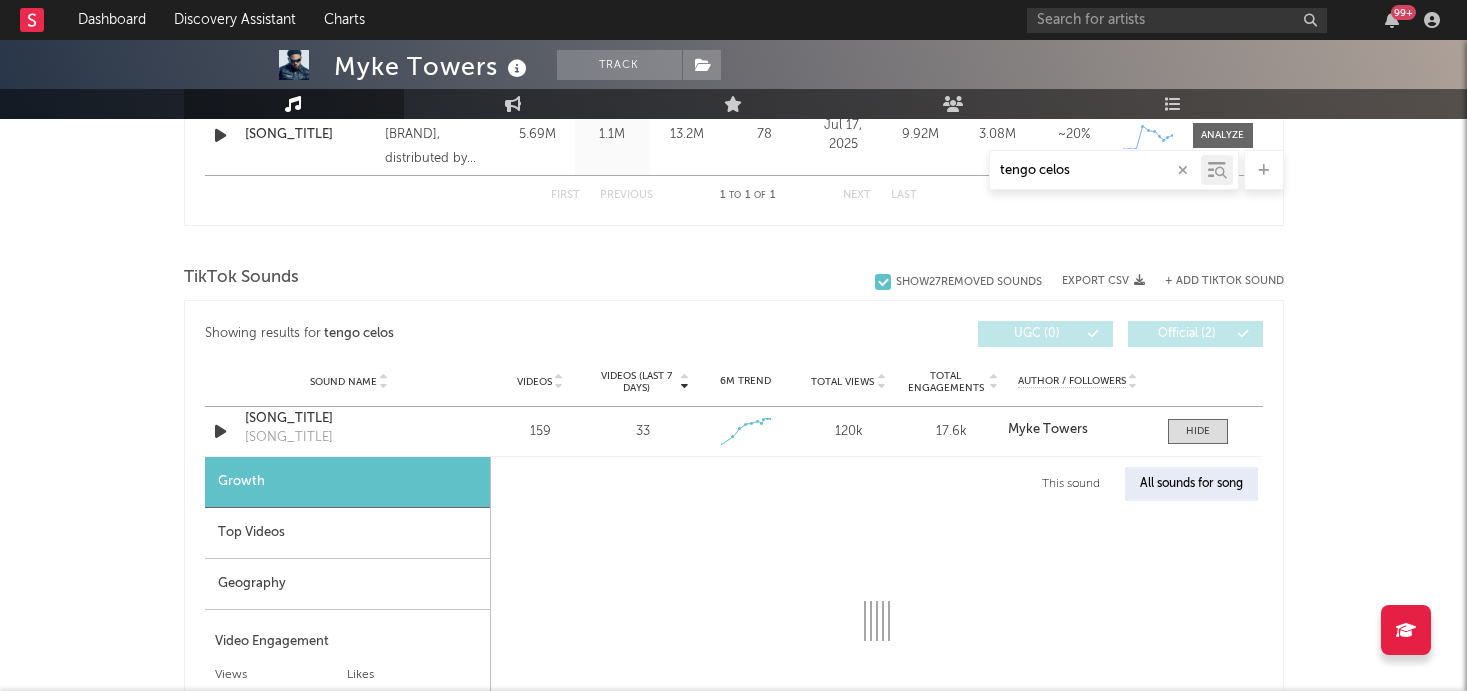 select on "1w" 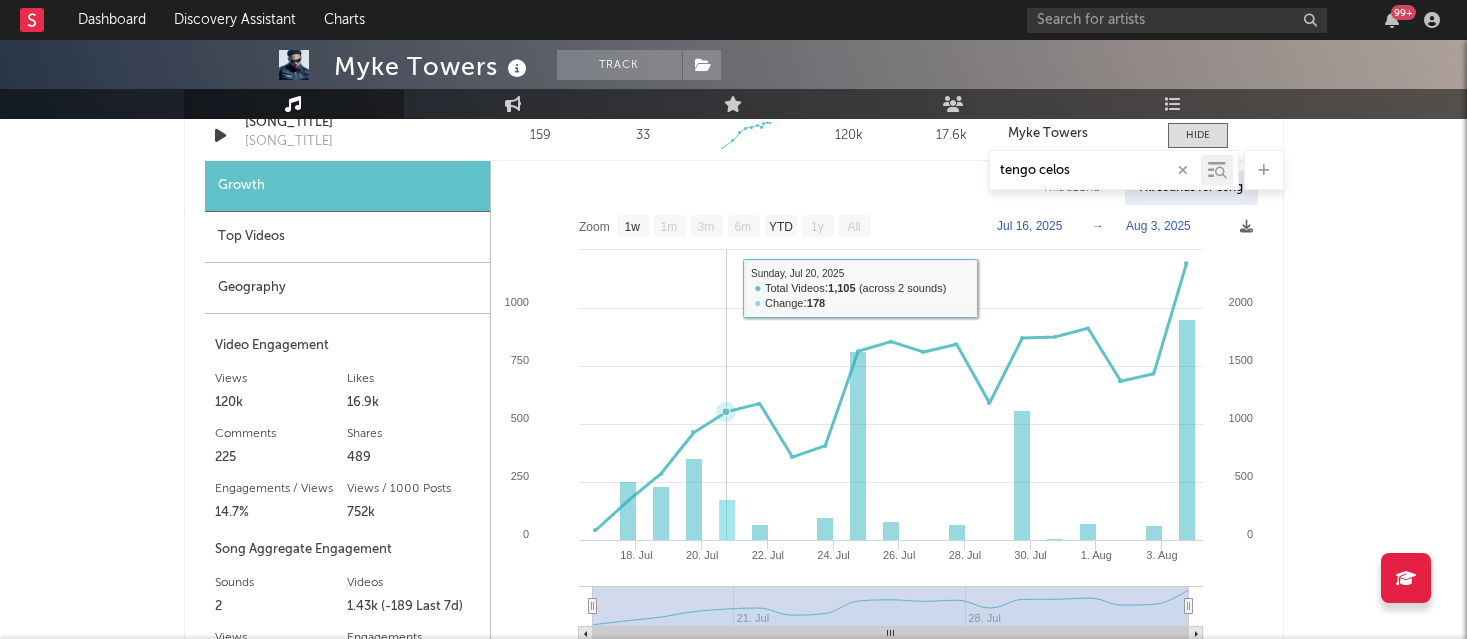 scroll, scrollTop: 927, scrollLeft: 0, axis: vertical 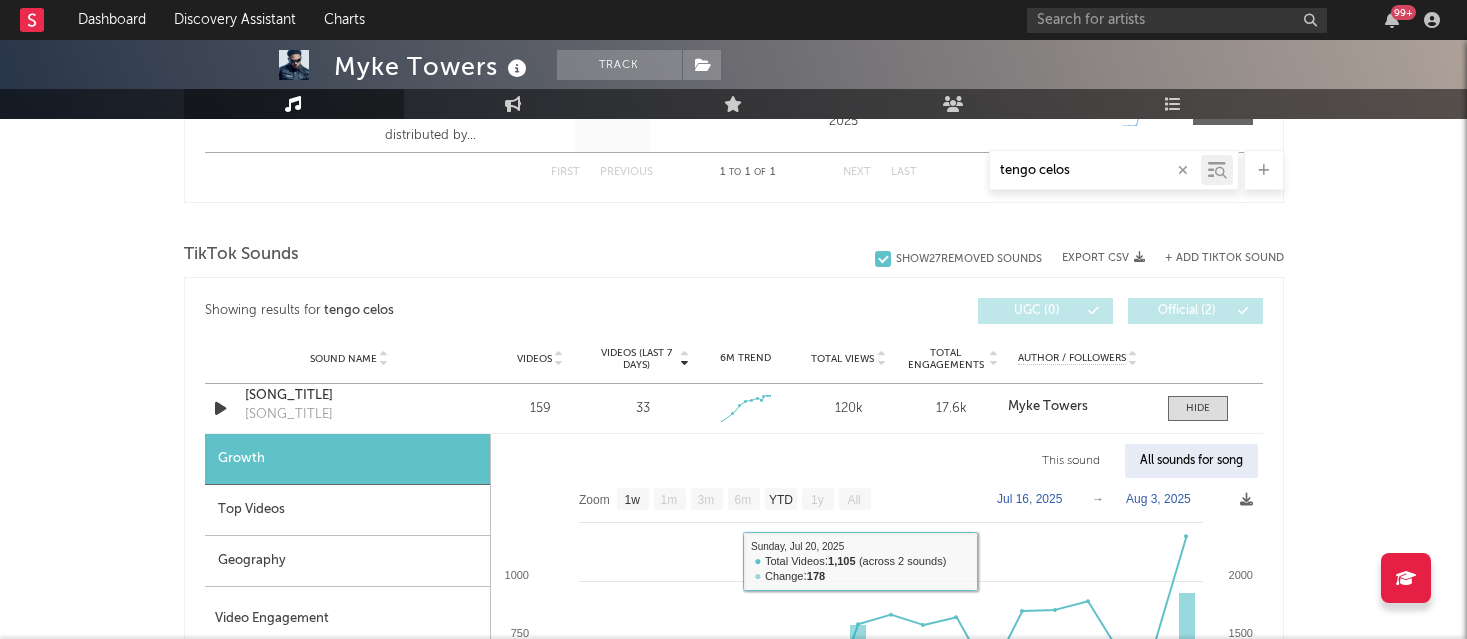 click on "Top Videos" at bounding box center [347, 510] 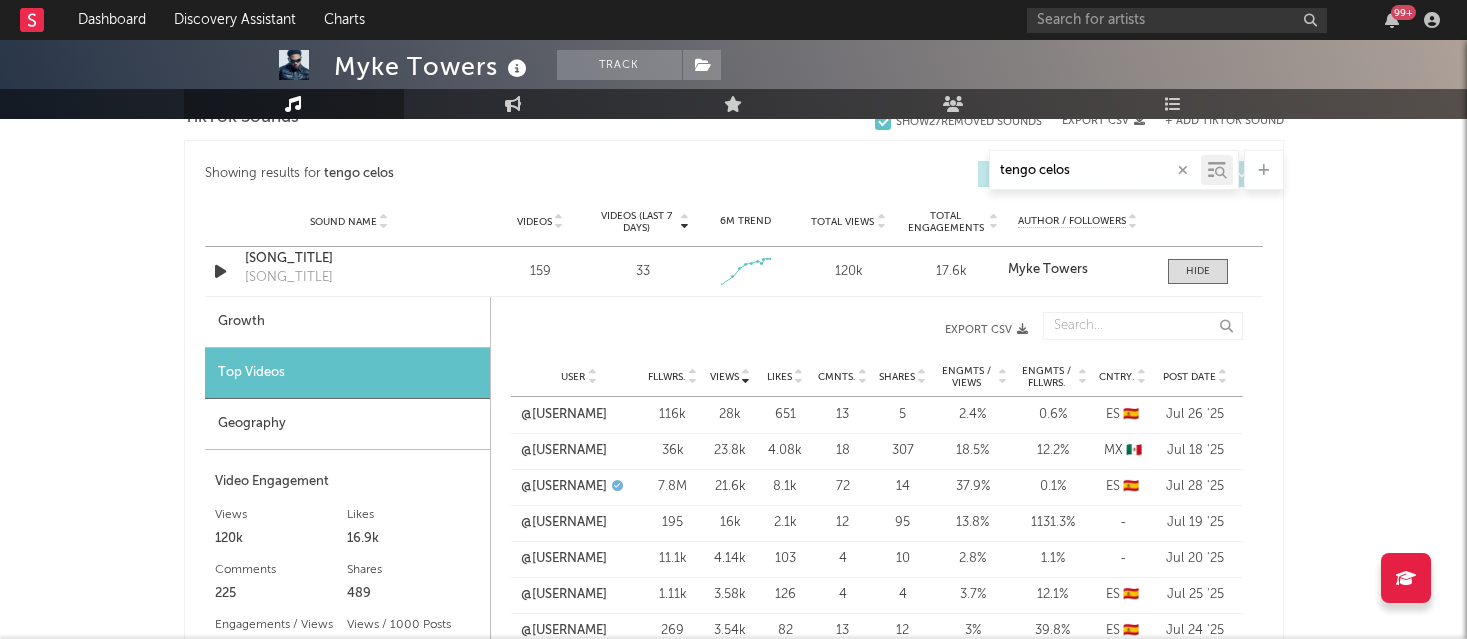 scroll, scrollTop: 1068, scrollLeft: 0, axis: vertical 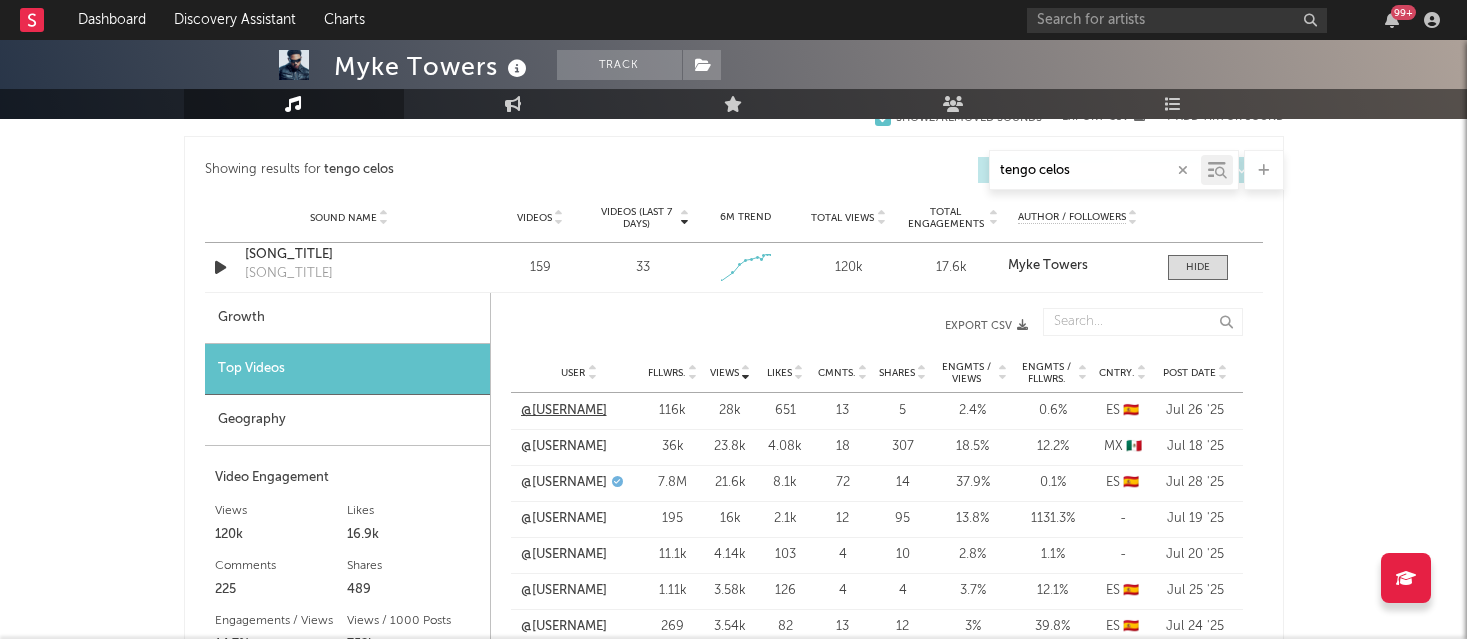 click on "@[USERNAME]" at bounding box center (564, 411) 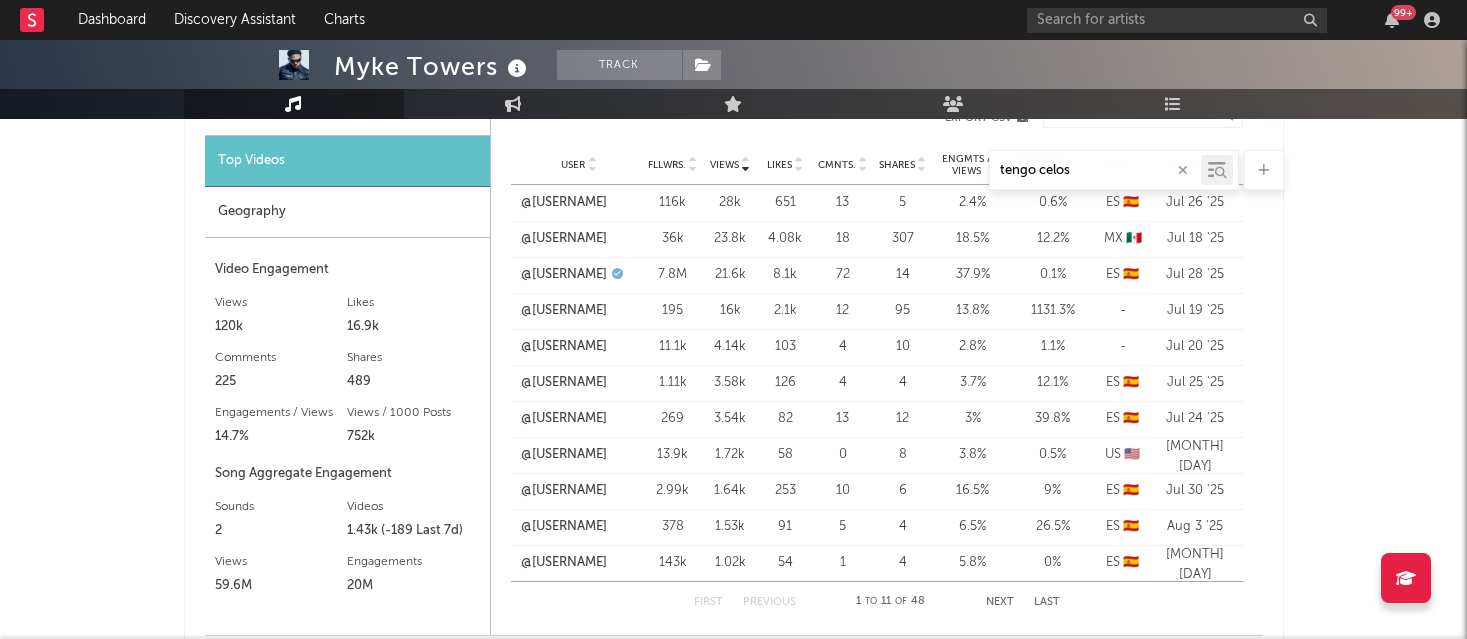 scroll, scrollTop: 1283, scrollLeft: 0, axis: vertical 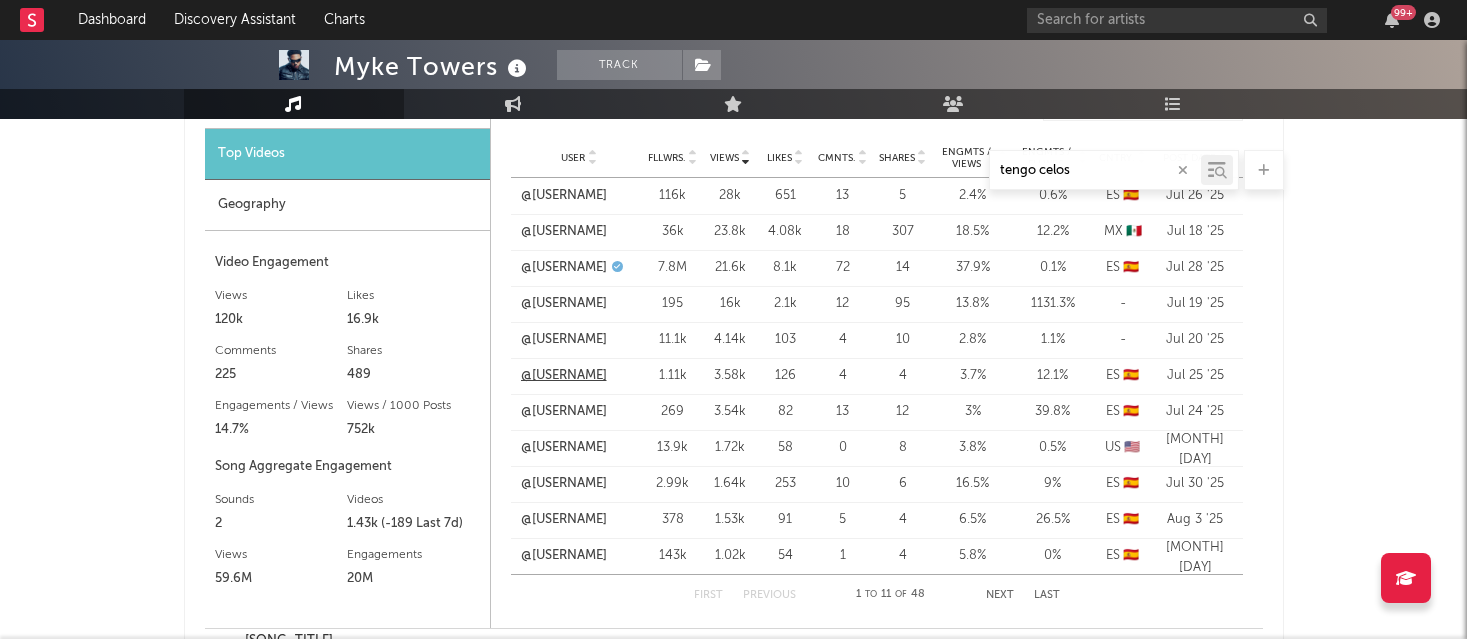 click on "@[USERNAME]" at bounding box center [564, 376] 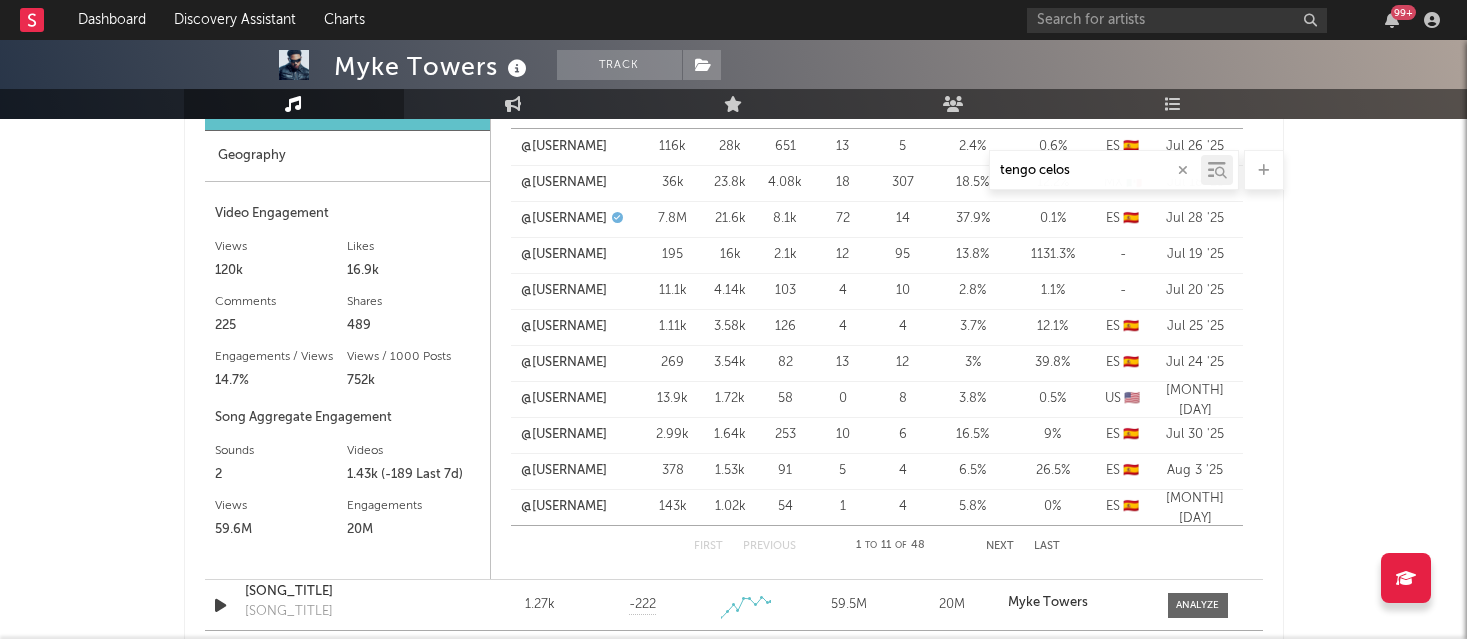 scroll, scrollTop: 1349, scrollLeft: 0, axis: vertical 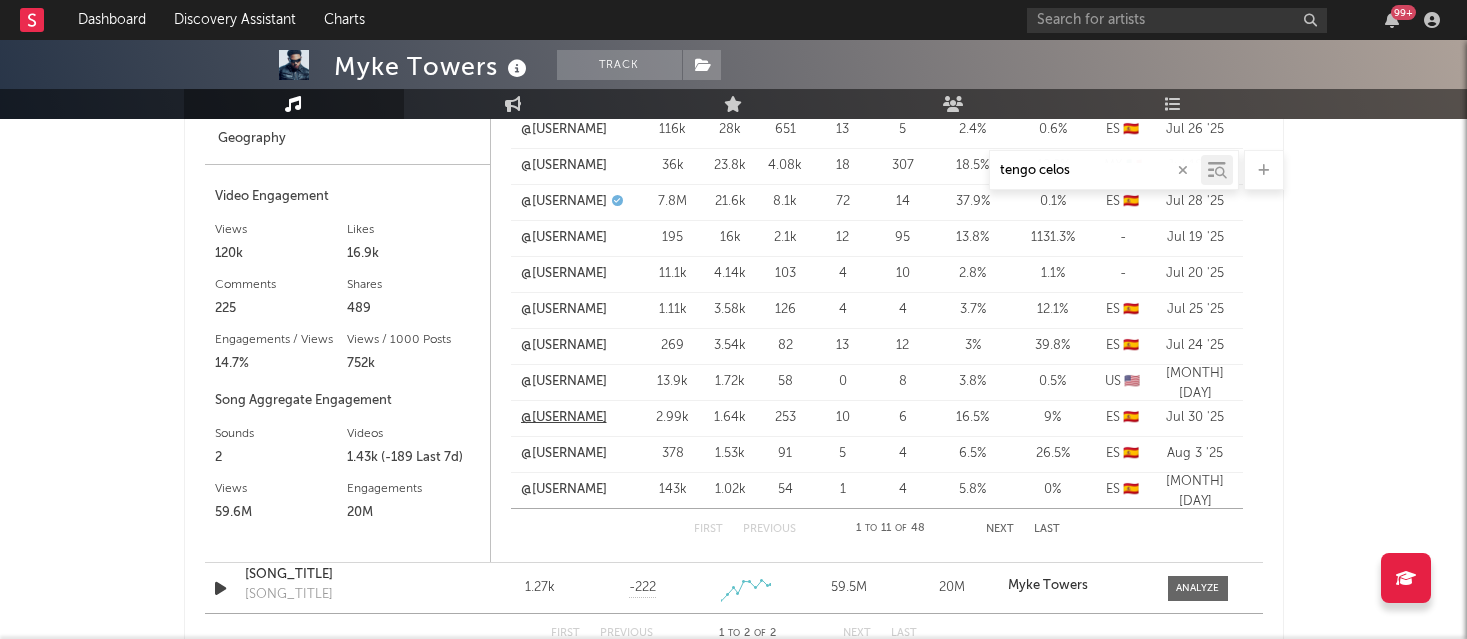 click on "@[USERNAME]" at bounding box center (564, 418) 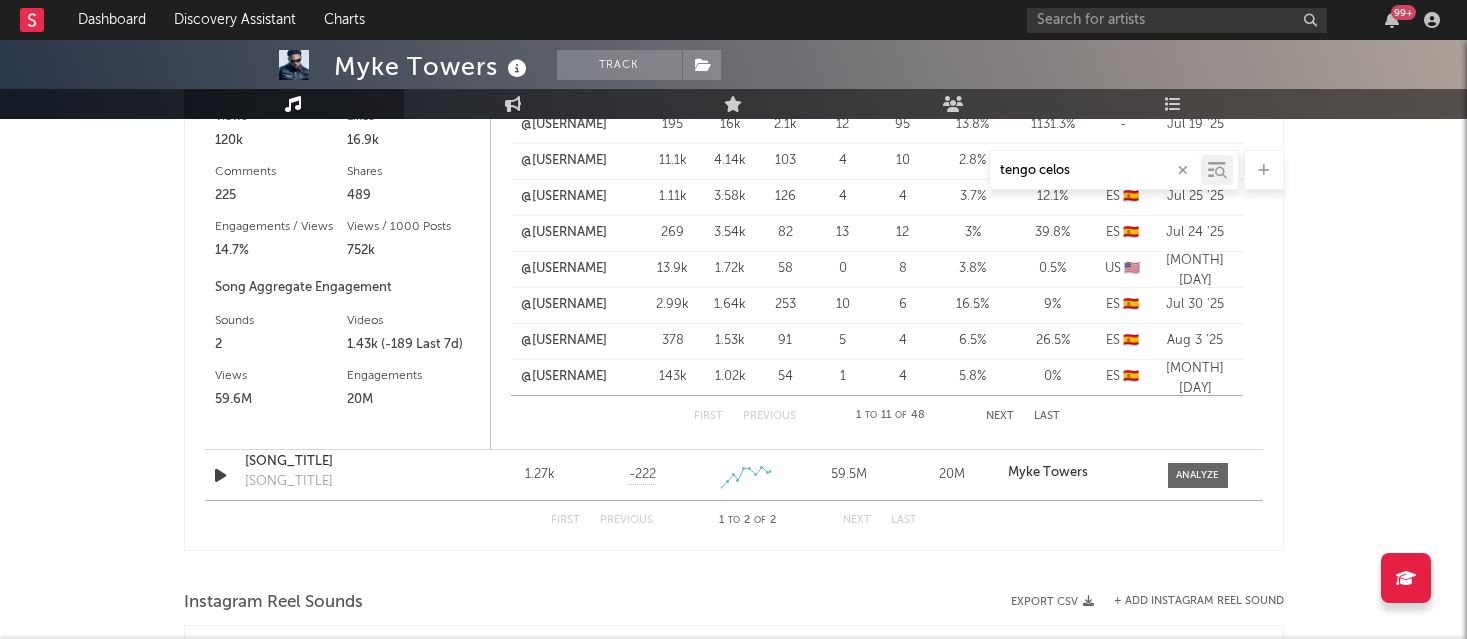 scroll, scrollTop: 1464, scrollLeft: 0, axis: vertical 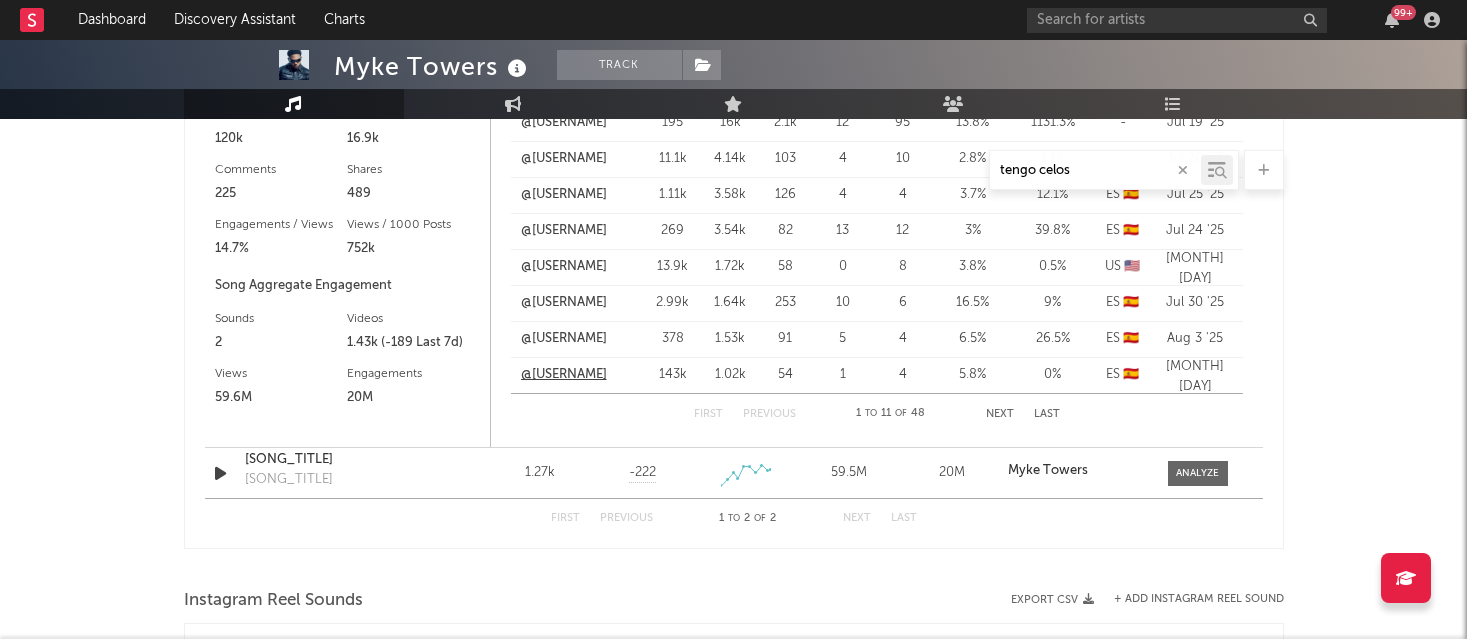 click on "@[USERNAME]" at bounding box center (564, 375) 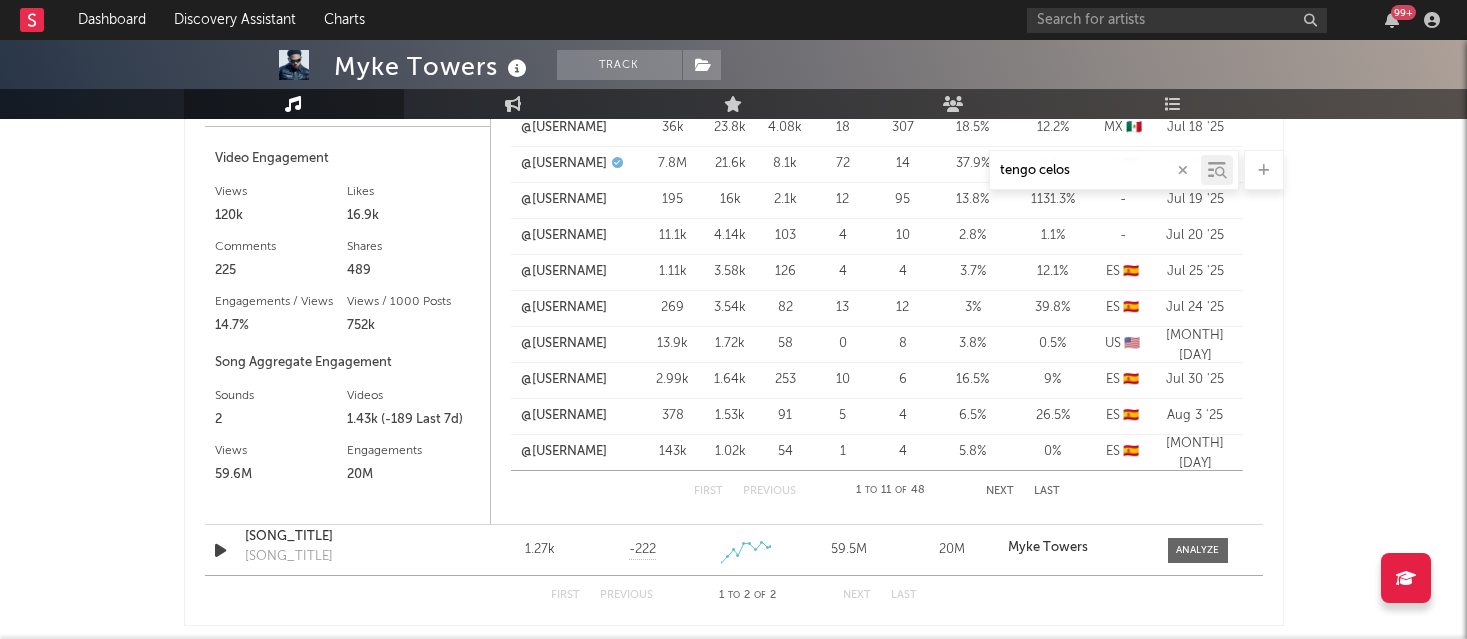 scroll, scrollTop: 1433, scrollLeft: 0, axis: vertical 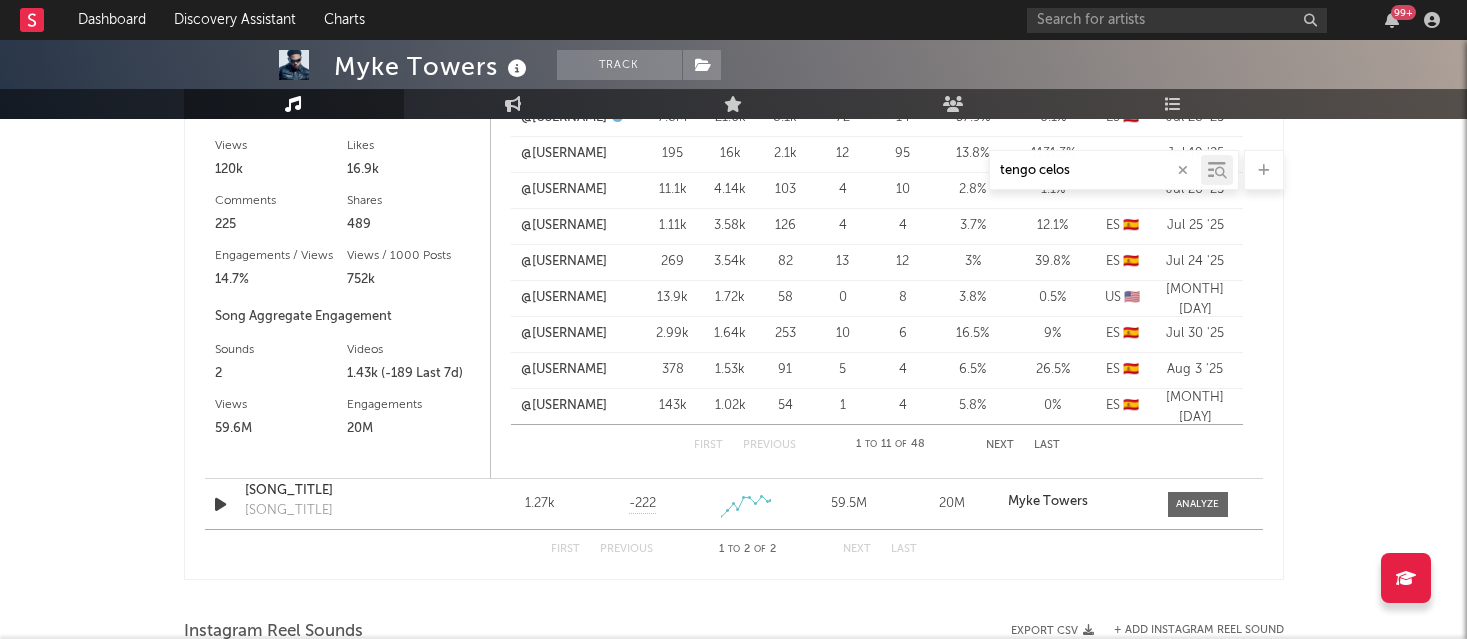 click on "Next" at bounding box center [1000, 445] 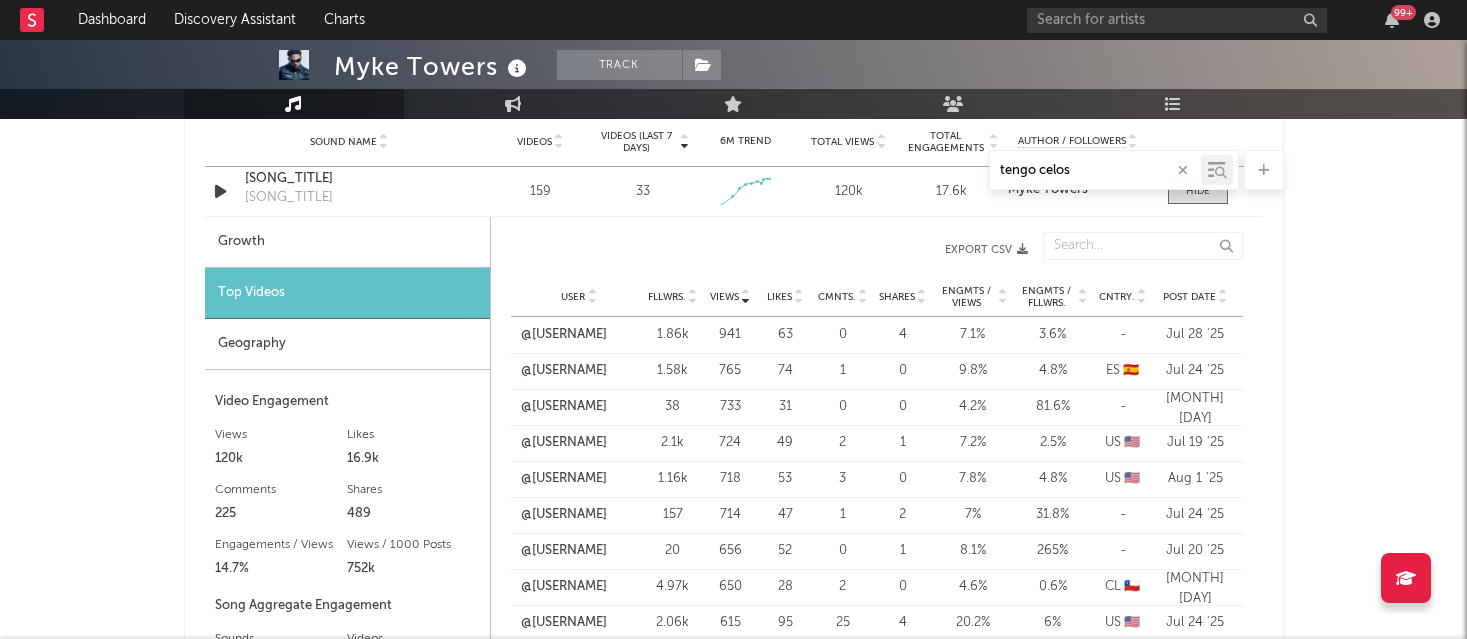 scroll, scrollTop: 1122, scrollLeft: 0, axis: vertical 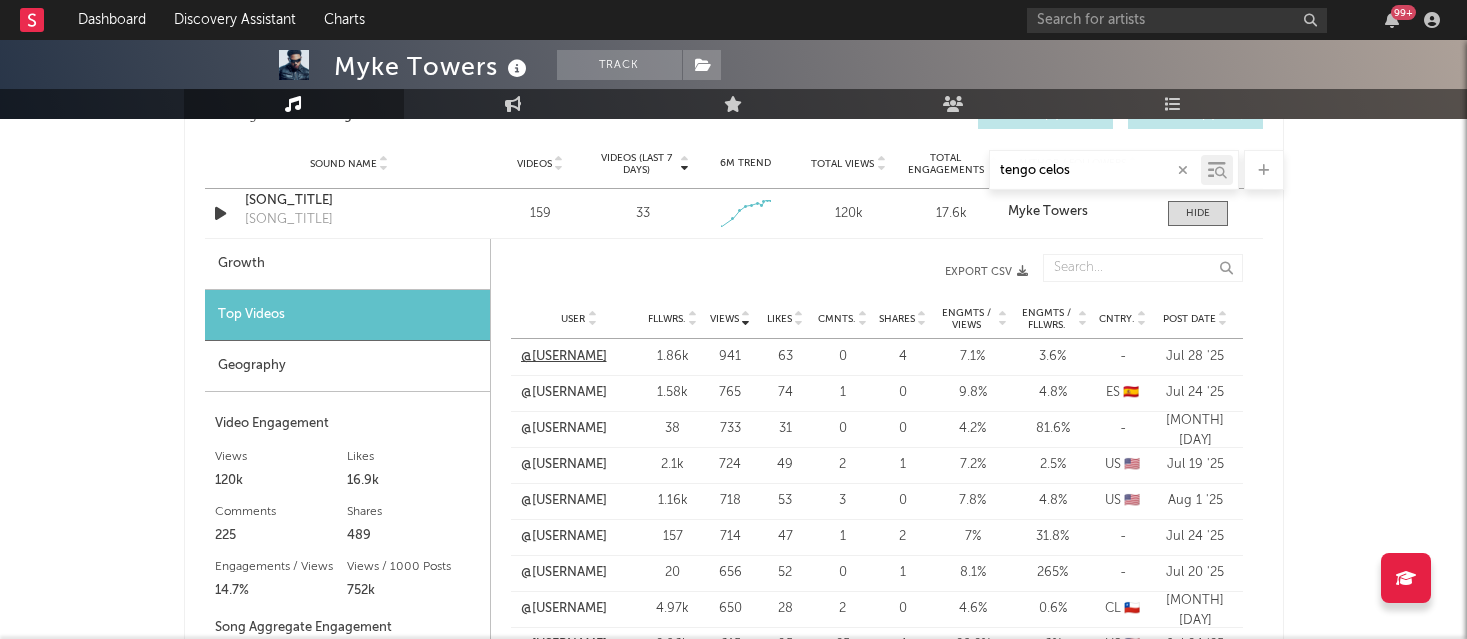 click on "@[USERNAME]" at bounding box center (564, 357) 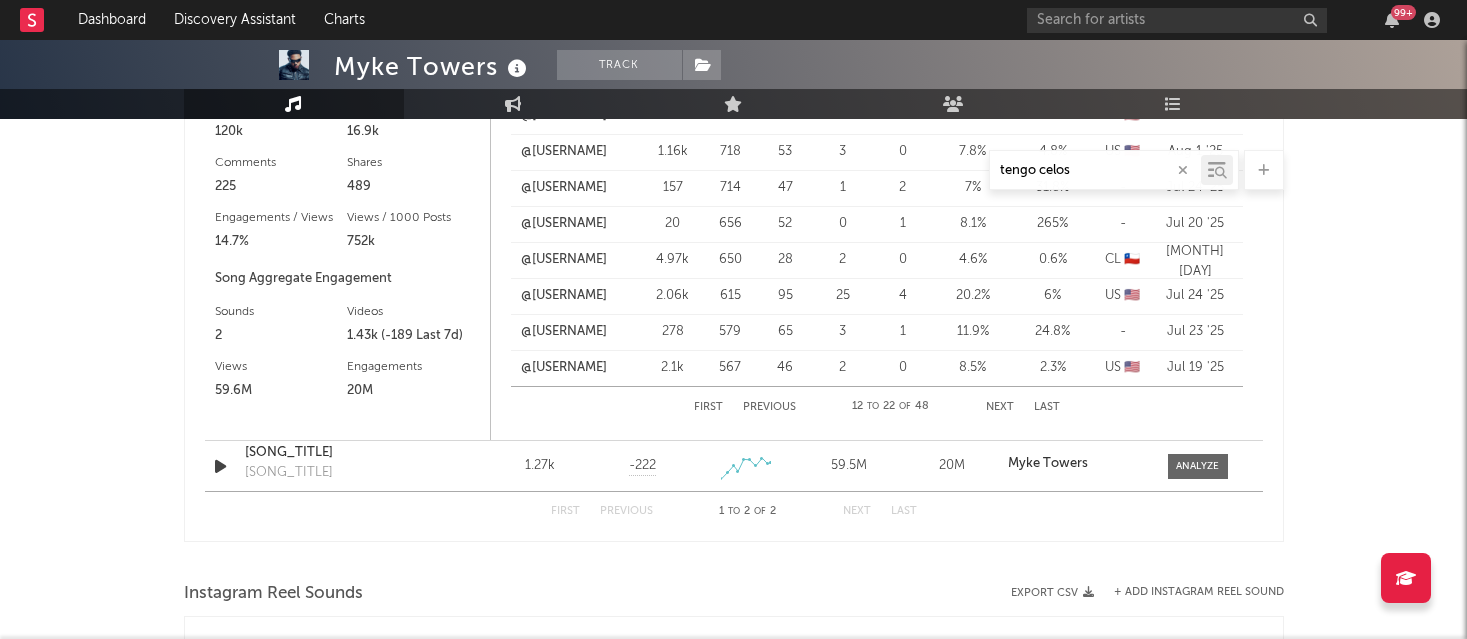 scroll, scrollTop: 1617, scrollLeft: 0, axis: vertical 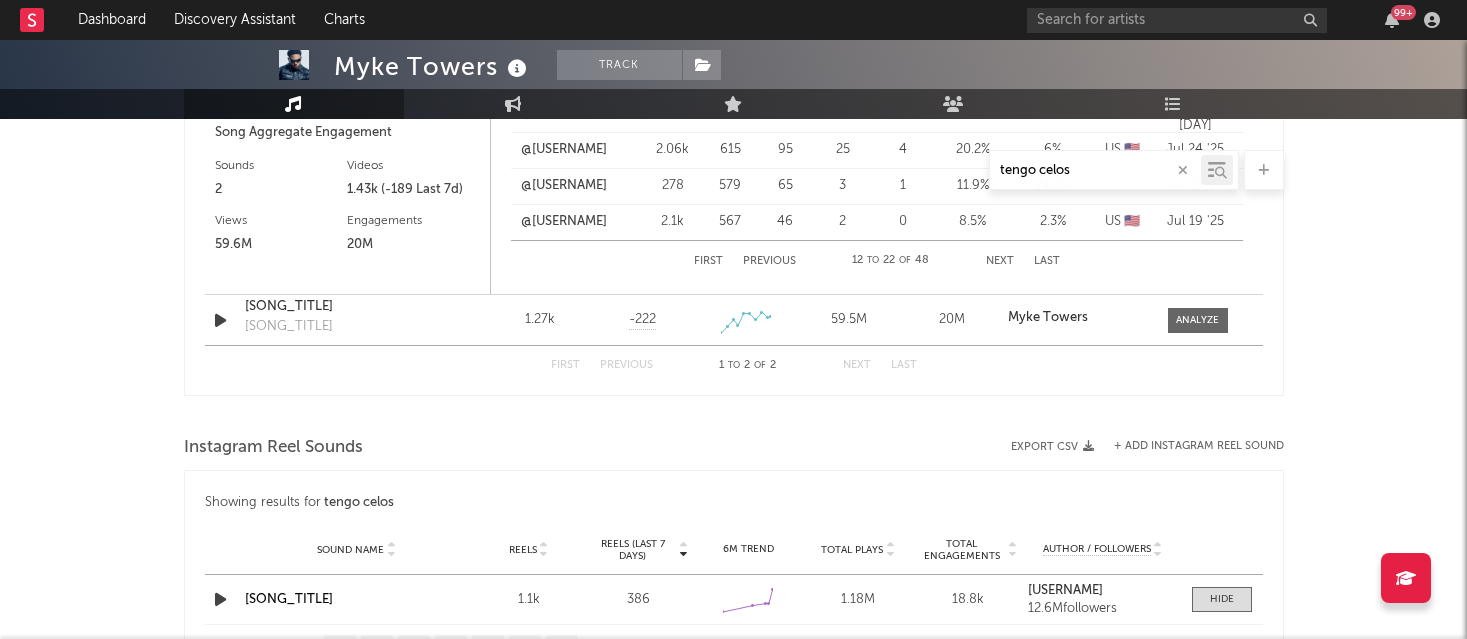click on "Next" at bounding box center (1000, 261) 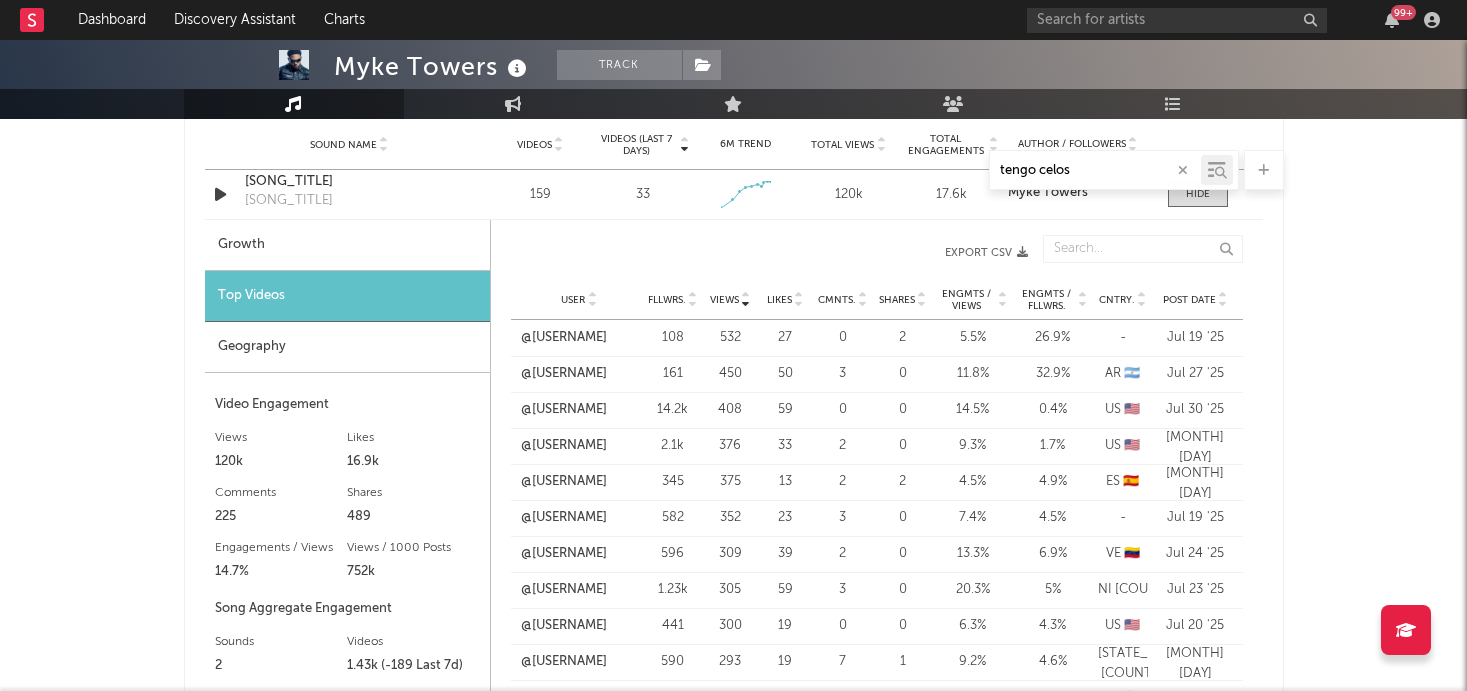 scroll, scrollTop: 1003, scrollLeft: 0, axis: vertical 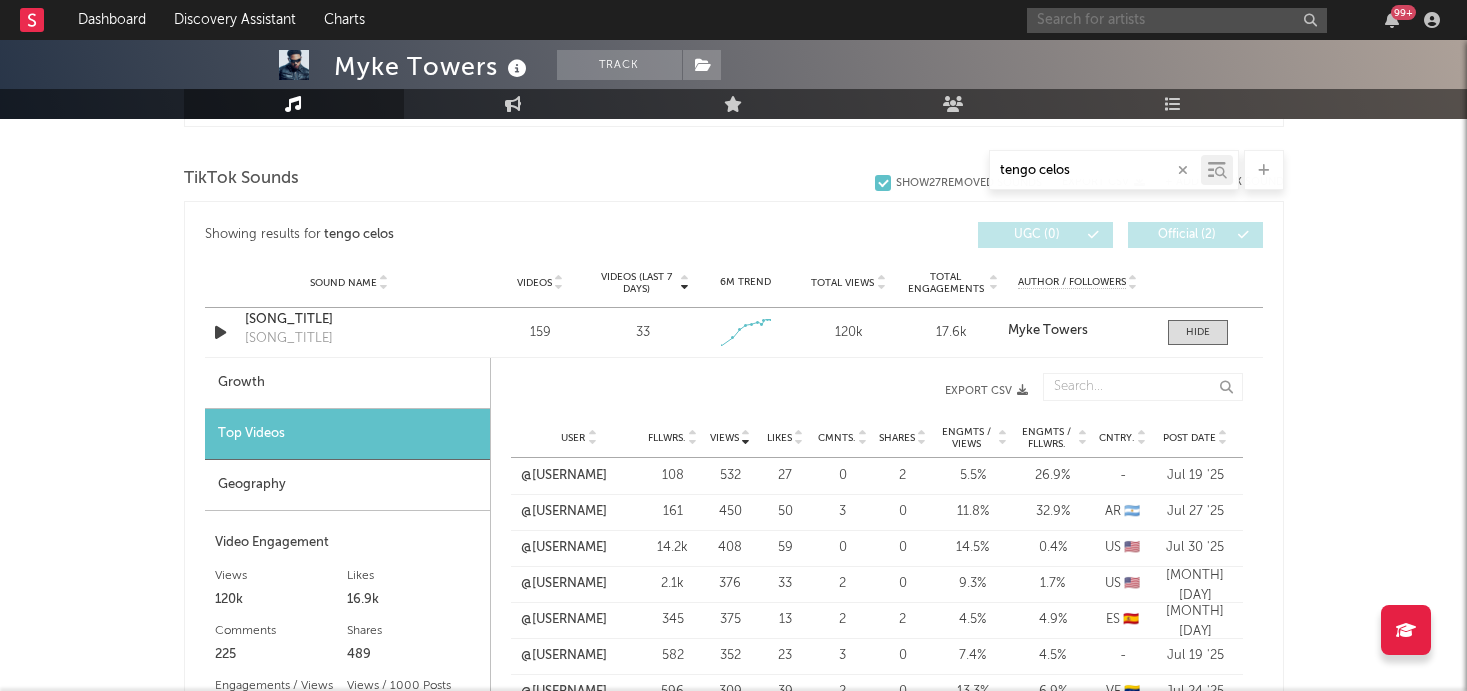 click at bounding box center (1177, 20) 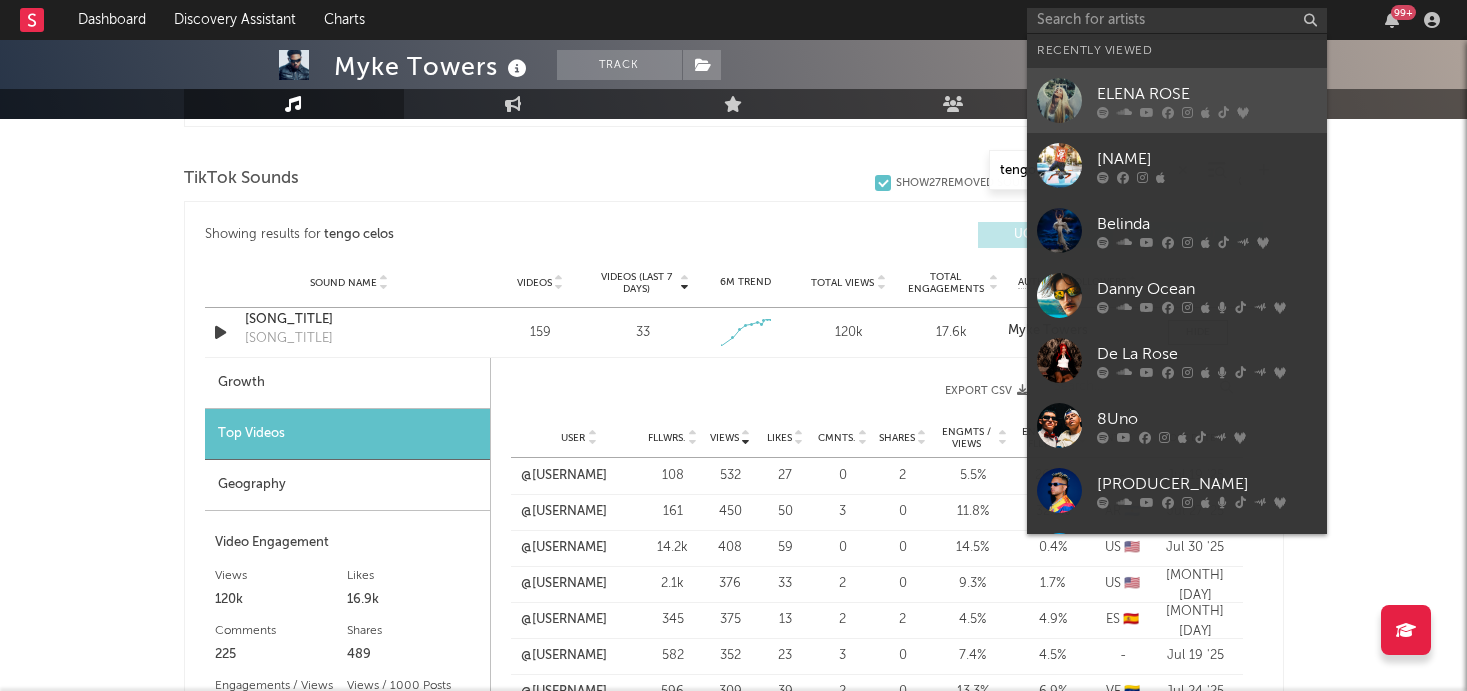 click at bounding box center (1059, 100) 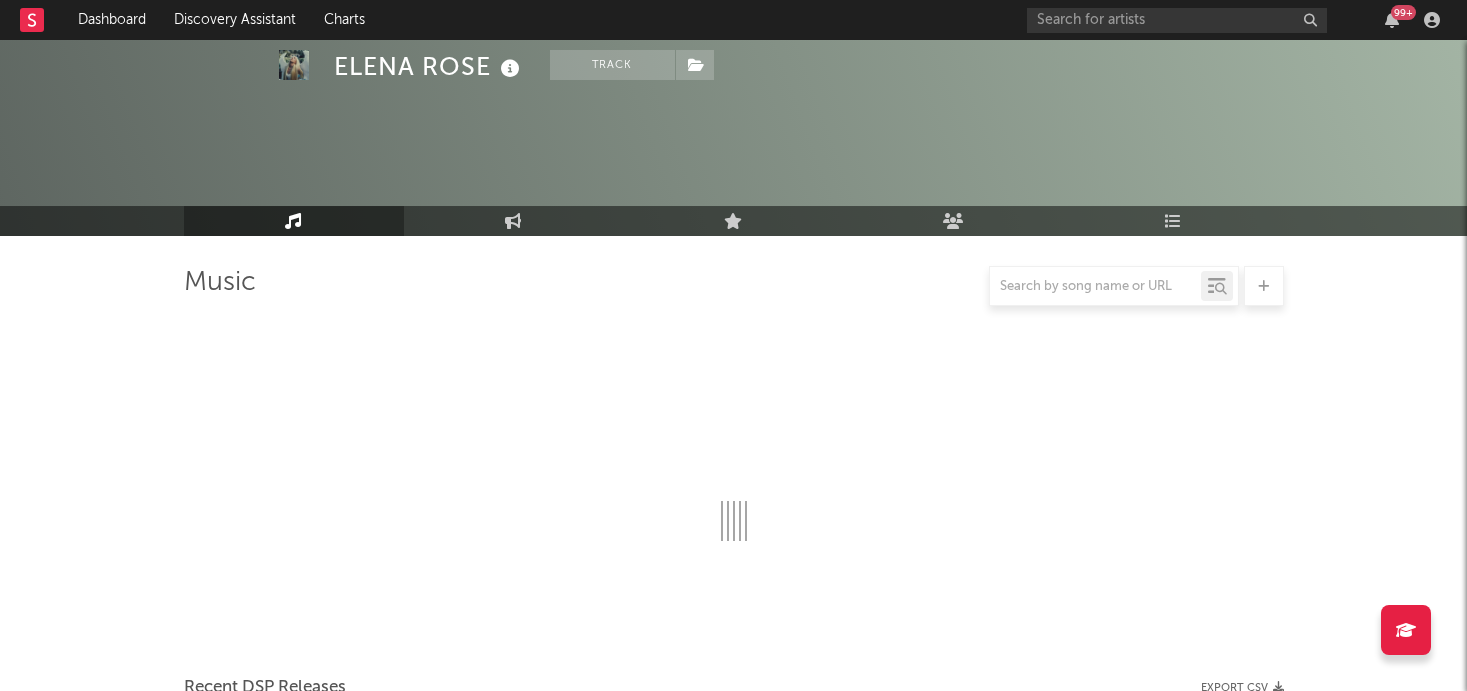 scroll, scrollTop: 1003, scrollLeft: 0, axis: vertical 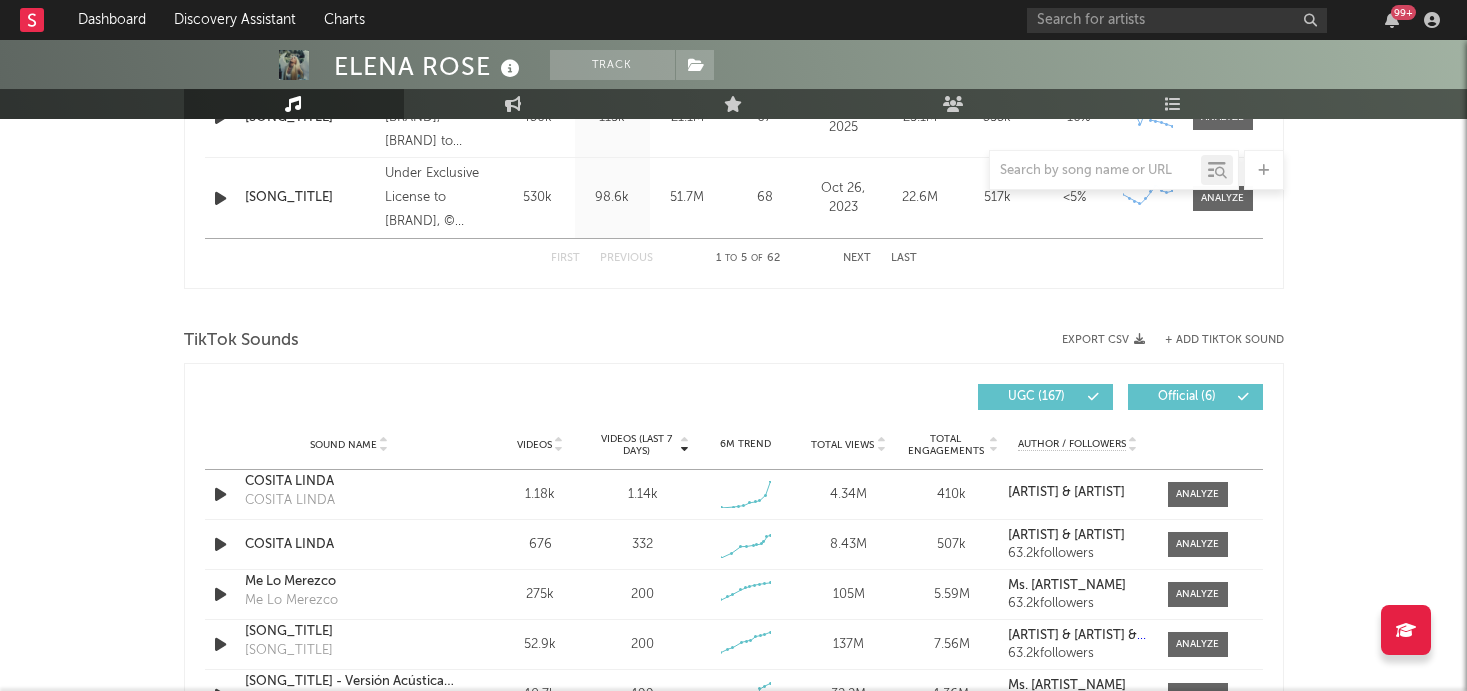select on "6m" 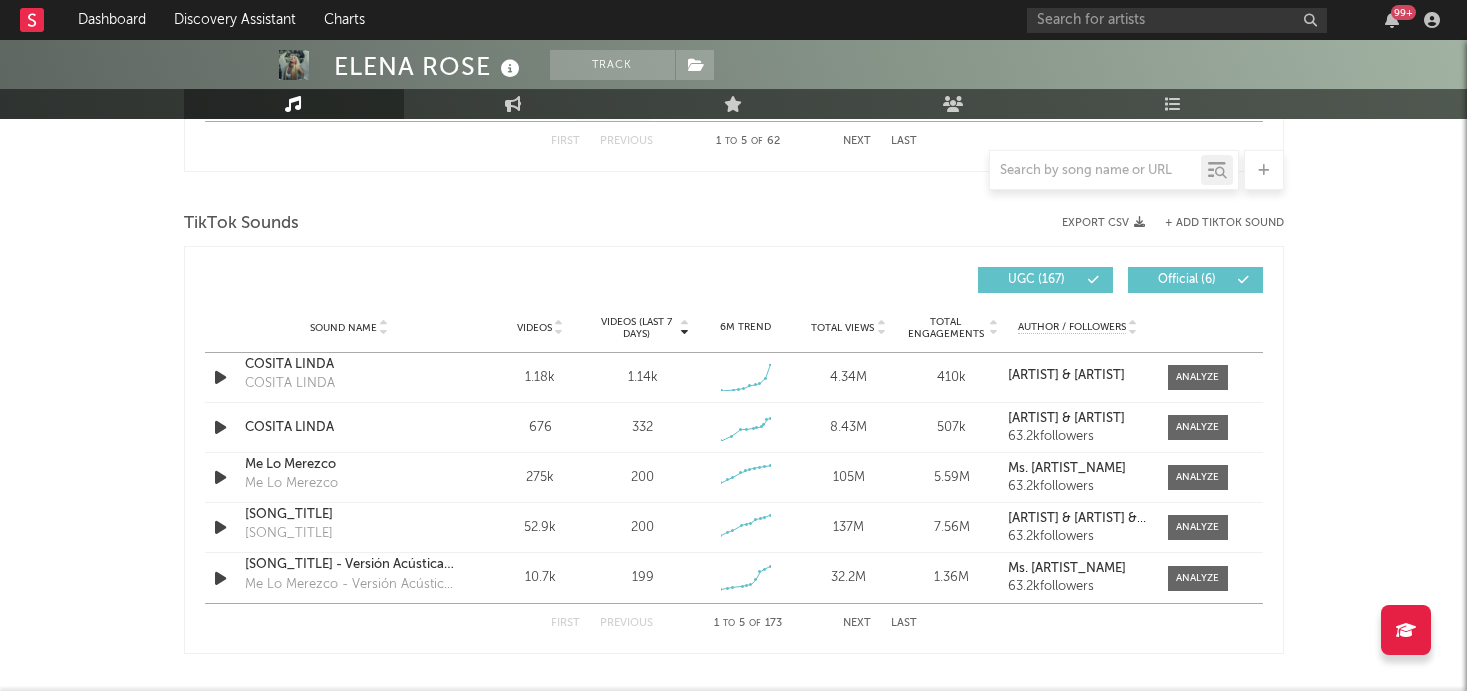 scroll, scrollTop: 1293, scrollLeft: 0, axis: vertical 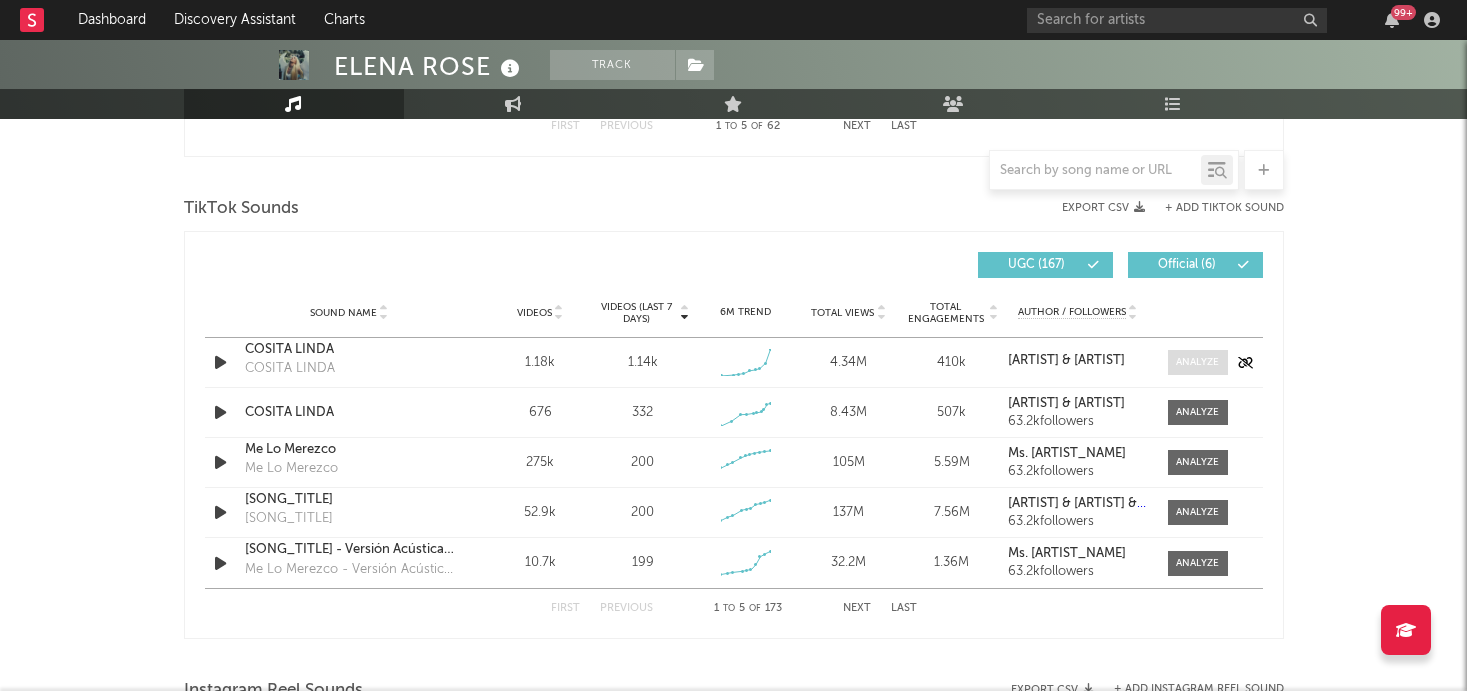 click at bounding box center [1197, 362] 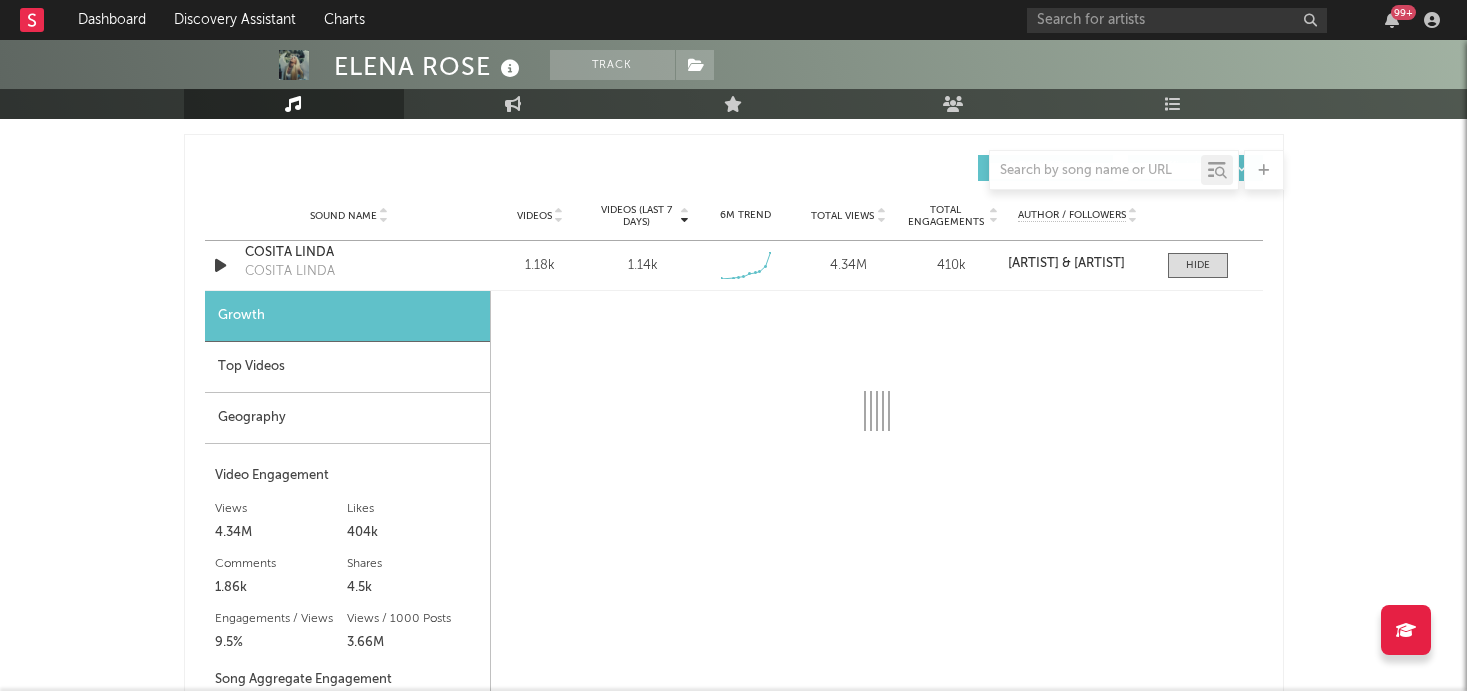 scroll, scrollTop: 1389, scrollLeft: 0, axis: vertical 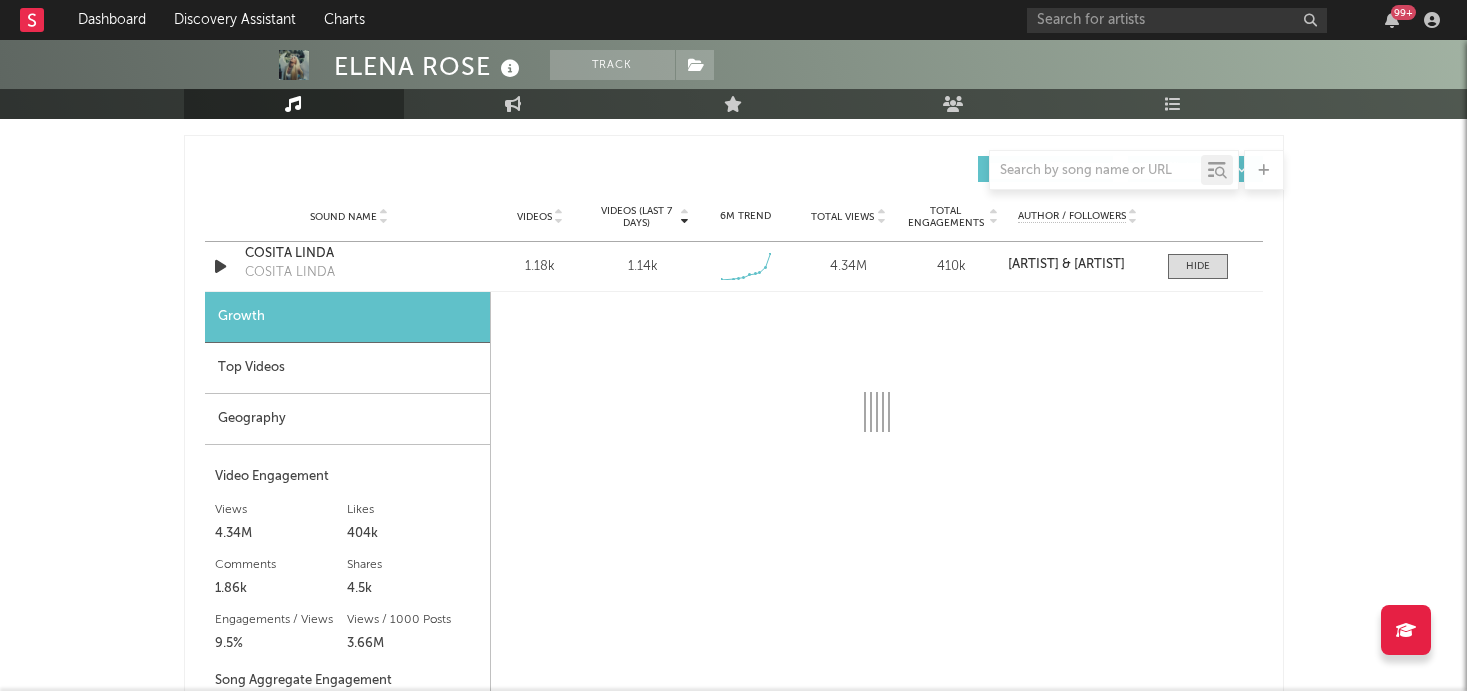 select on "1w" 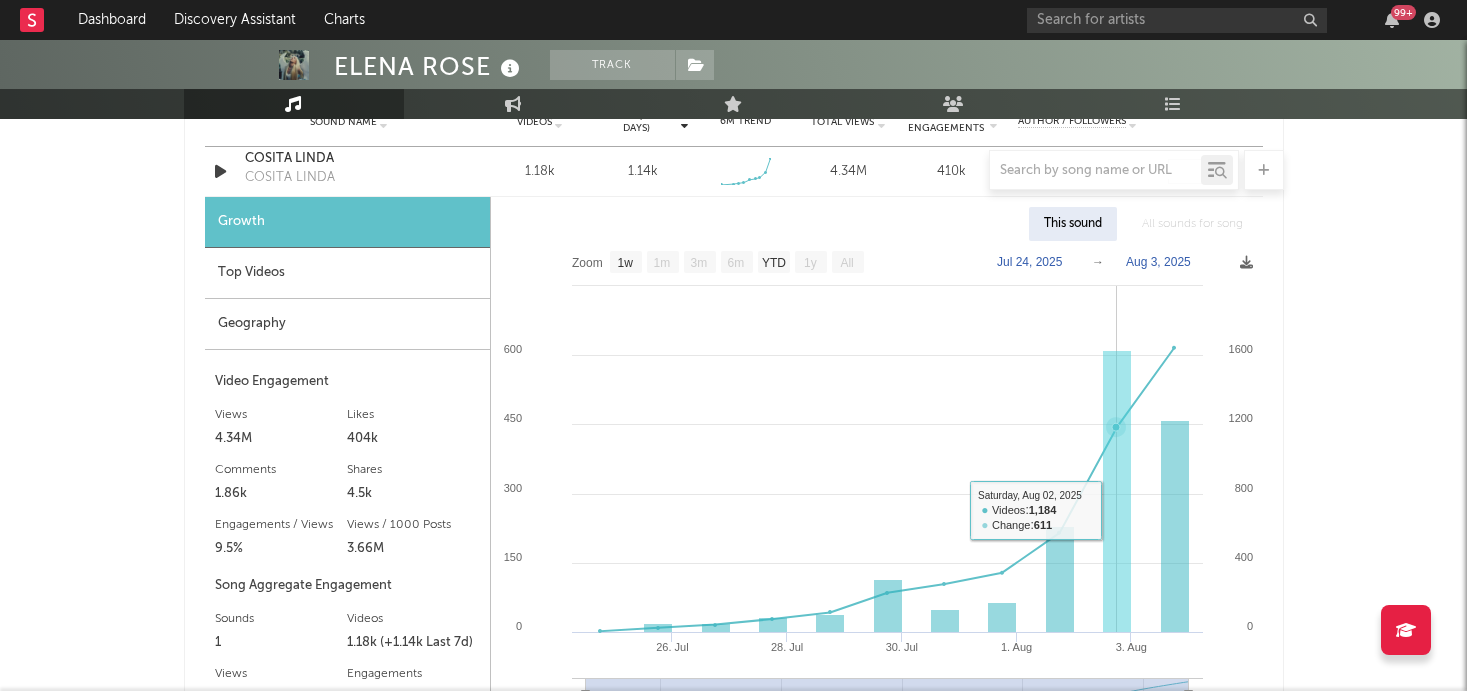 scroll, scrollTop: 1502, scrollLeft: 0, axis: vertical 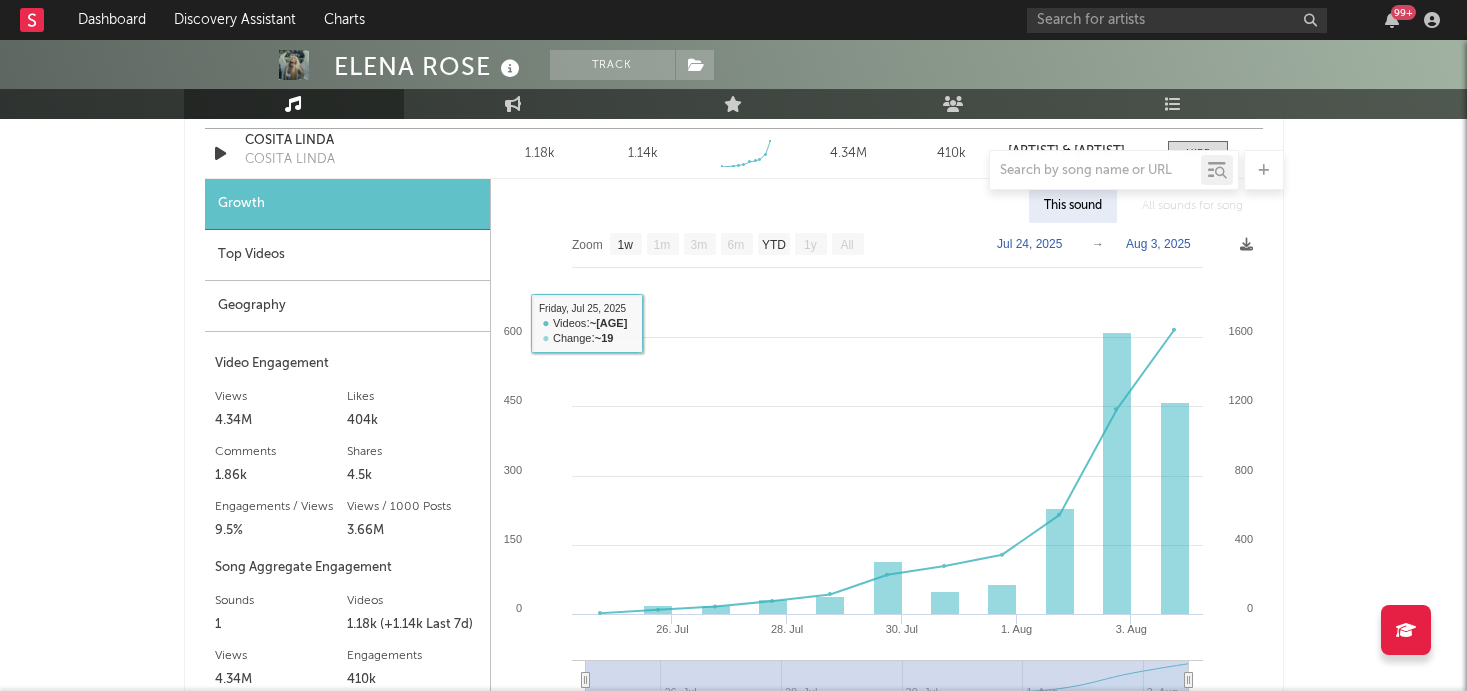 click on "Top Videos" at bounding box center (347, 255) 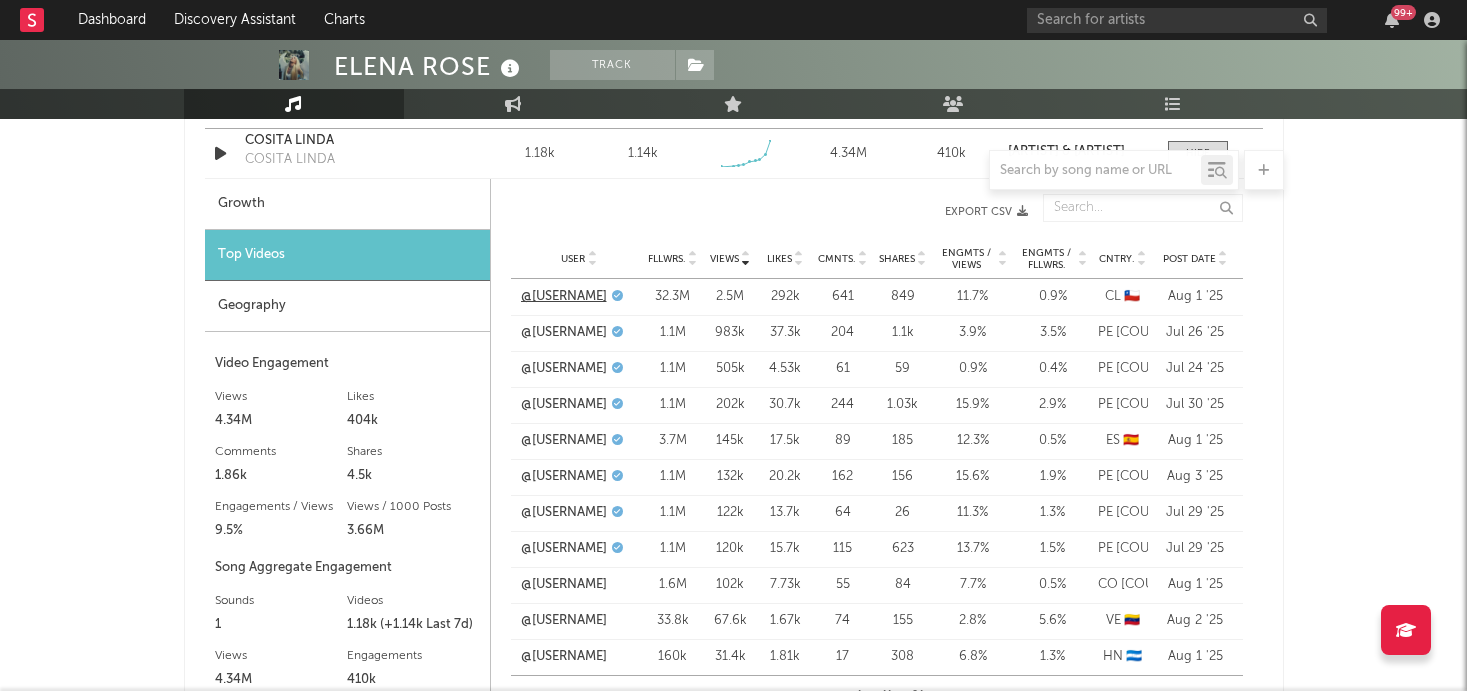 click on "@[USERNAME]" at bounding box center (564, 297) 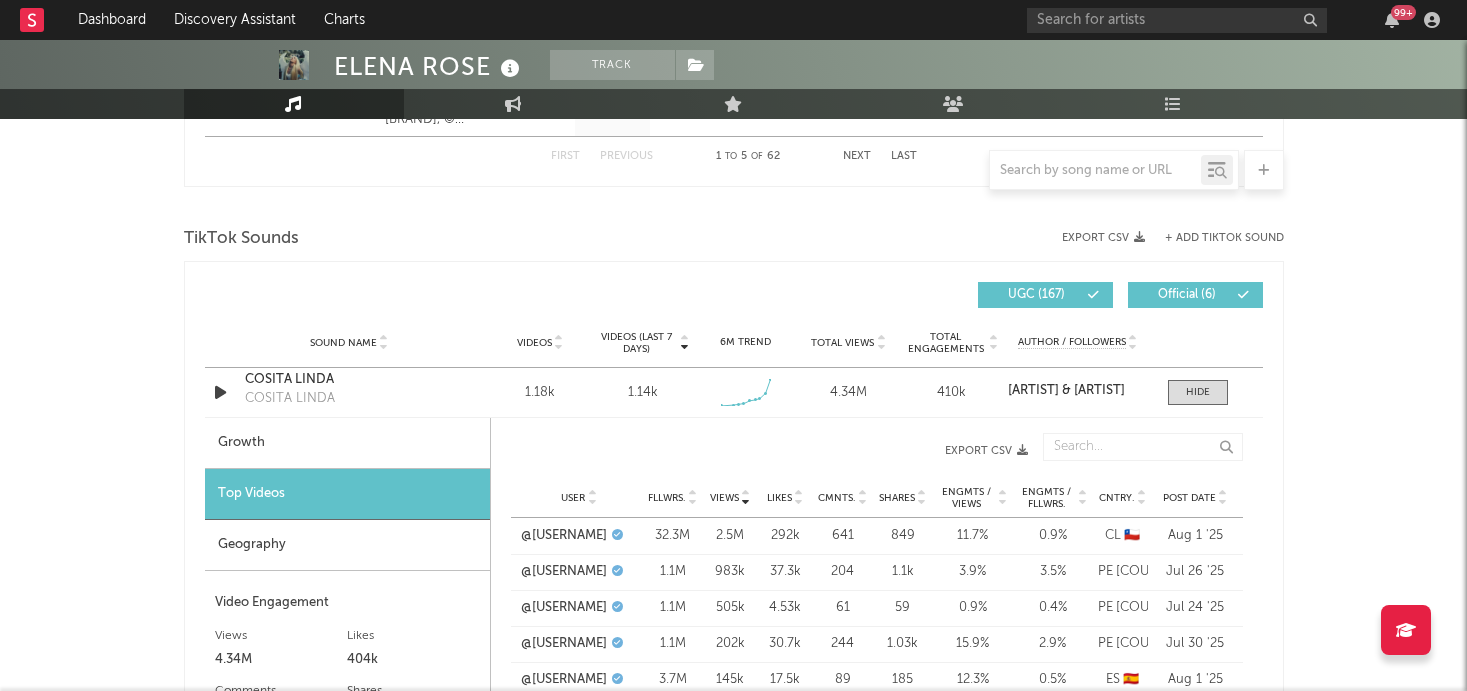scroll, scrollTop: 1267, scrollLeft: 0, axis: vertical 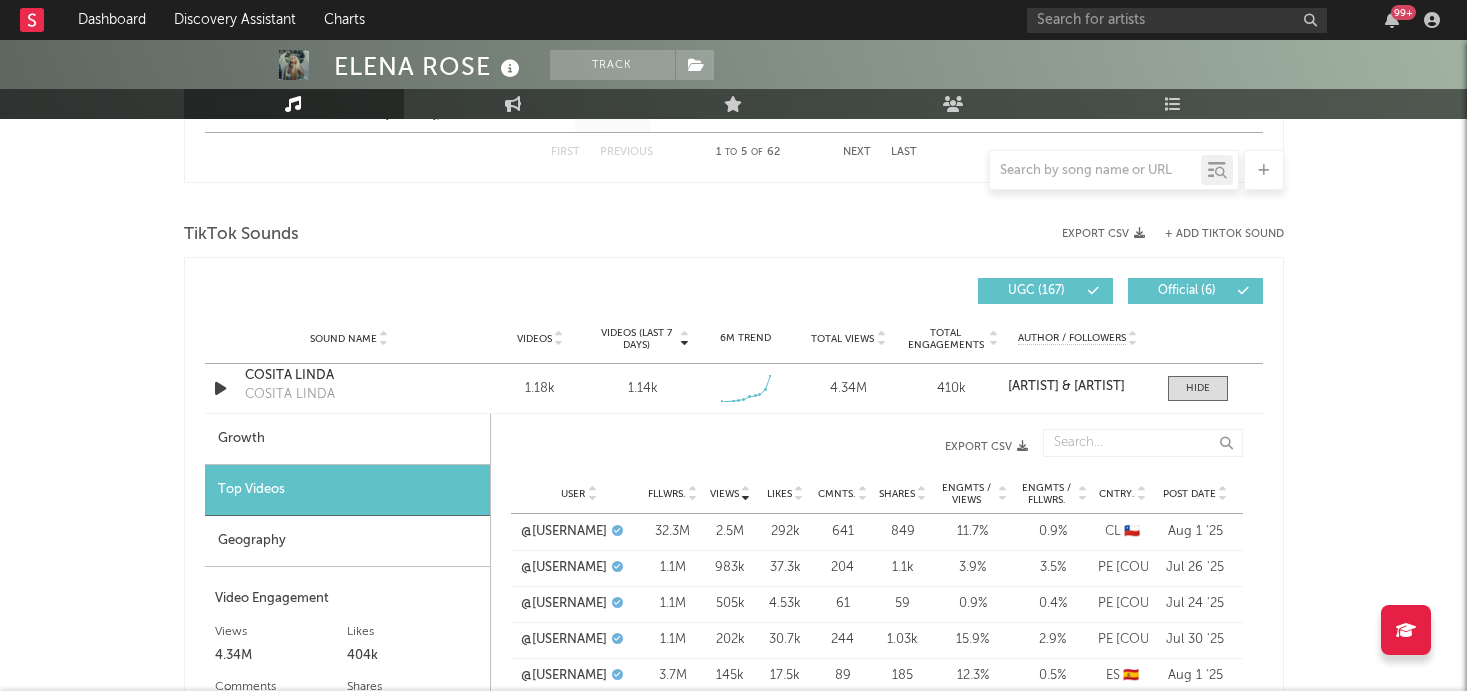 click on "+ Add TikTok Sound" at bounding box center (1224, 234) 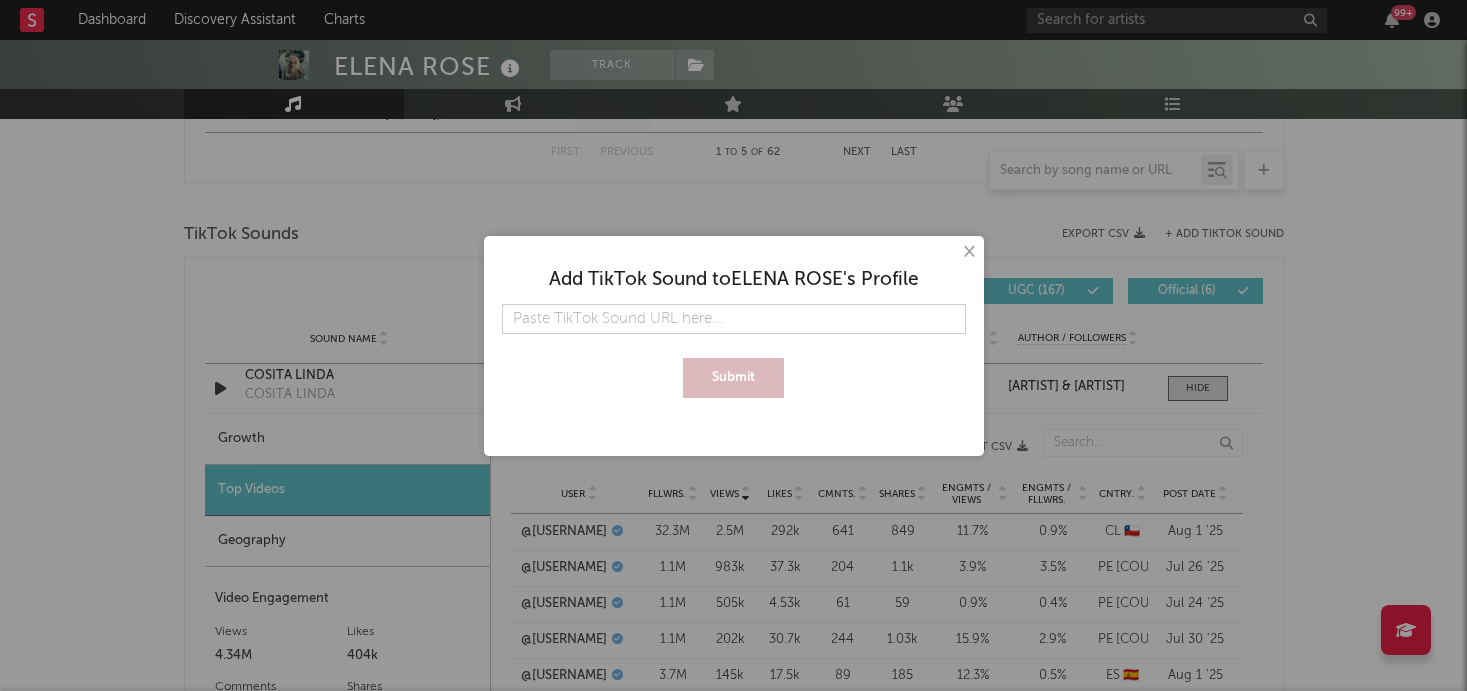 click at bounding box center [734, 319] 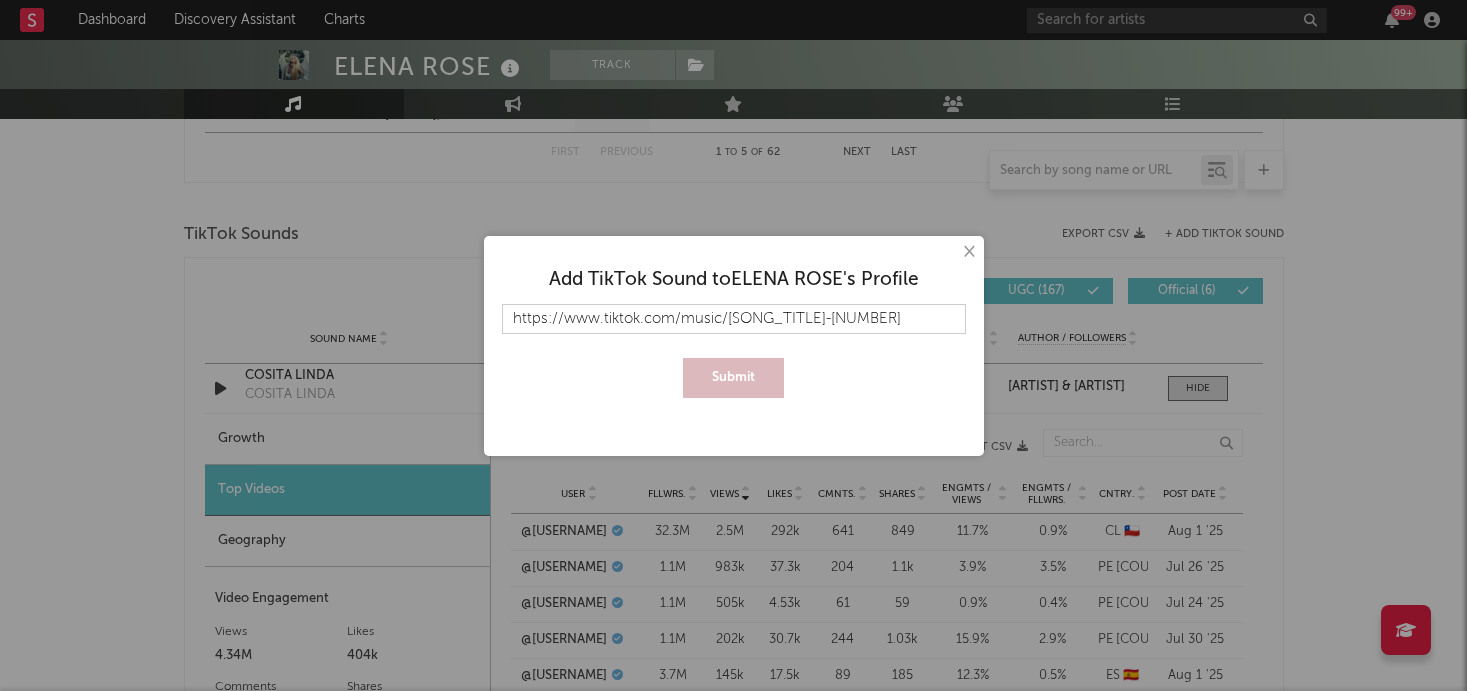 scroll, scrollTop: 0, scrollLeft: 36, axis: horizontal 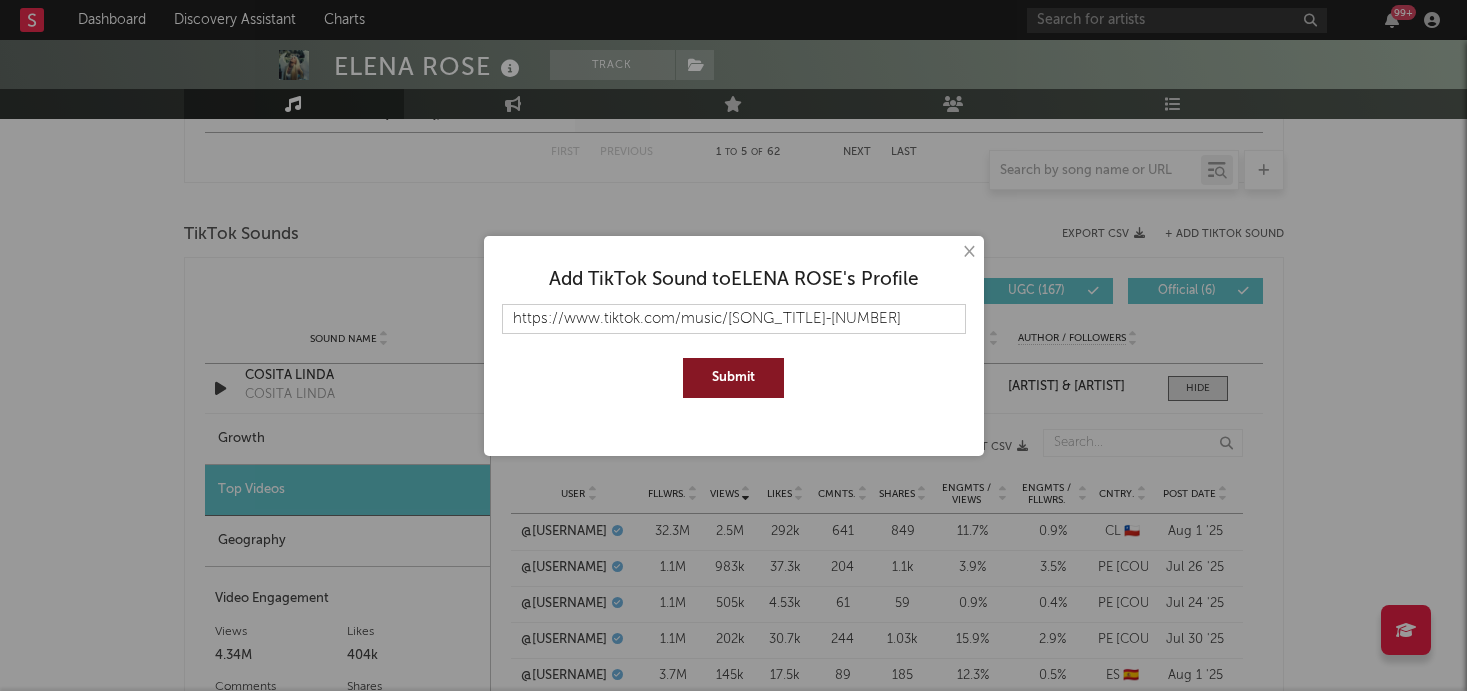 type on "https://www.tiktok.com/music/[SONG_TITLE]-[NUMBER]" 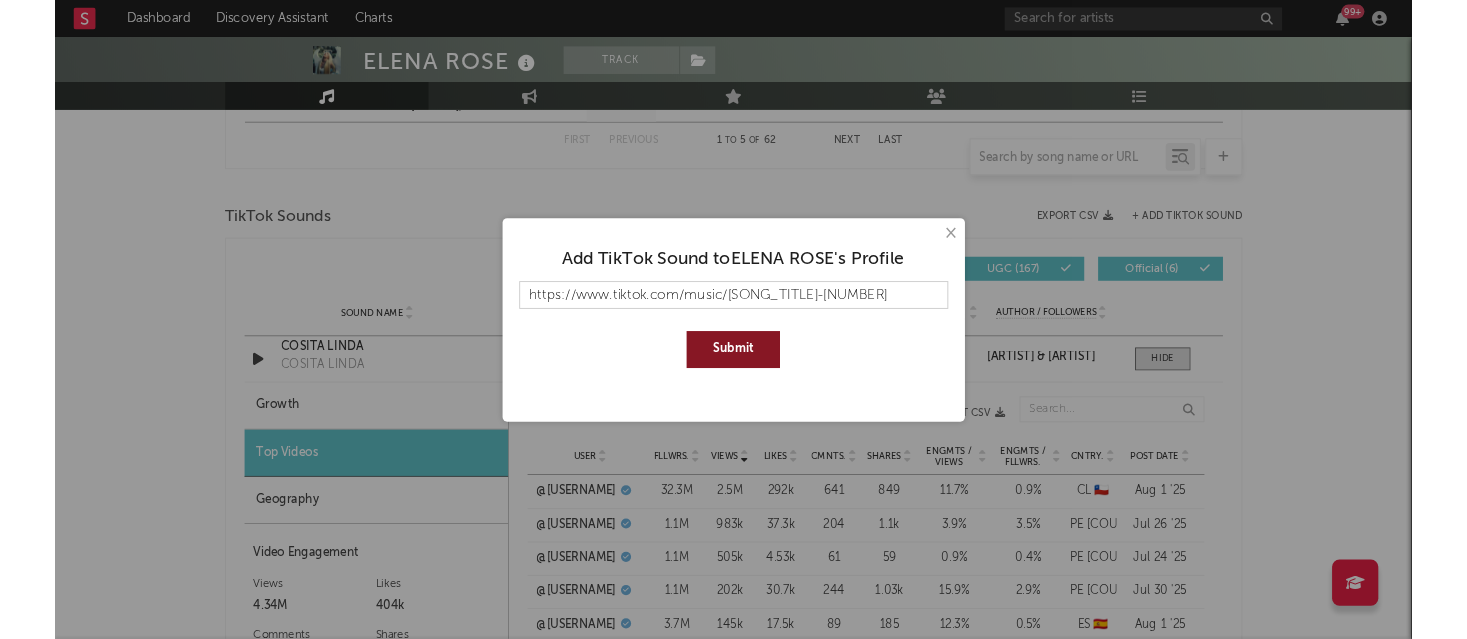 scroll, scrollTop: 0, scrollLeft: 0, axis: both 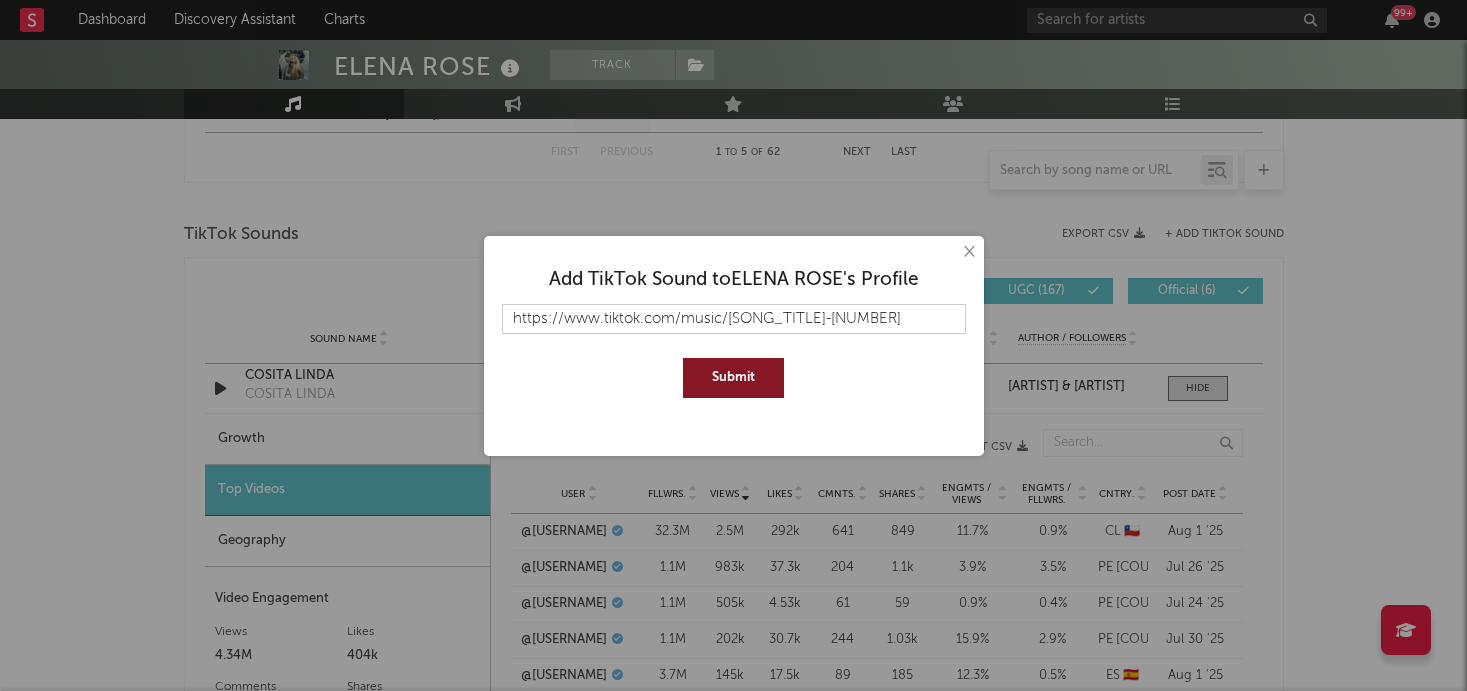 click on "Submit" at bounding box center (733, 378) 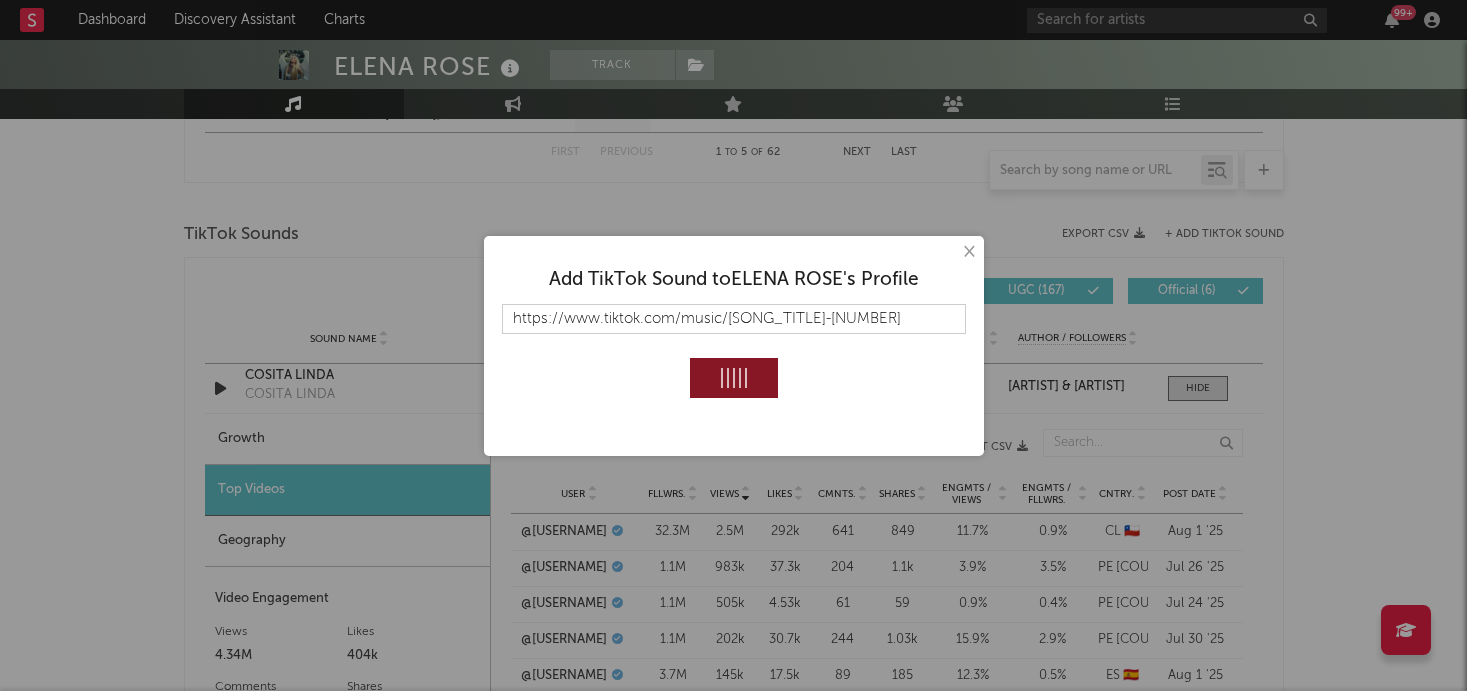 type 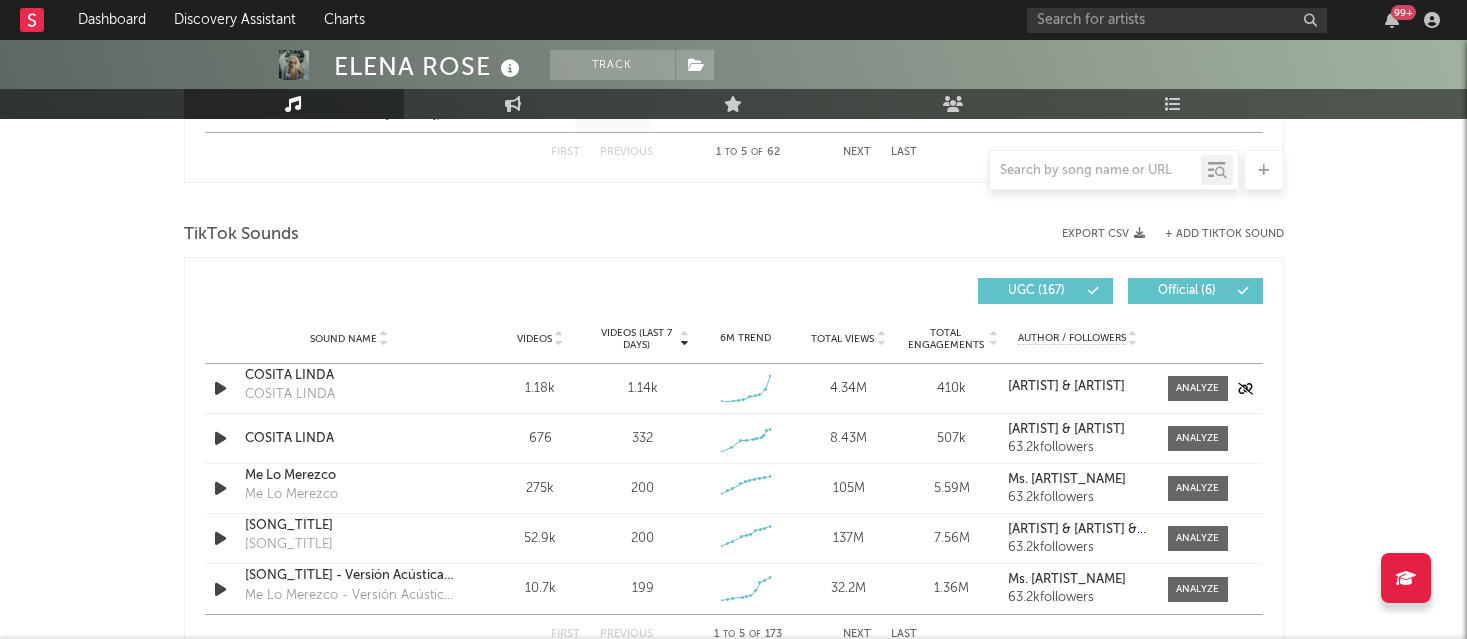 click on "Sound Name COSITA LINDA COSITA LINDA Videos 1.18k Videos (last 7 days) 1.14k Weekly Growth % 6M Trend Created with Highcharts 10.3.3 Total Views 4.34M Total Engagements 410k Author / Followers Ms. [ARTIST] & [ARTIST]" at bounding box center [734, 388] 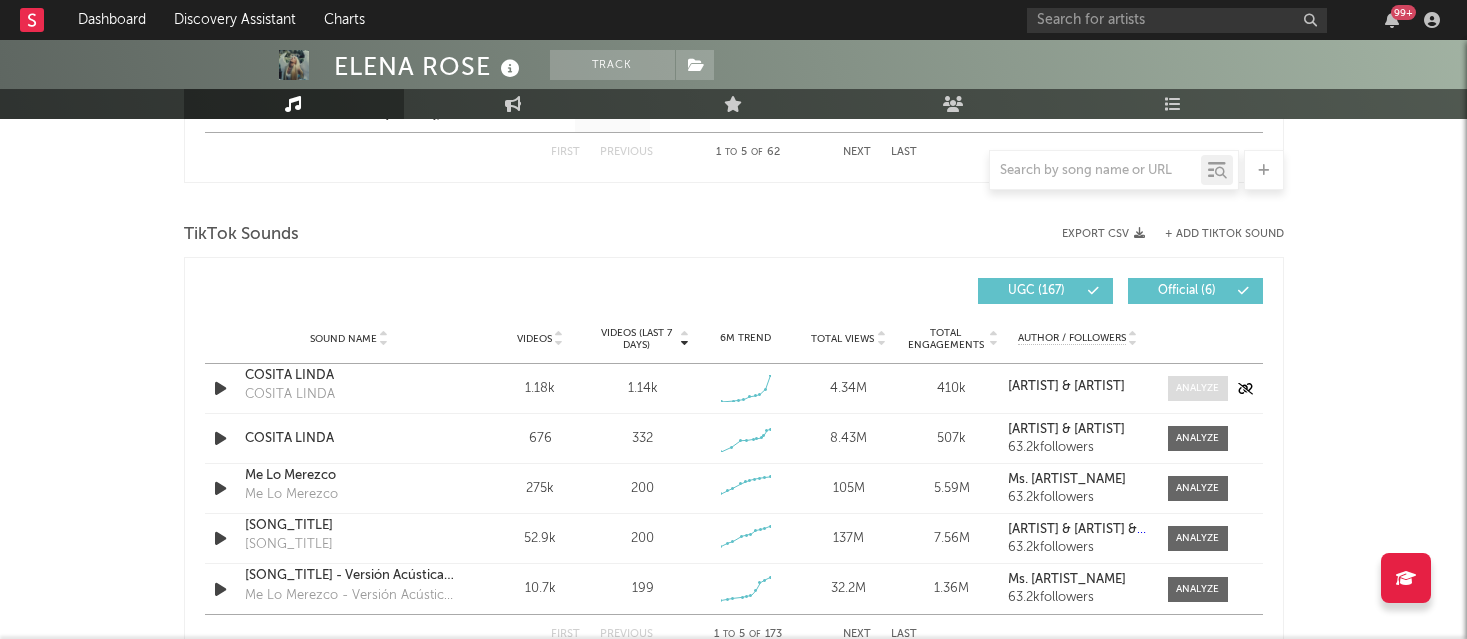 click at bounding box center [1197, 388] 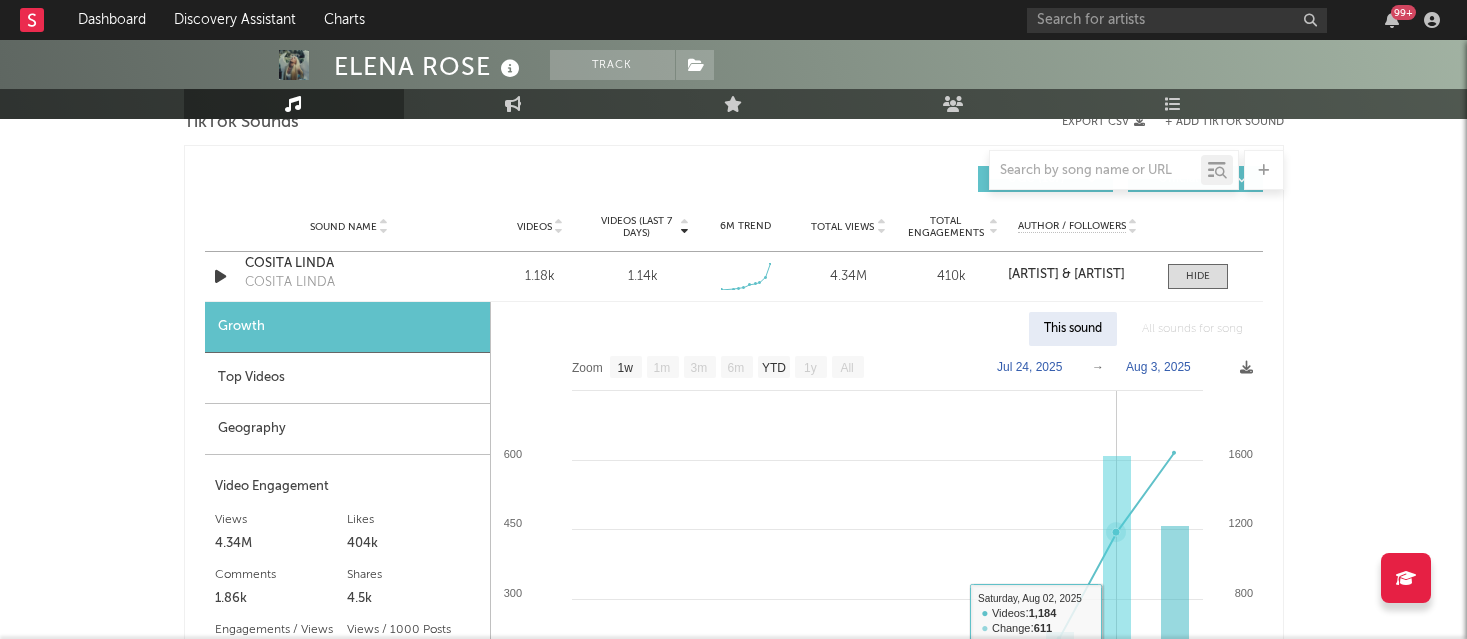 scroll, scrollTop: 1370, scrollLeft: 0, axis: vertical 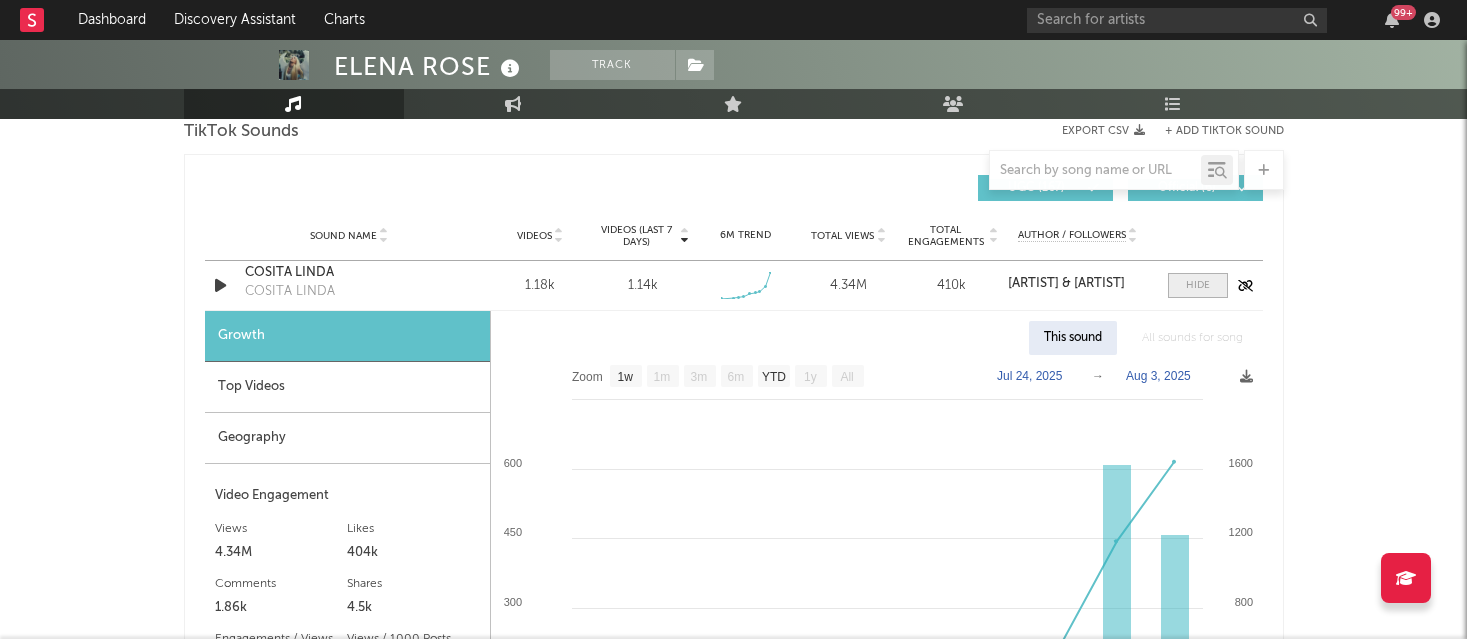 click at bounding box center [1198, 285] 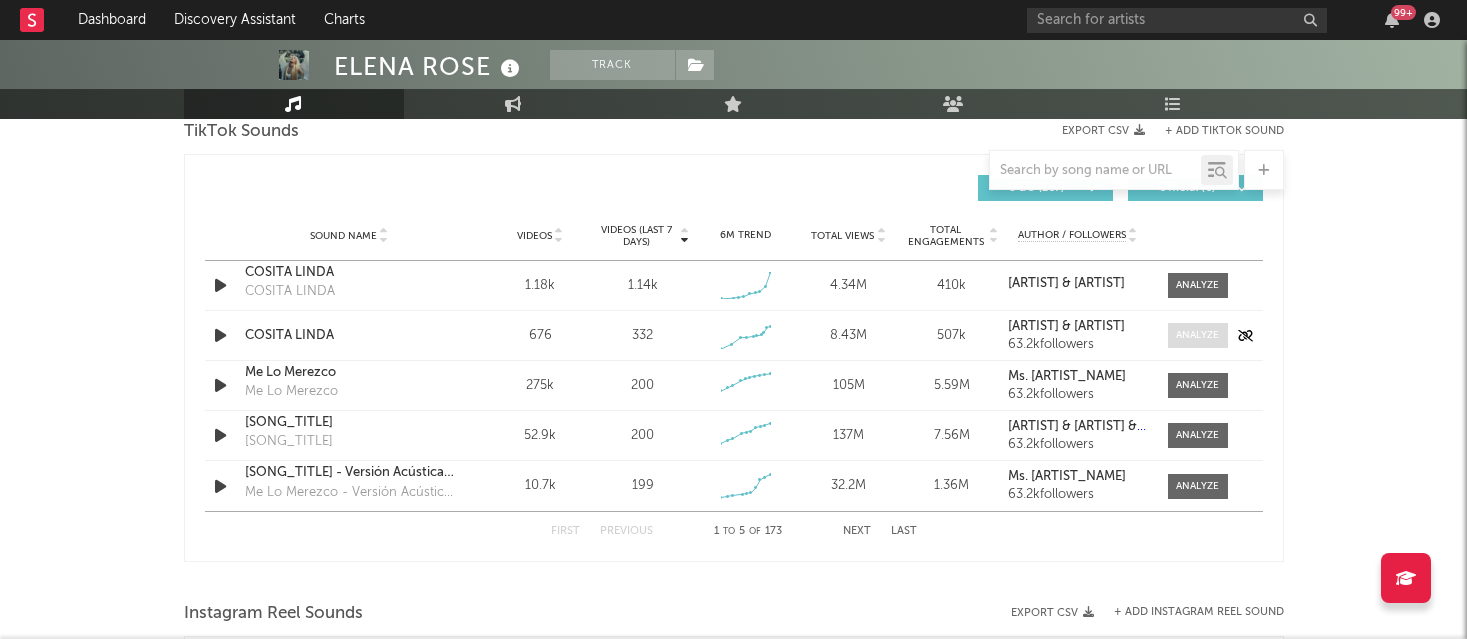 click at bounding box center [1197, 335] 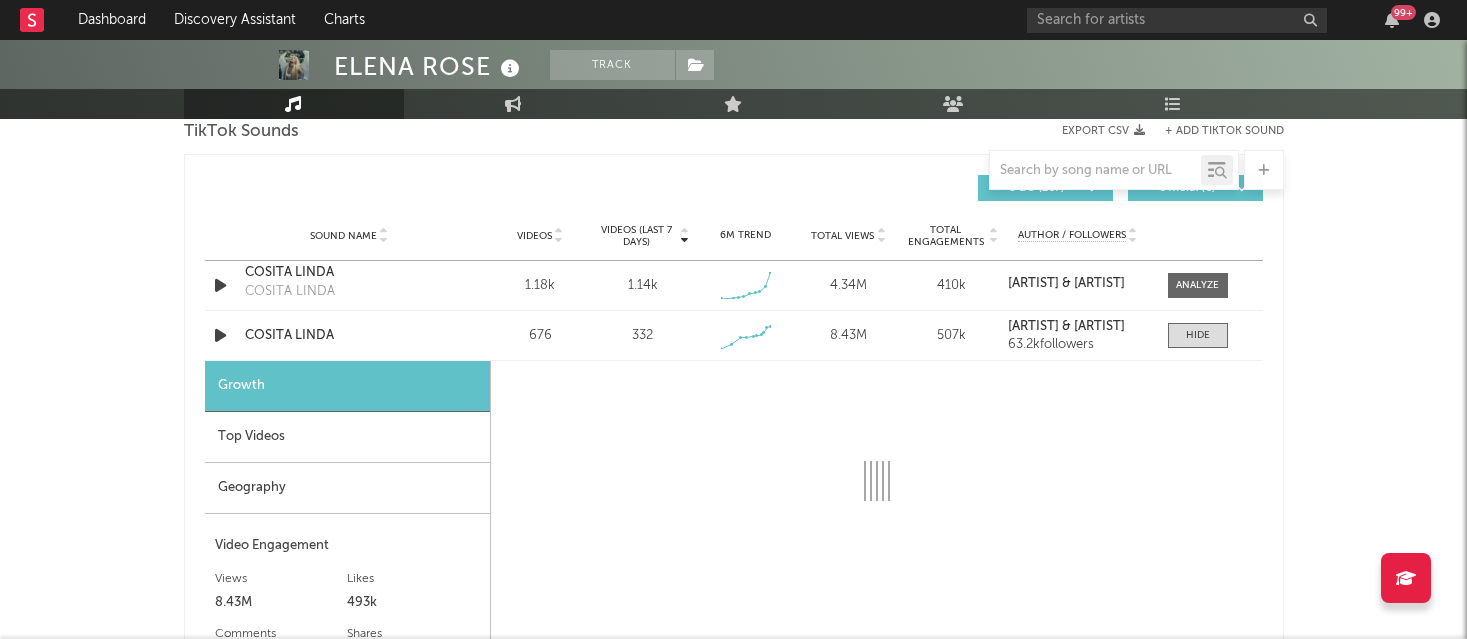 select on "1w" 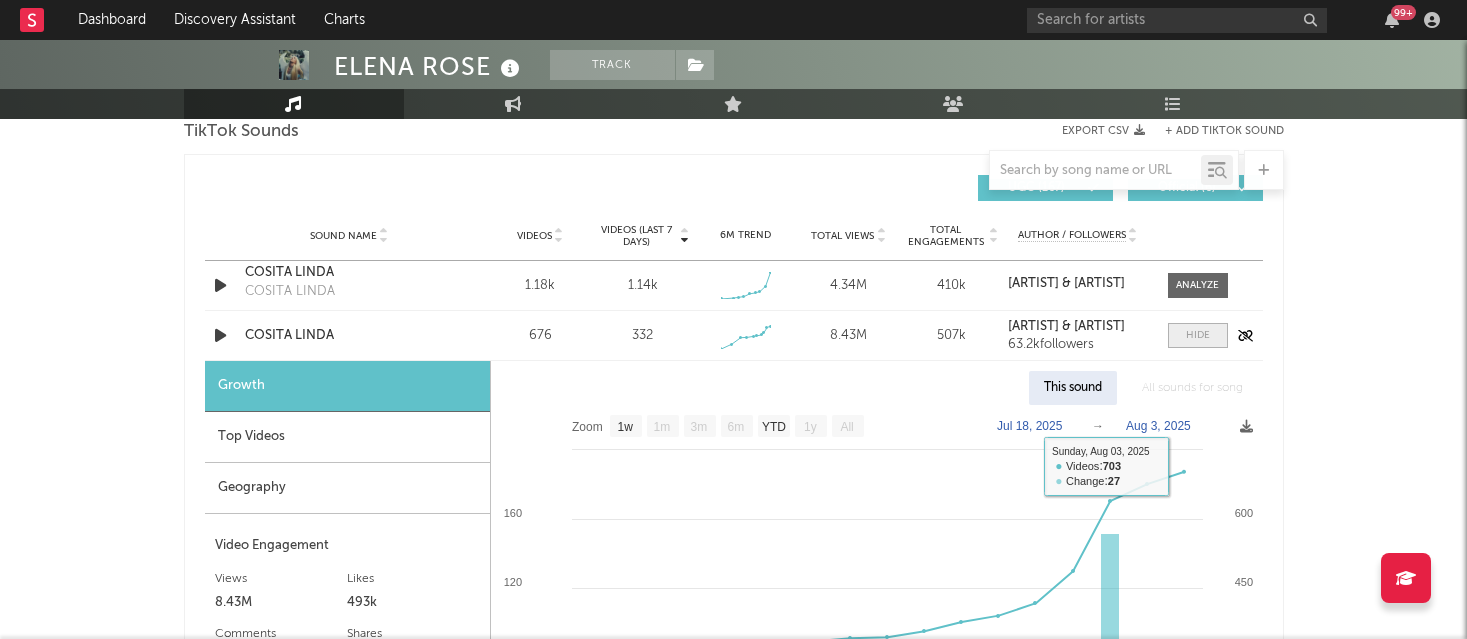 click at bounding box center (1198, 335) 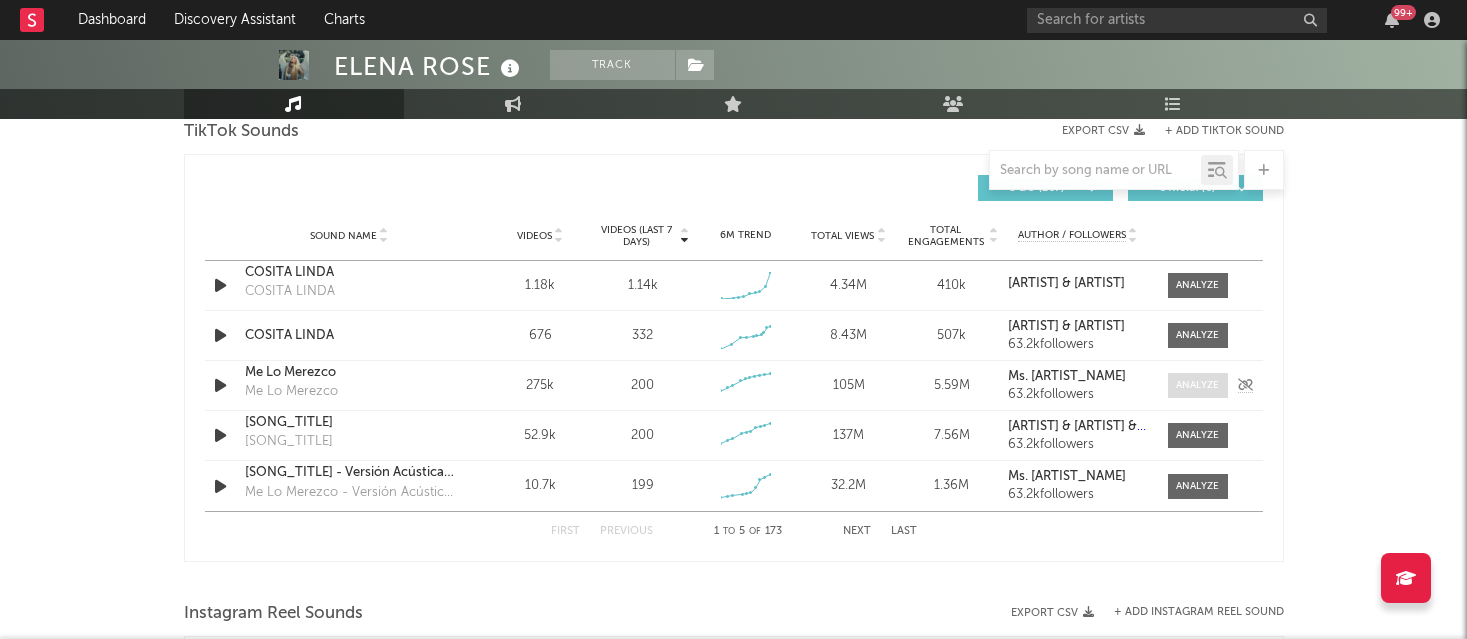 click at bounding box center (1197, 385) 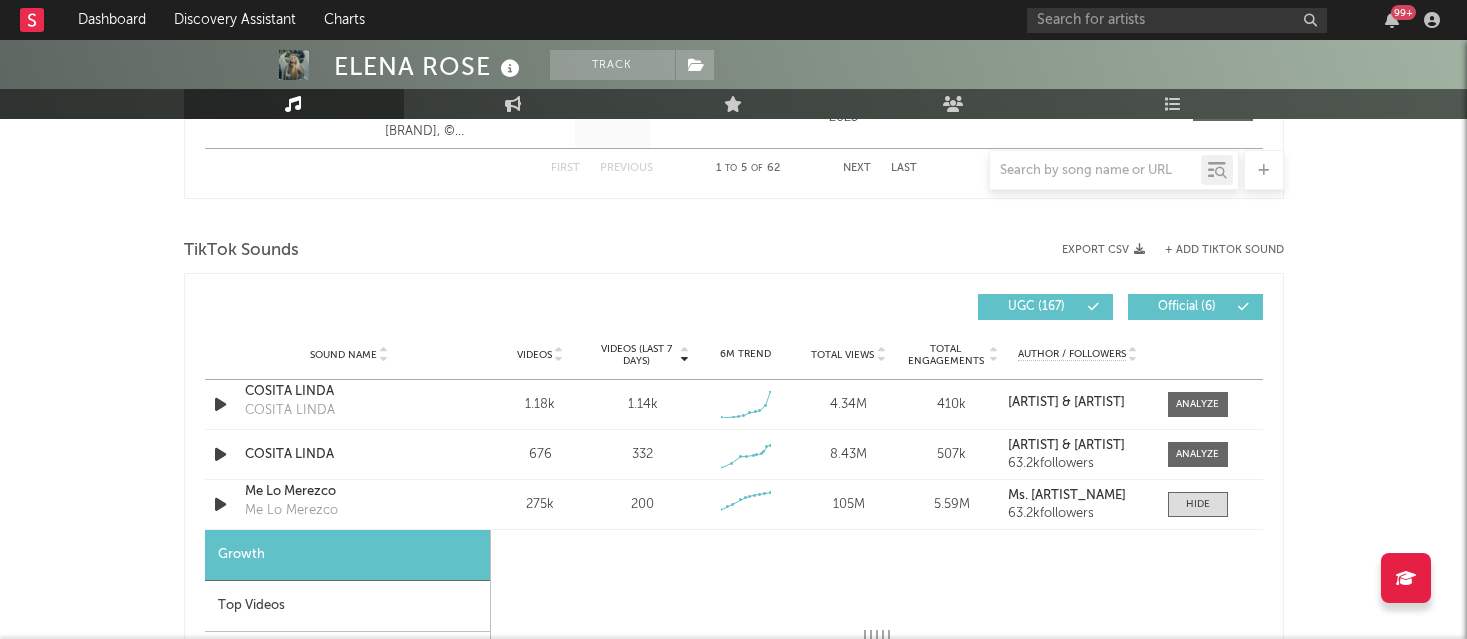 scroll, scrollTop: 1417, scrollLeft: 0, axis: vertical 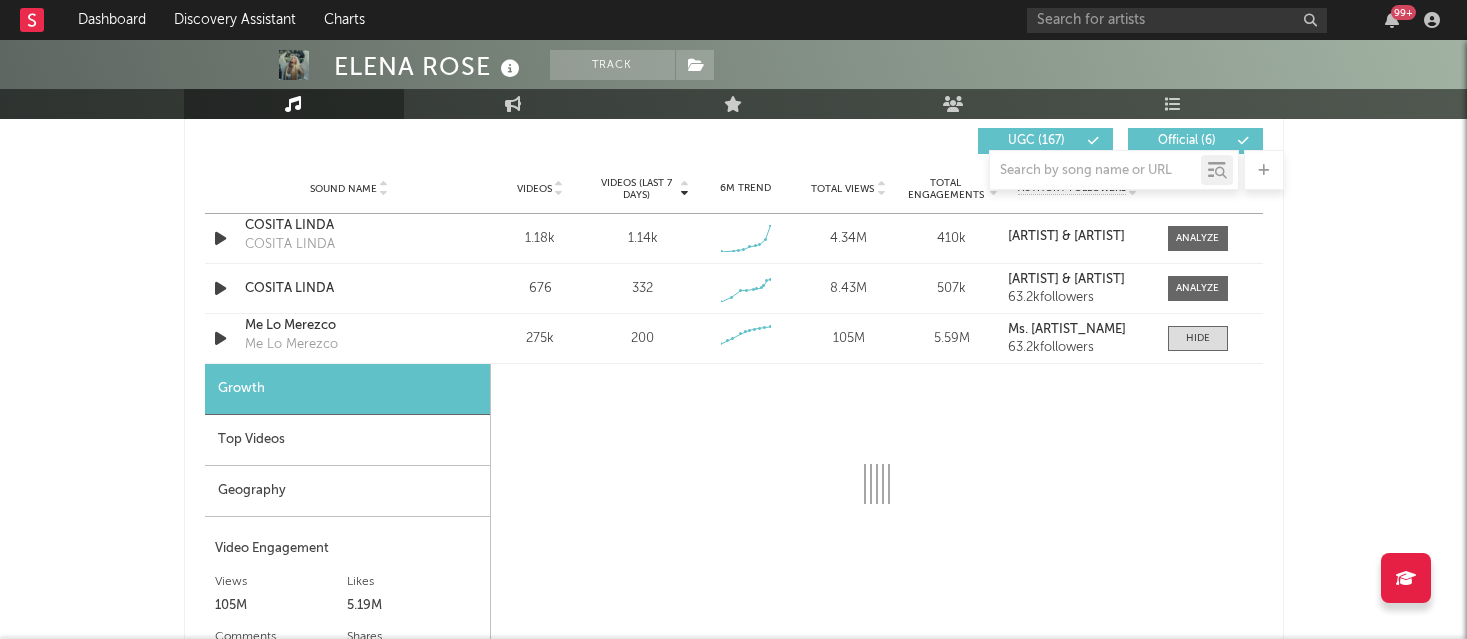 select on "6m" 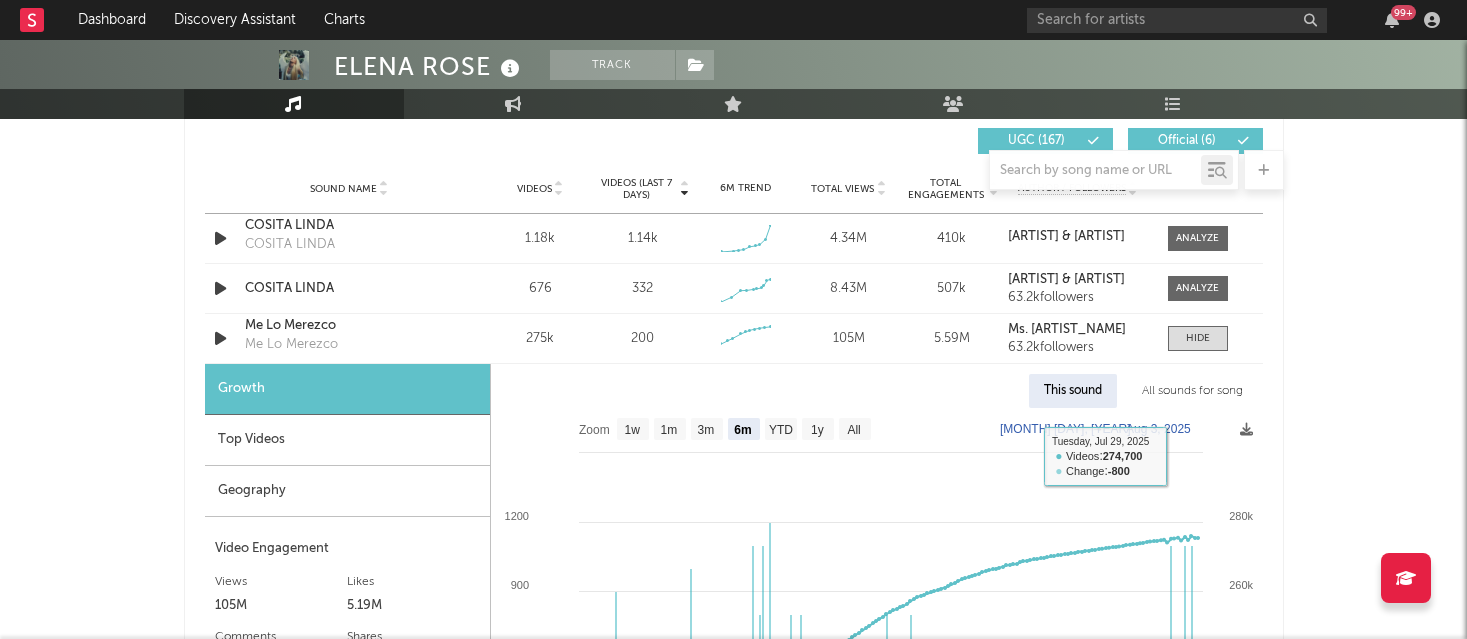 click on "All sounds for song" at bounding box center [1192, 391] 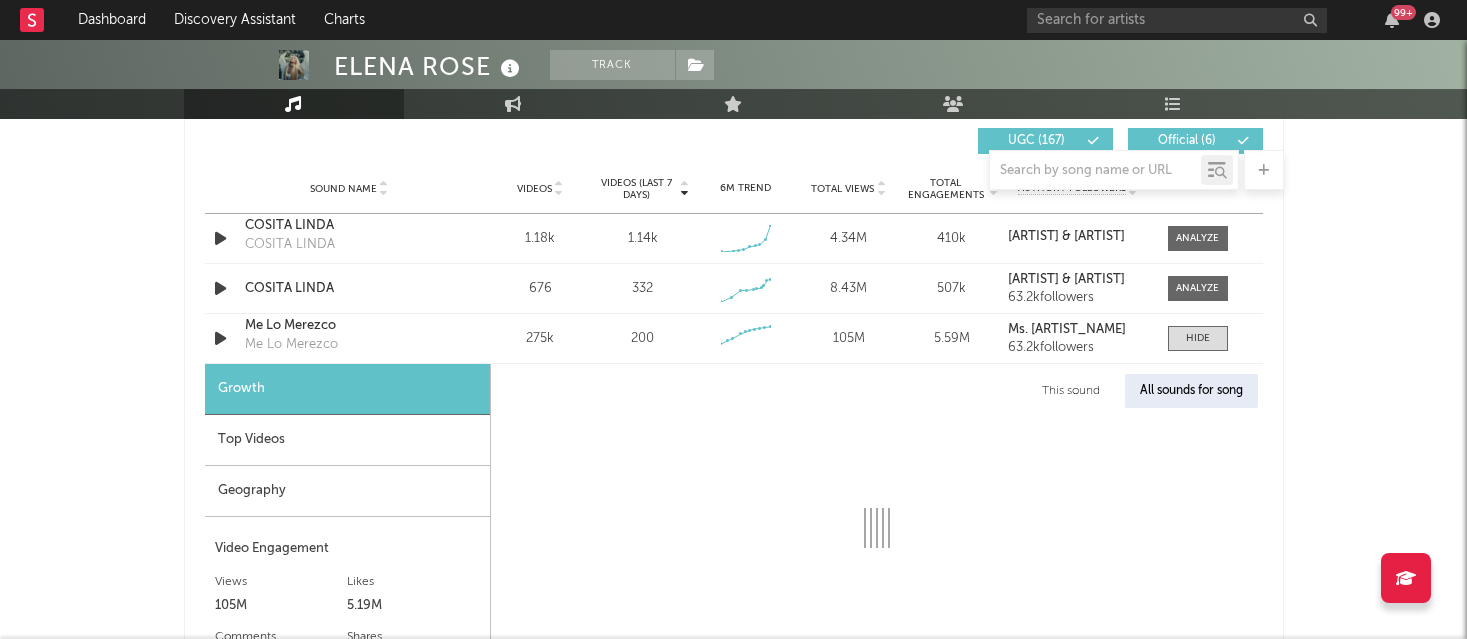 select on "1w" 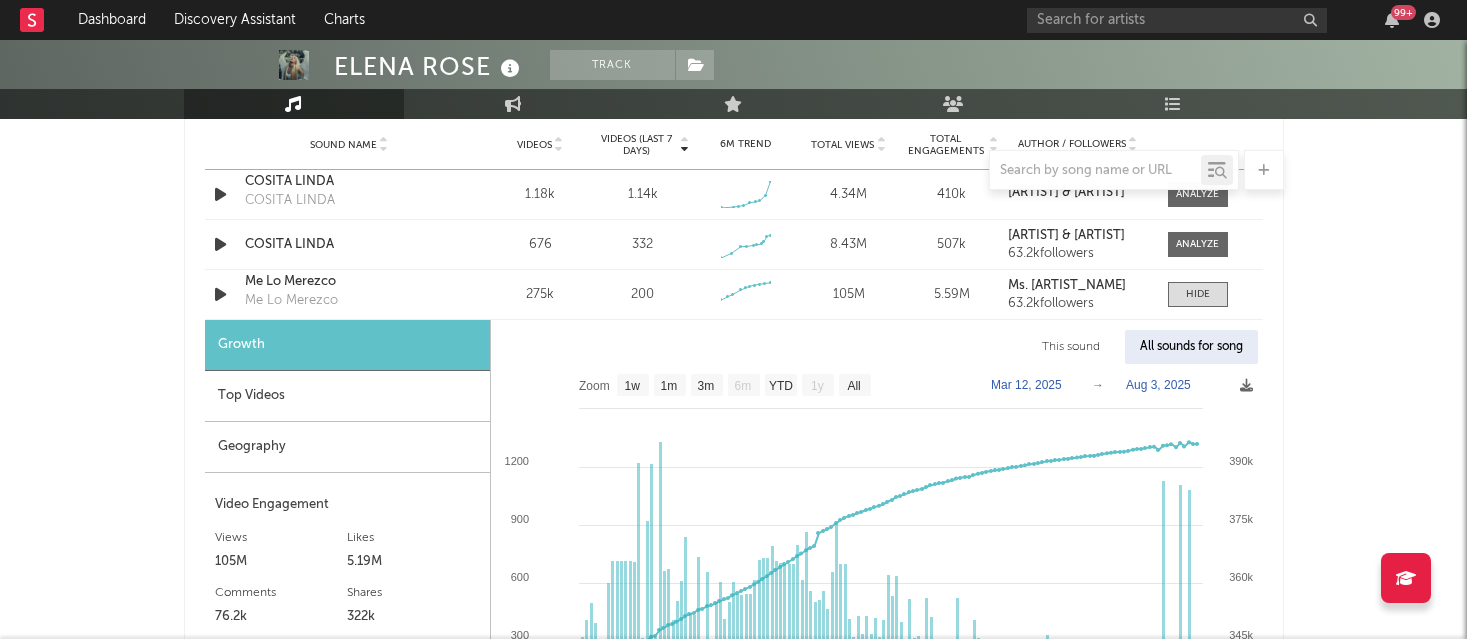 scroll, scrollTop: 1463, scrollLeft: 0, axis: vertical 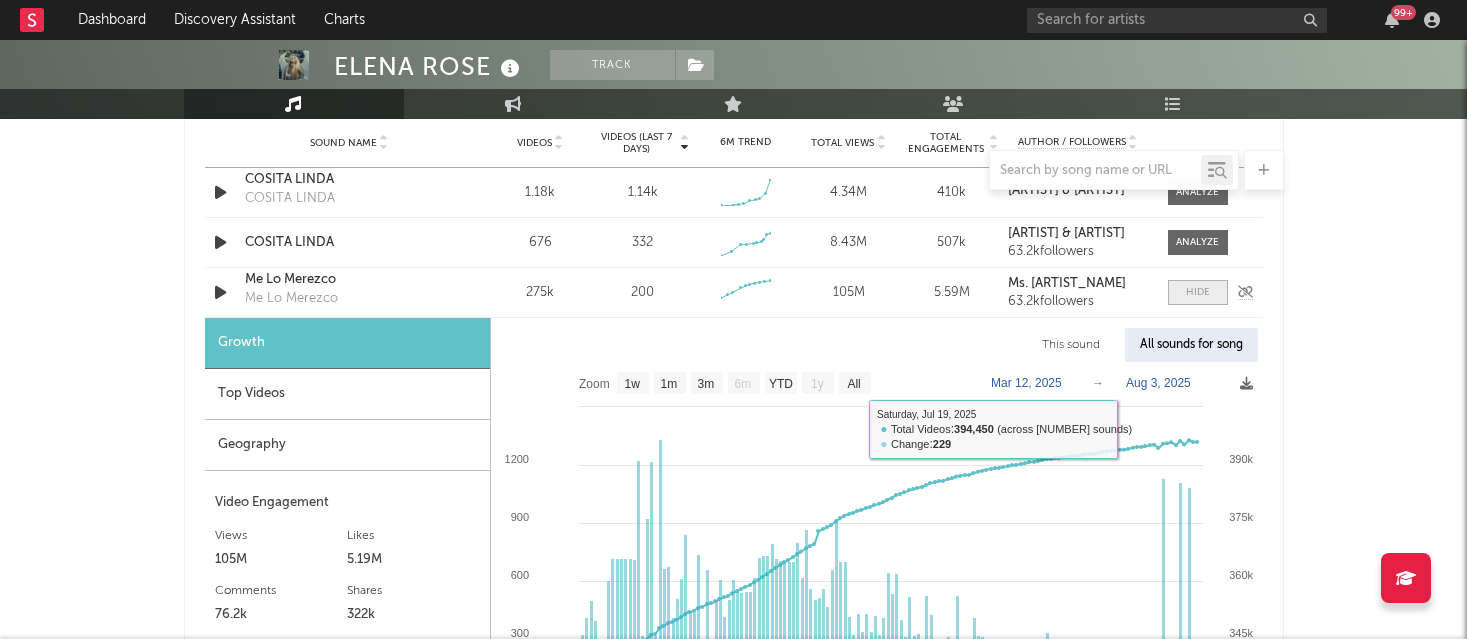 click at bounding box center [1198, 292] 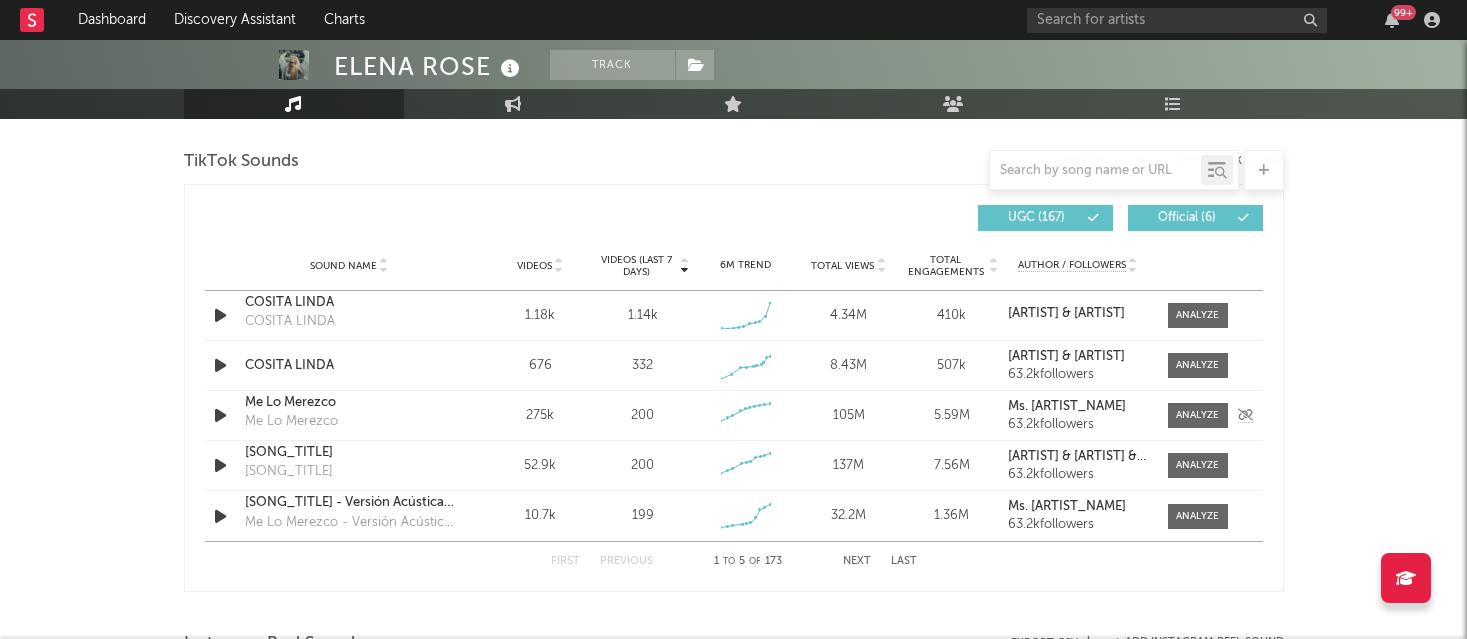 scroll, scrollTop: 1347, scrollLeft: 0, axis: vertical 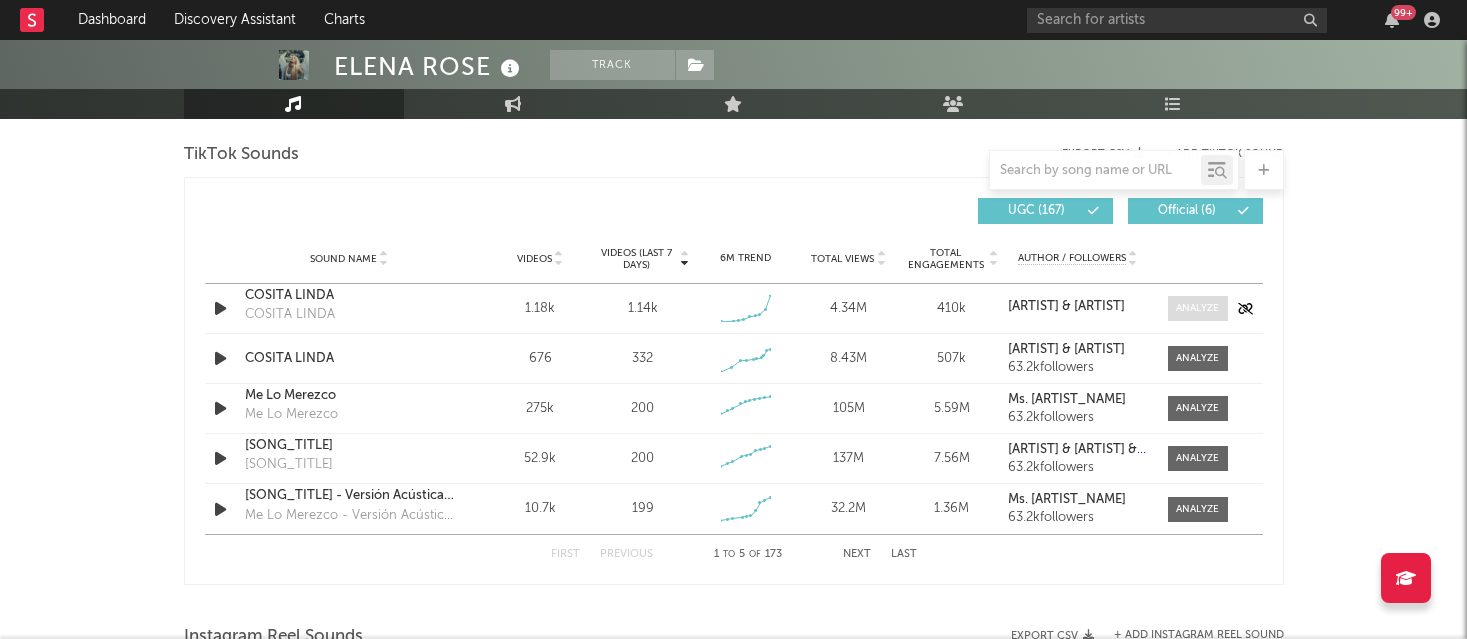 click at bounding box center [1198, 308] 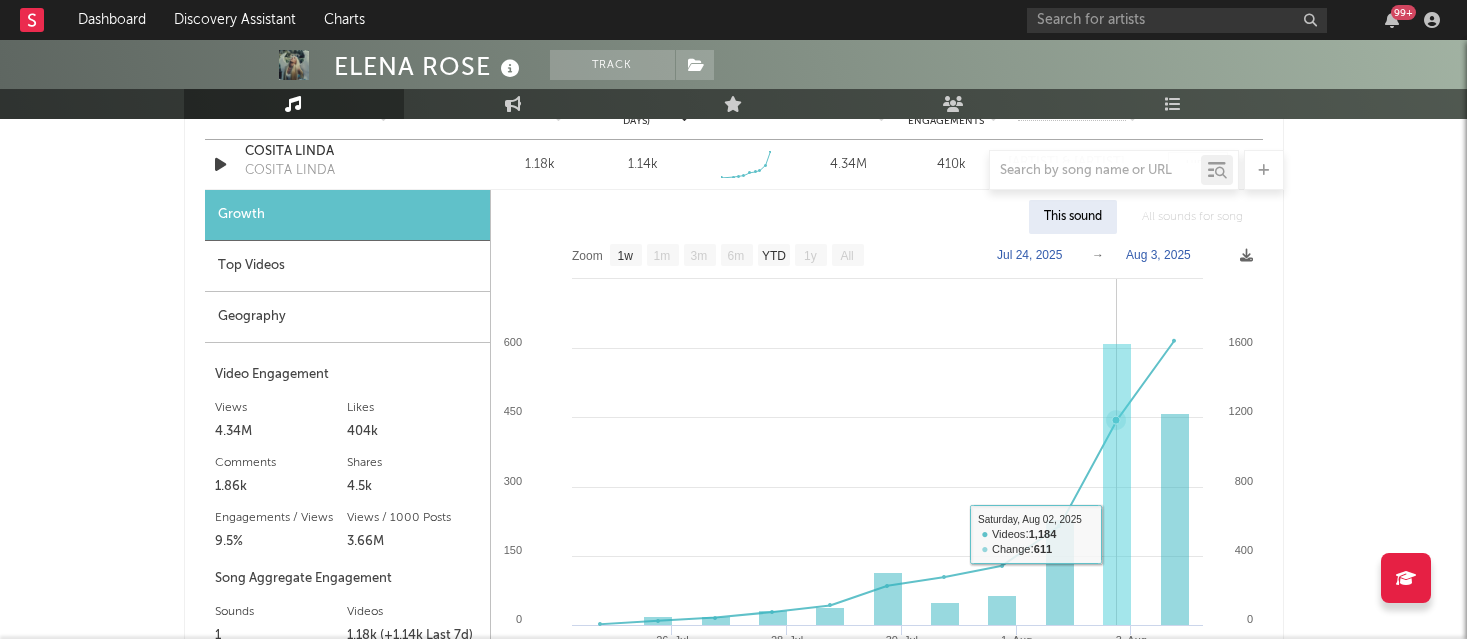 scroll, scrollTop: 1396, scrollLeft: 0, axis: vertical 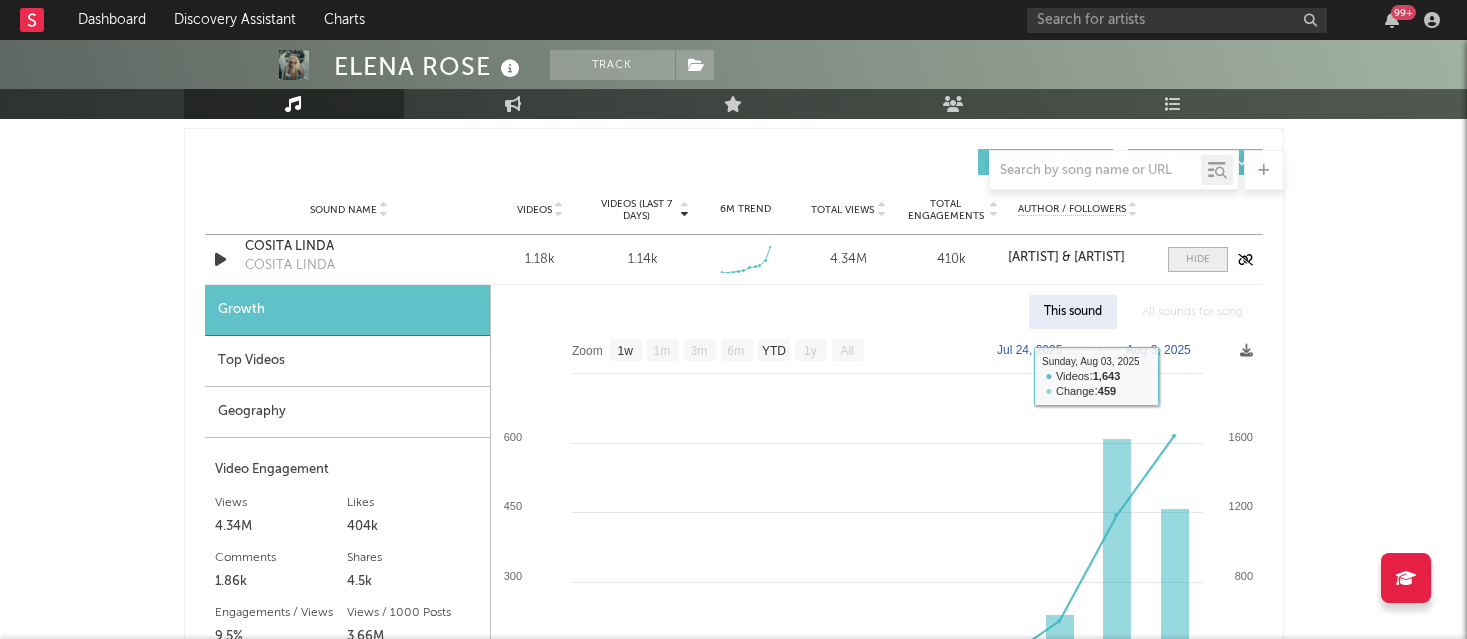 click at bounding box center (1198, 259) 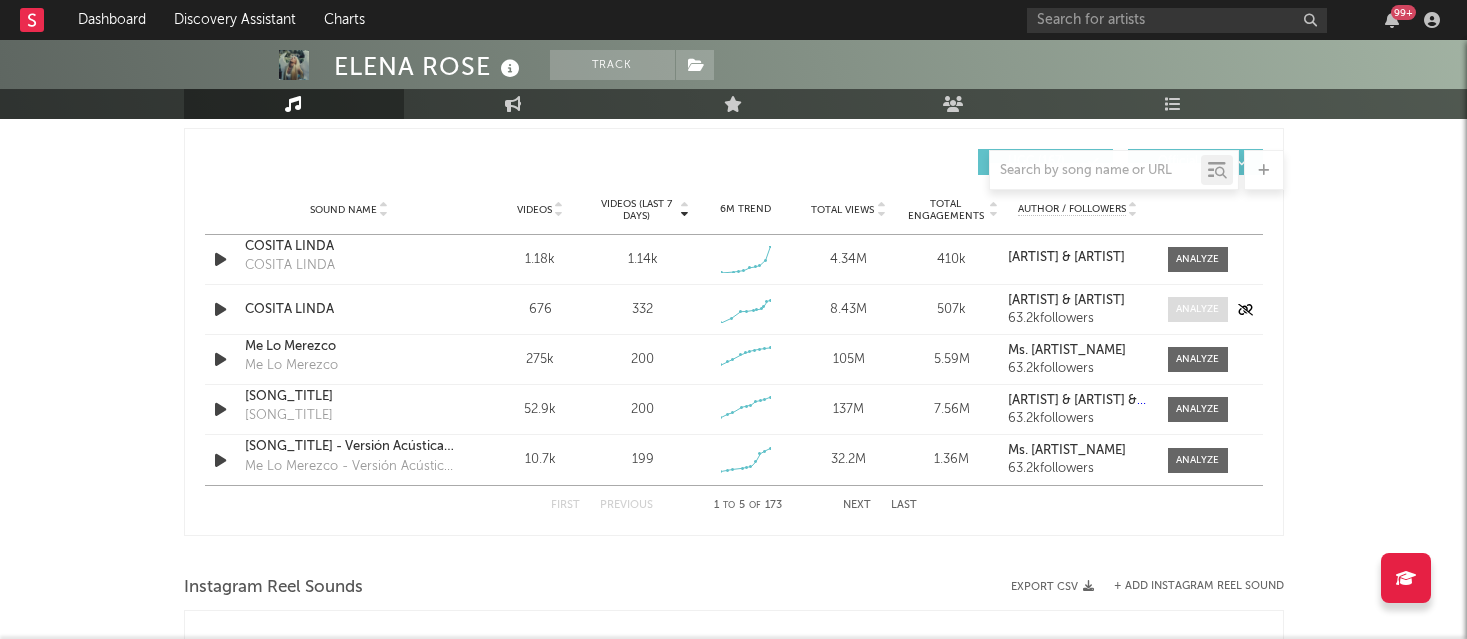 click at bounding box center (1198, 309) 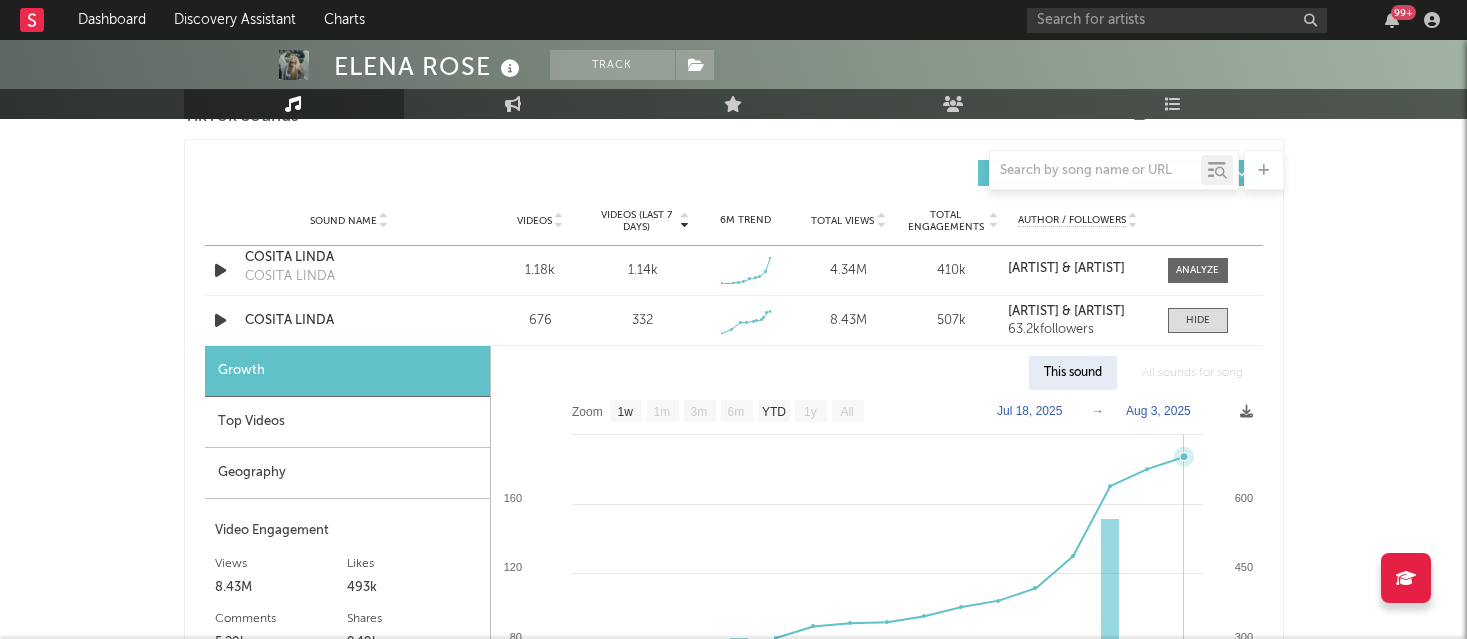 scroll, scrollTop: 1308, scrollLeft: 0, axis: vertical 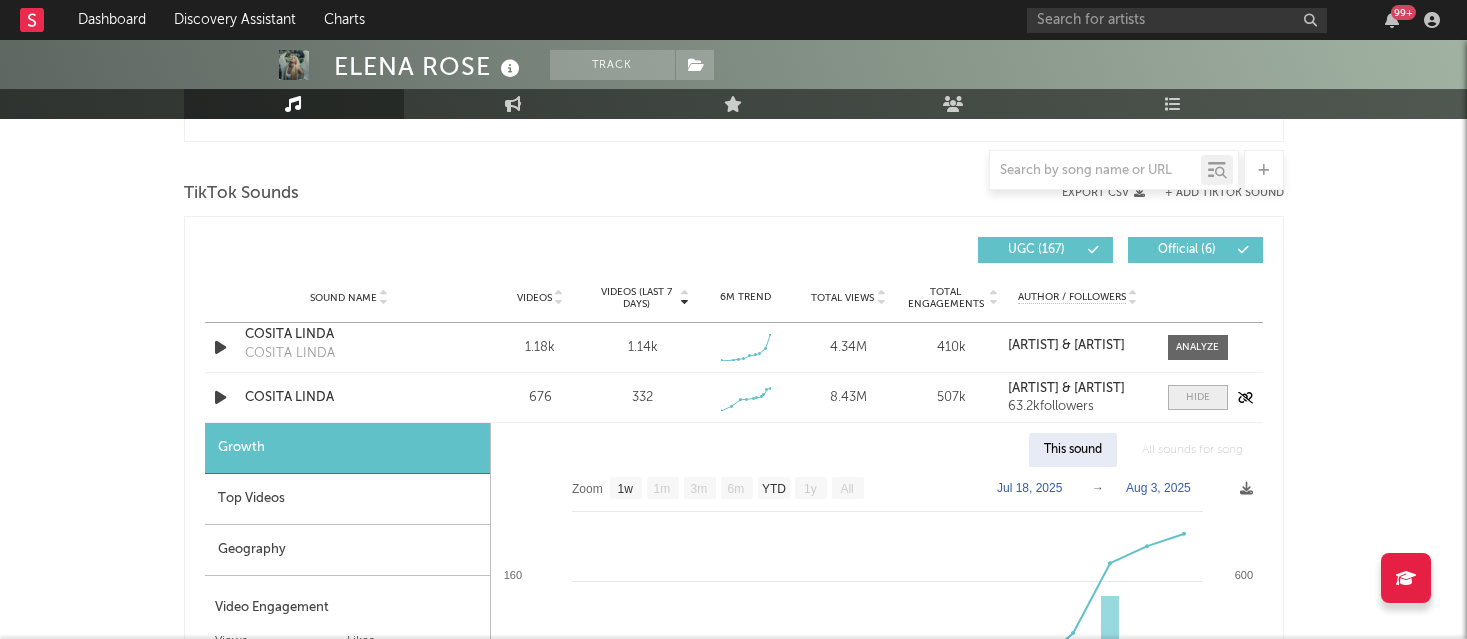 click at bounding box center [1198, 397] 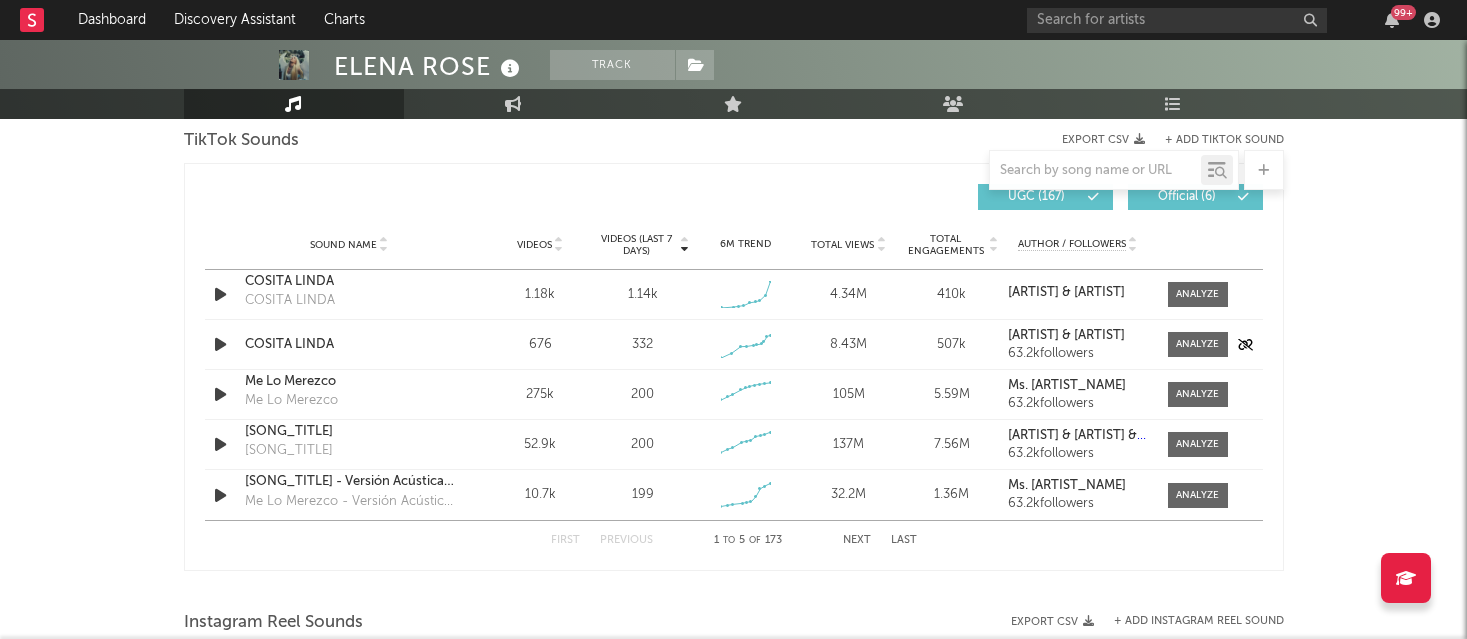 scroll, scrollTop: 1364, scrollLeft: 0, axis: vertical 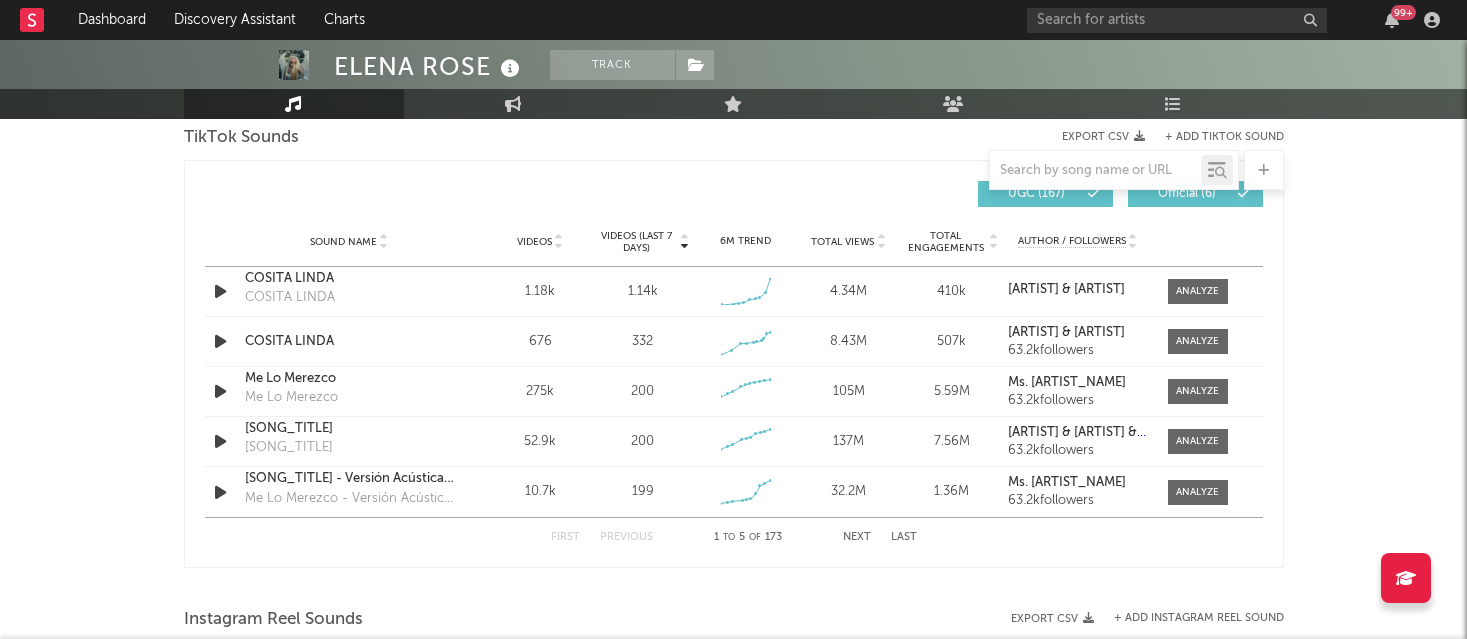 click on "Next" at bounding box center (857, 537) 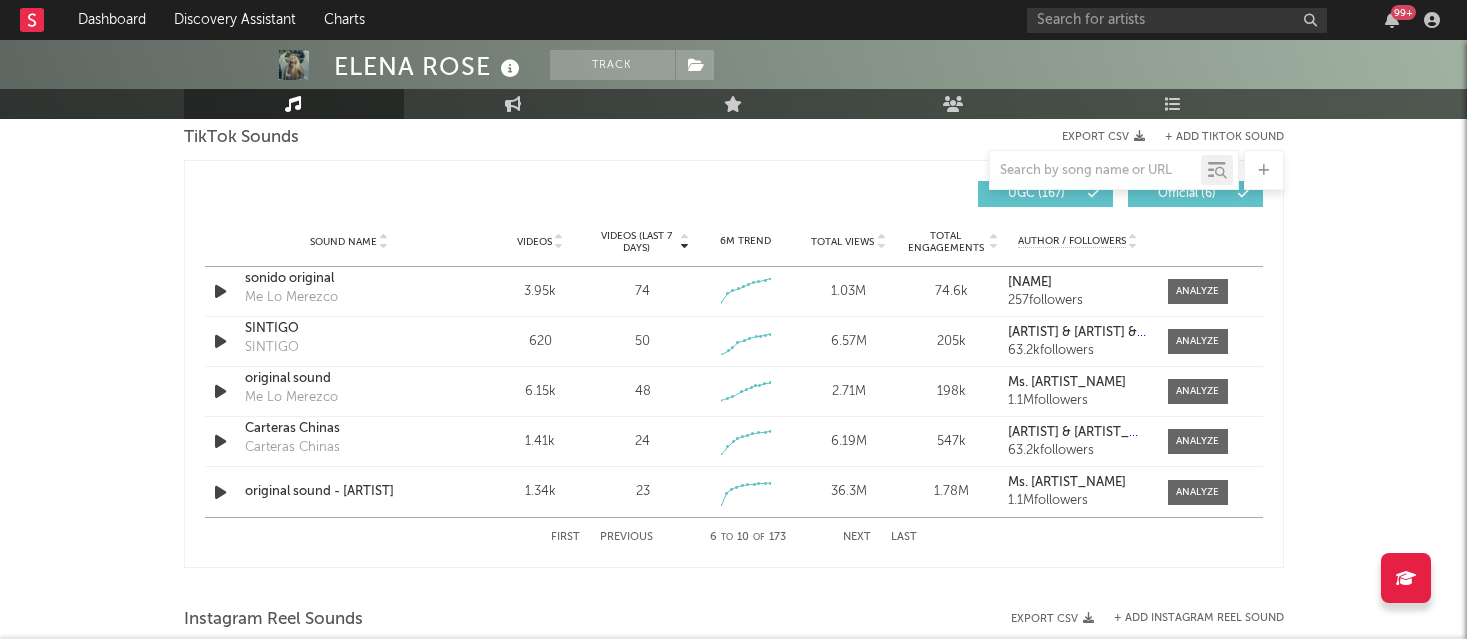 click on "First" at bounding box center (565, 537) 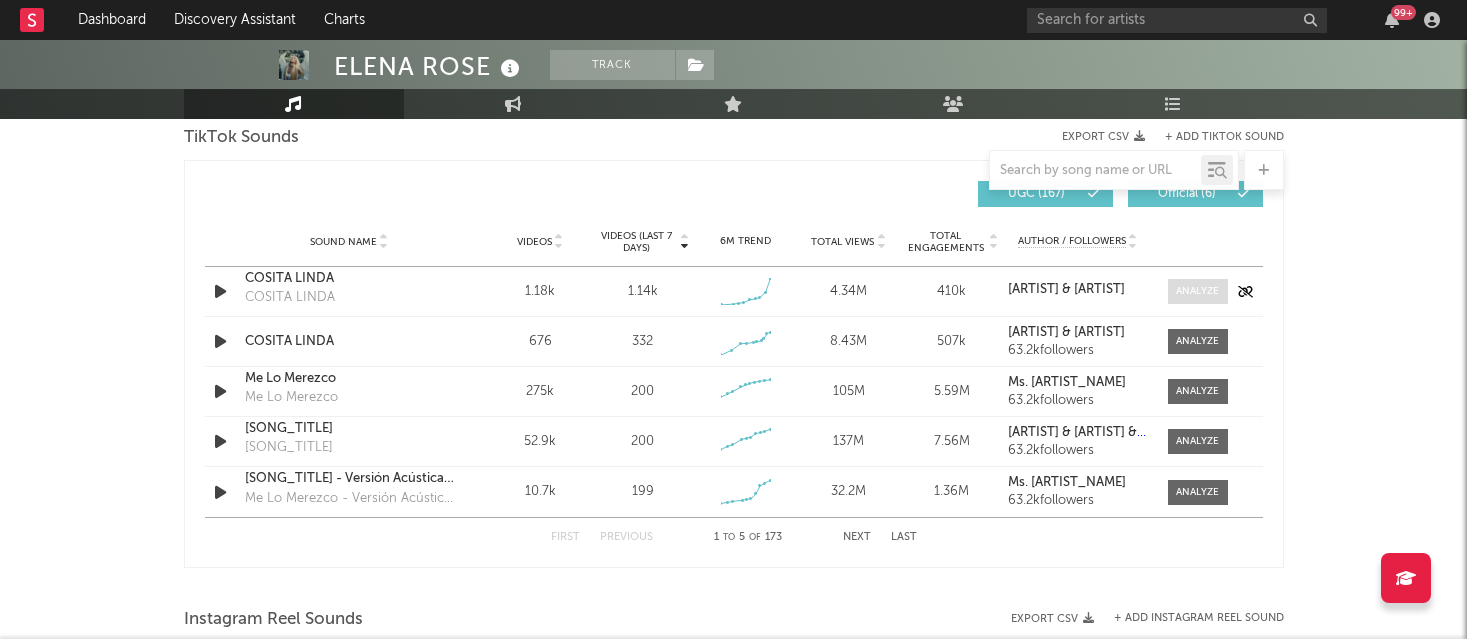 click at bounding box center (1197, 291) 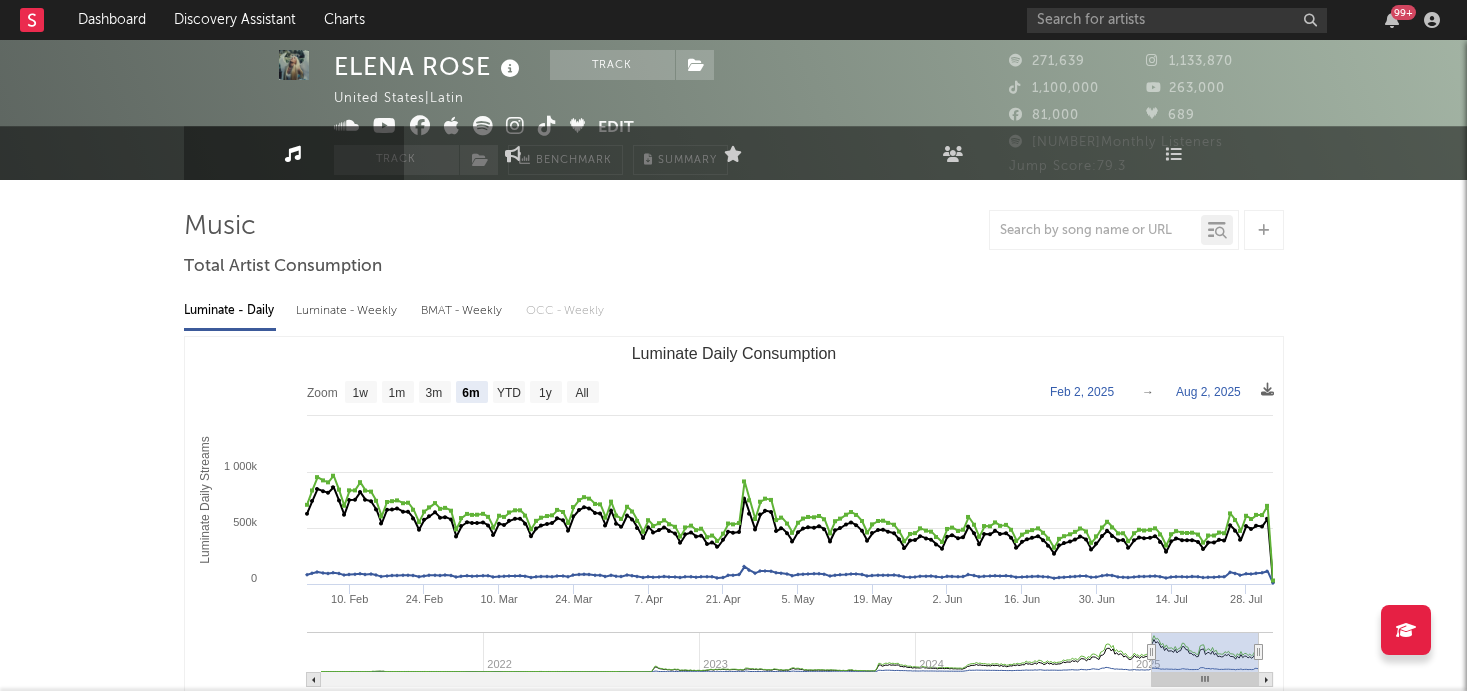 scroll, scrollTop: 0, scrollLeft: 0, axis: both 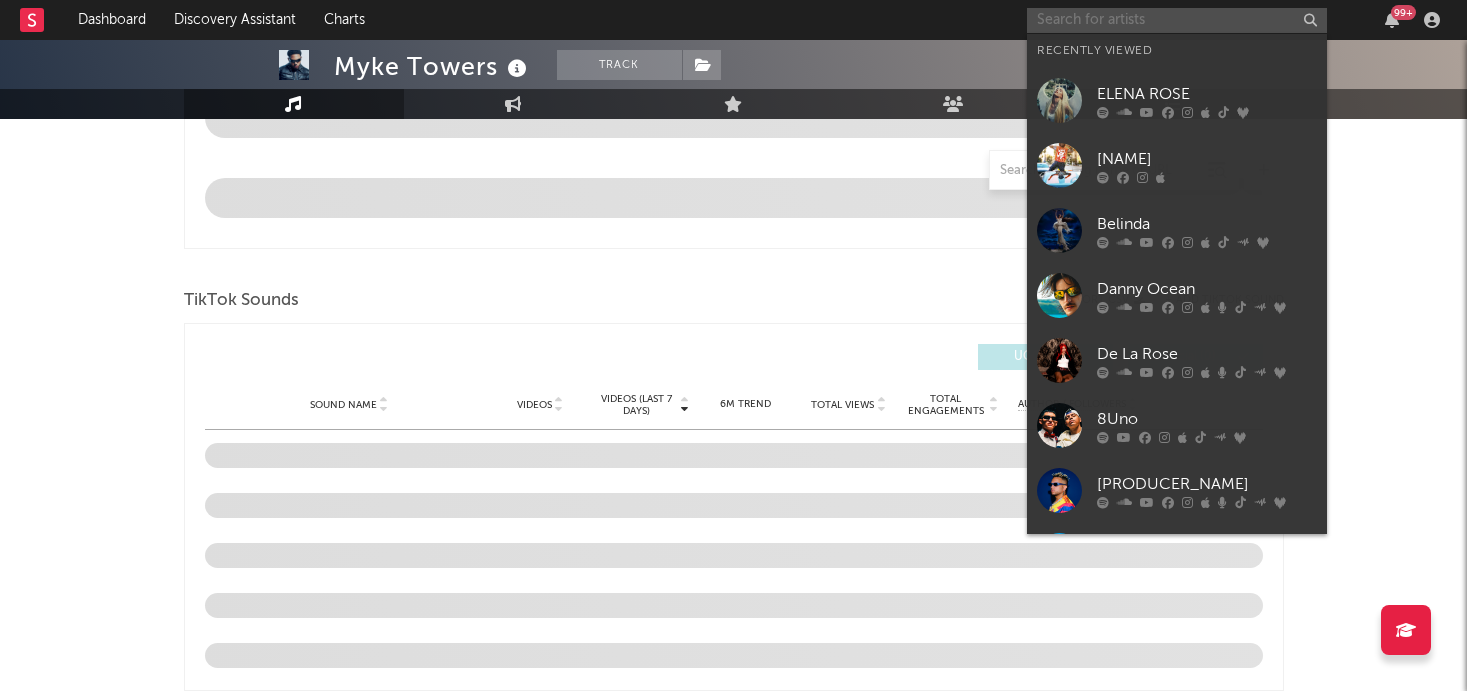 click at bounding box center [1177, 20] 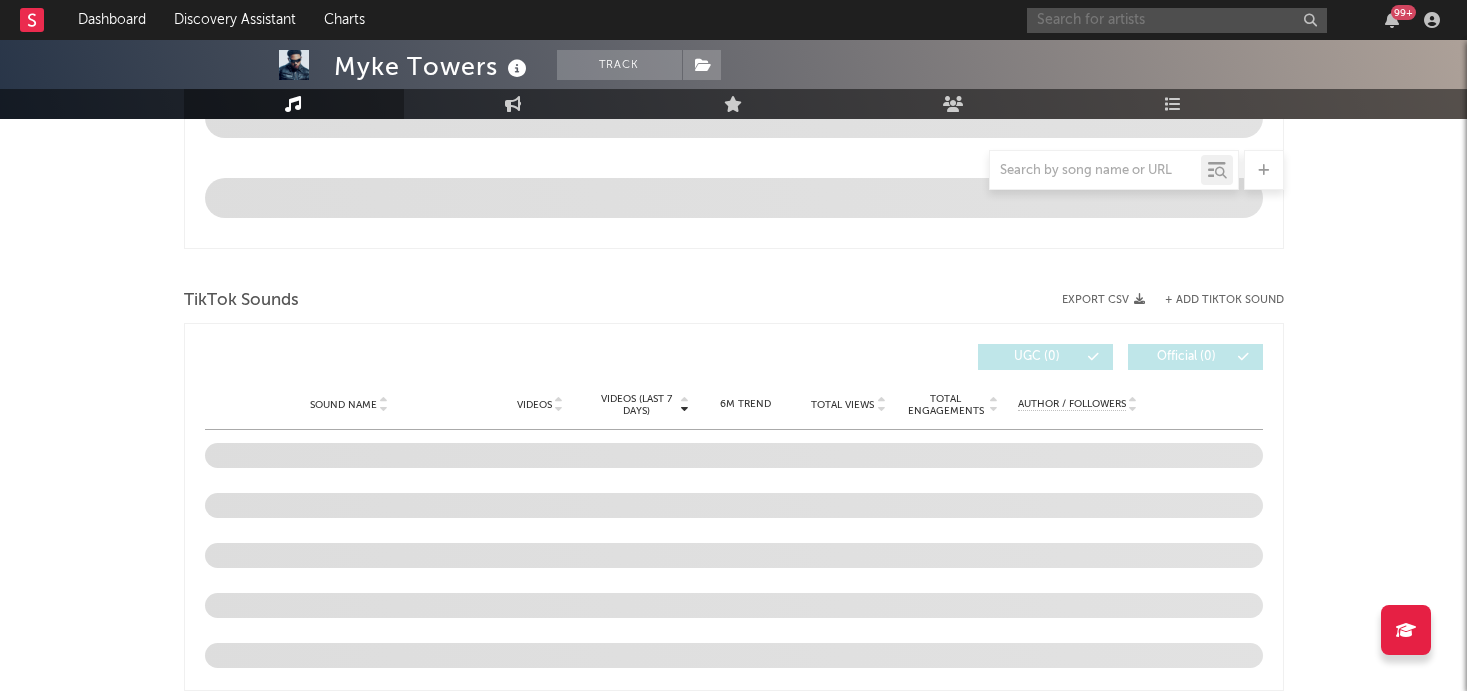 select on "6m" 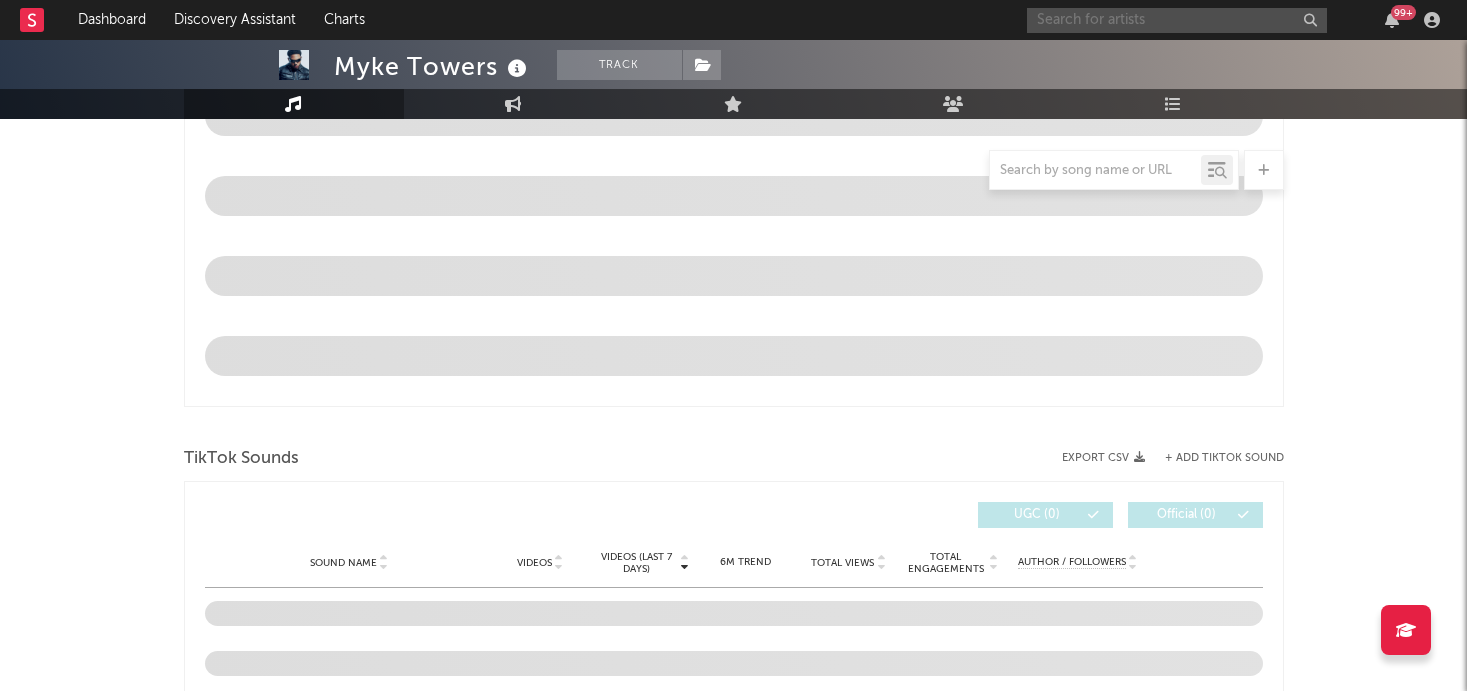 scroll, scrollTop: 1161, scrollLeft: 0, axis: vertical 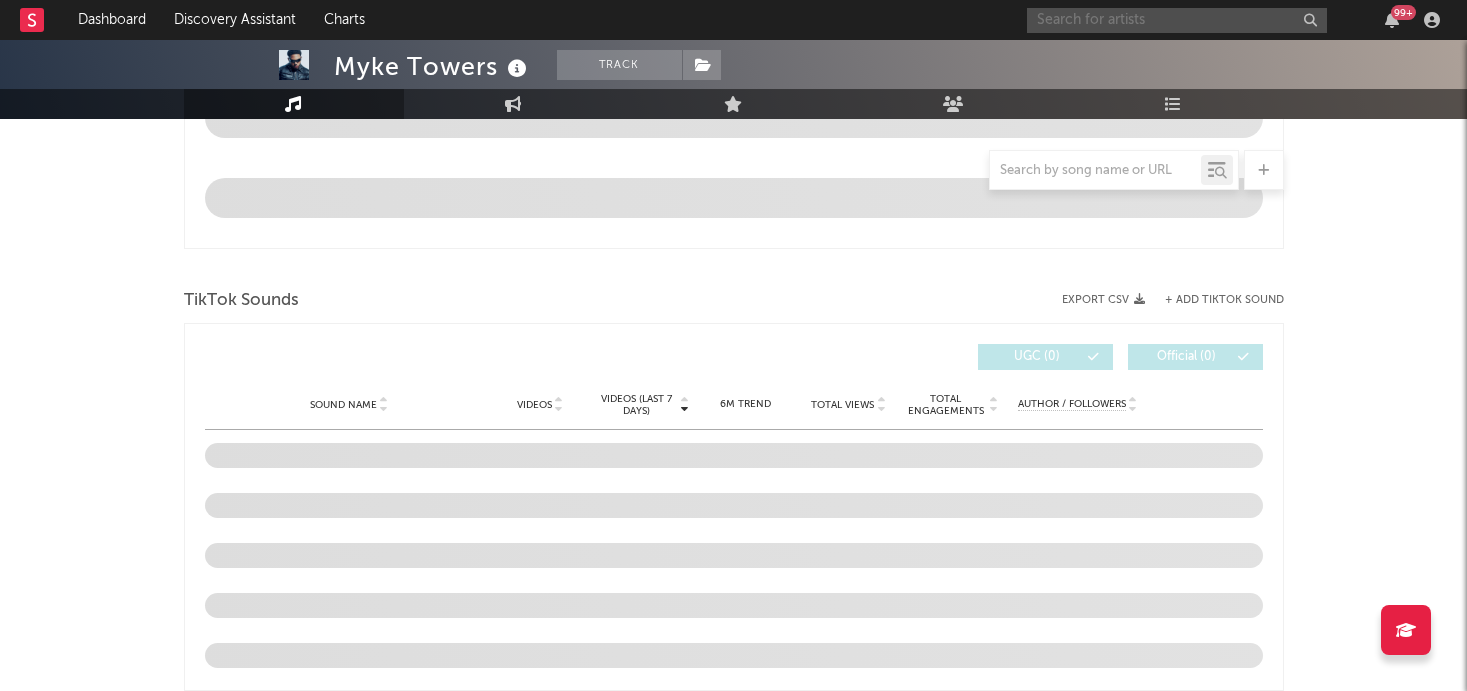 click at bounding box center [1177, 20] 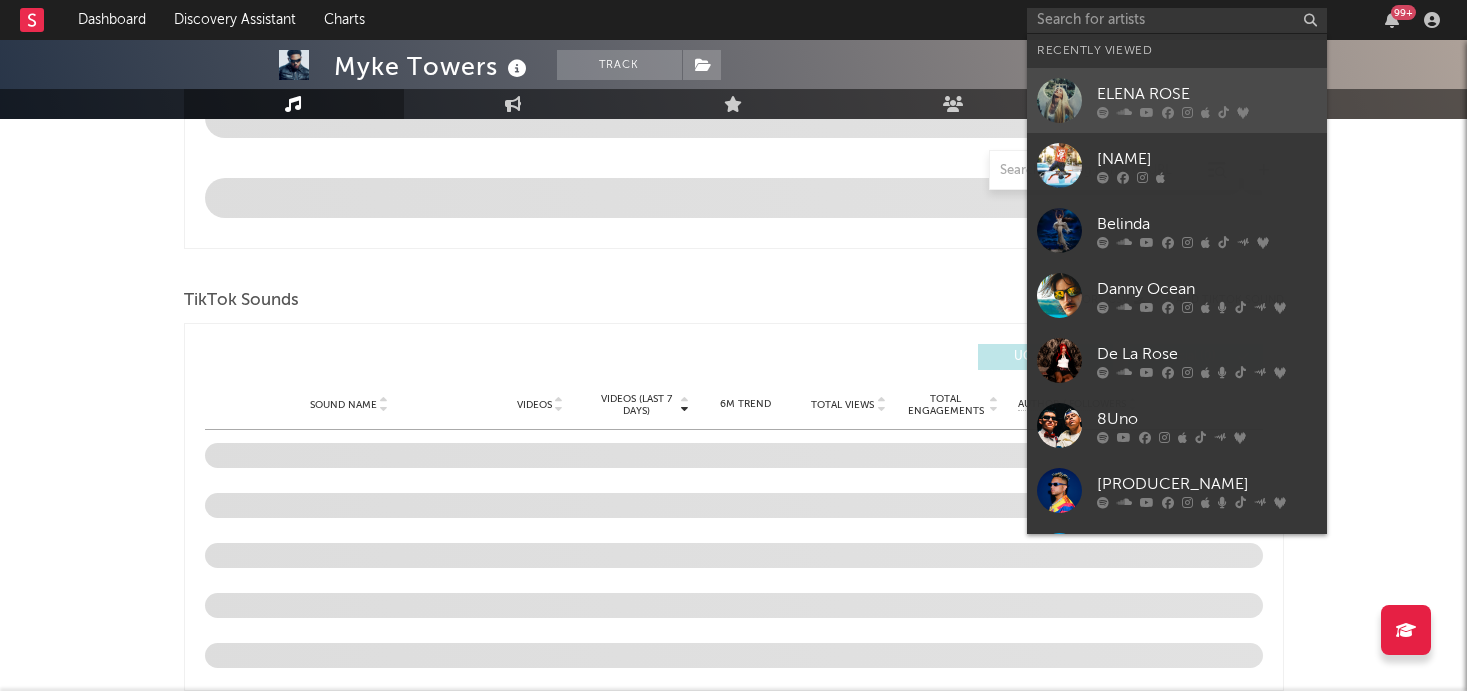 click at bounding box center [1059, 100] 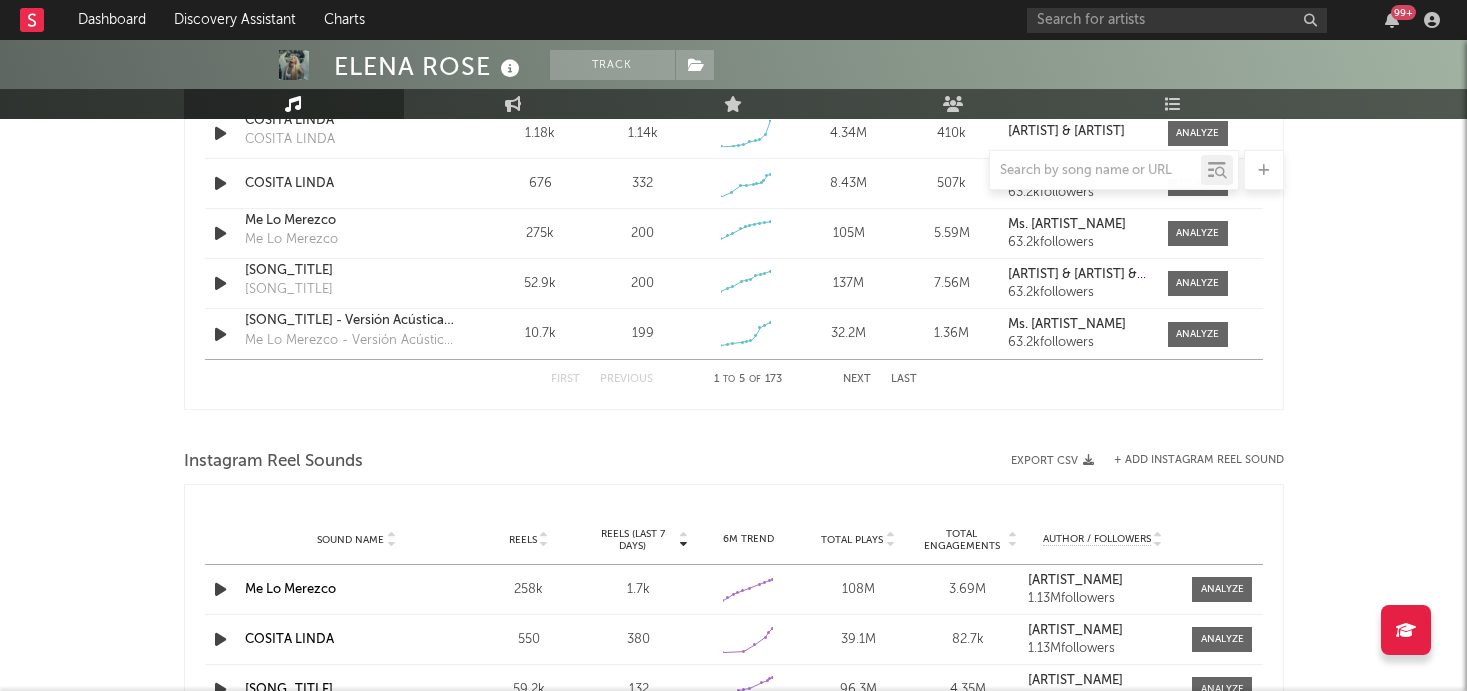 select on "6m" 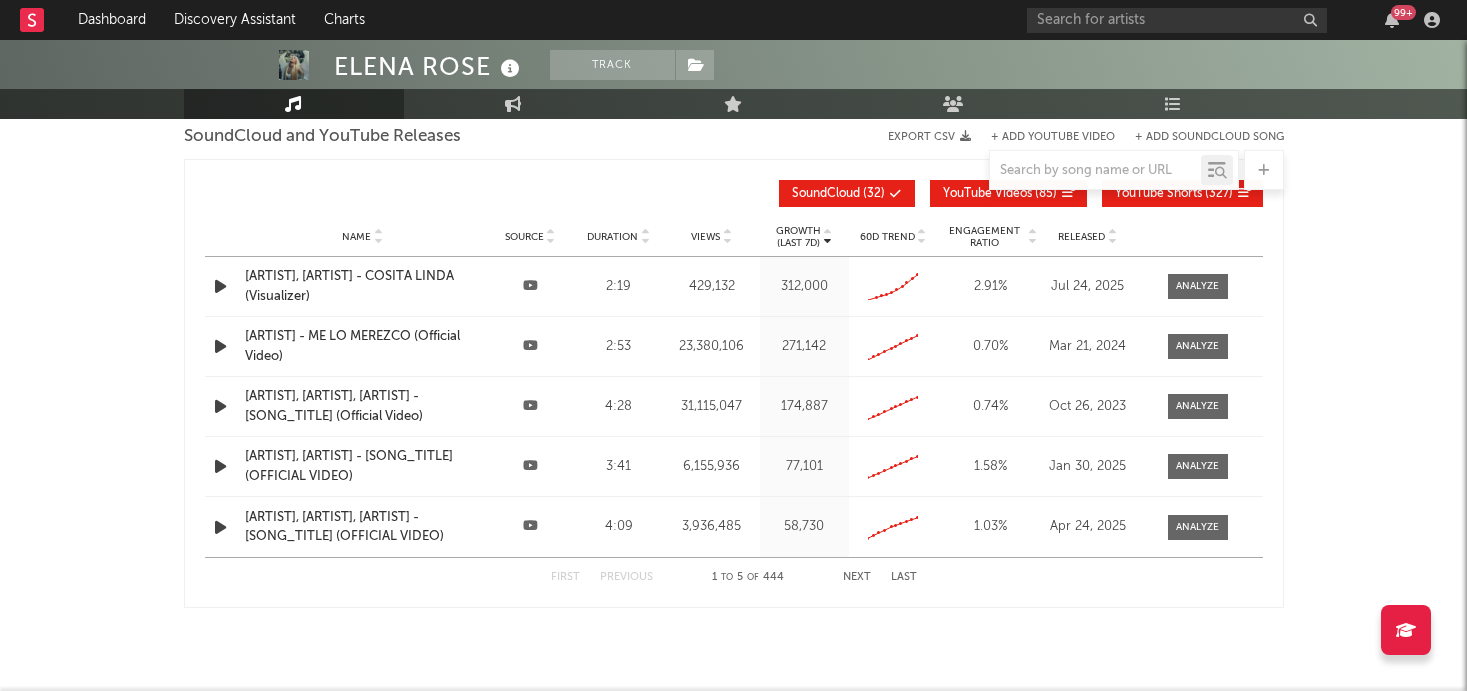 scroll, scrollTop: 2370, scrollLeft: 0, axis: vertical 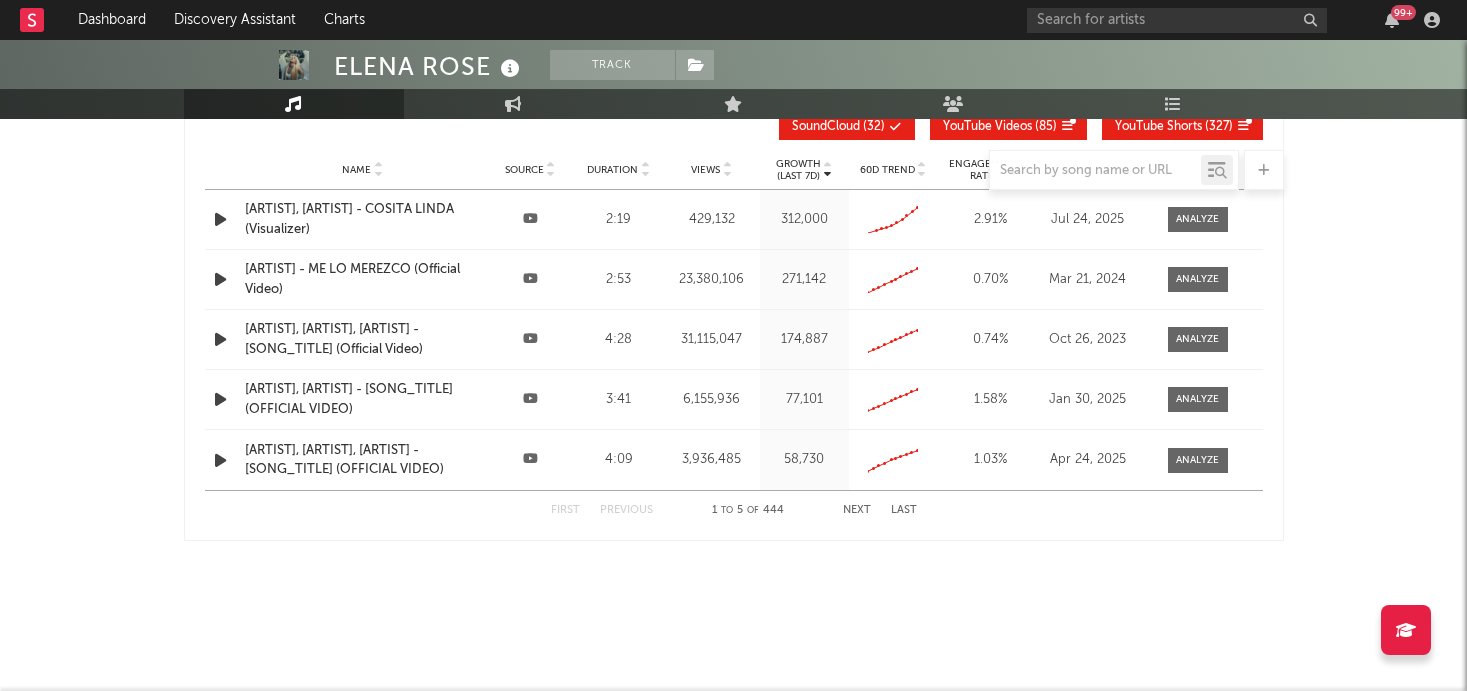 click on "Next" at bounding box center [857, 510] 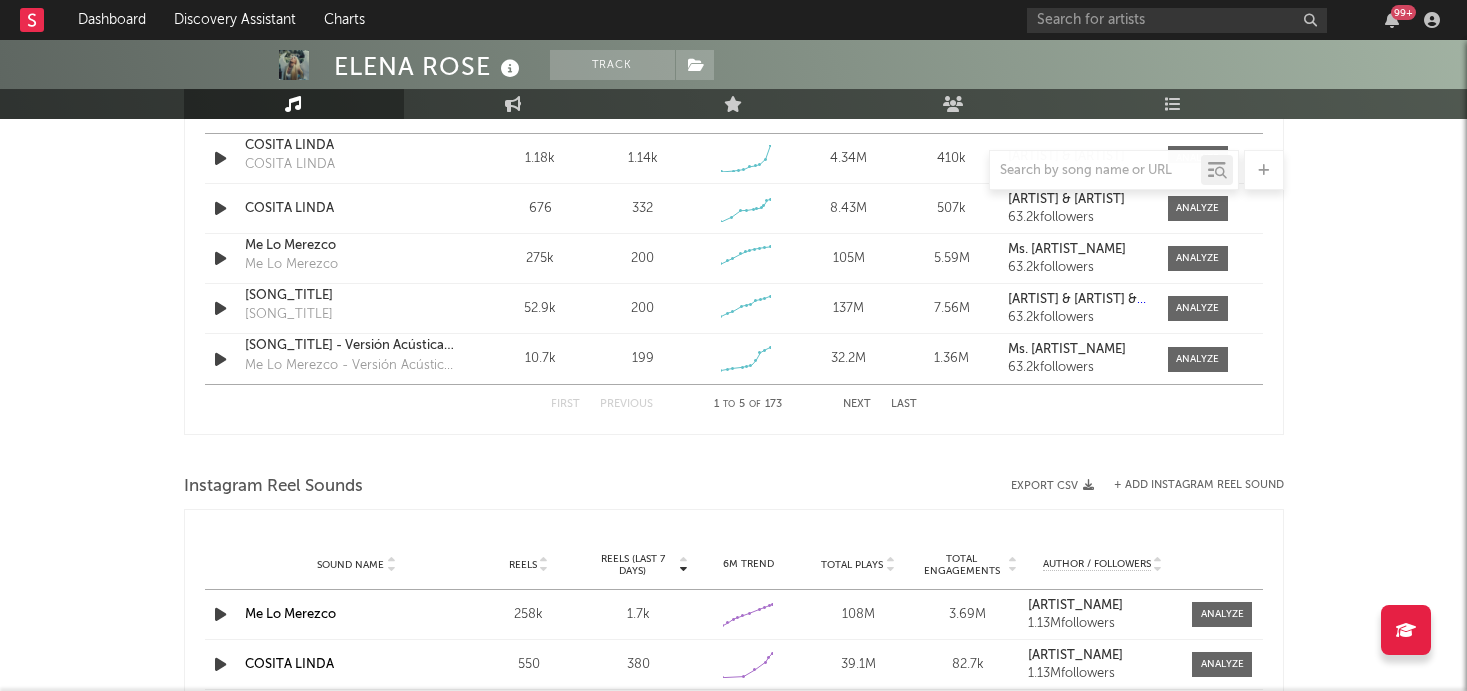 scroll, scrollTop: 2370, scrollLeft: 0, axis: vertical 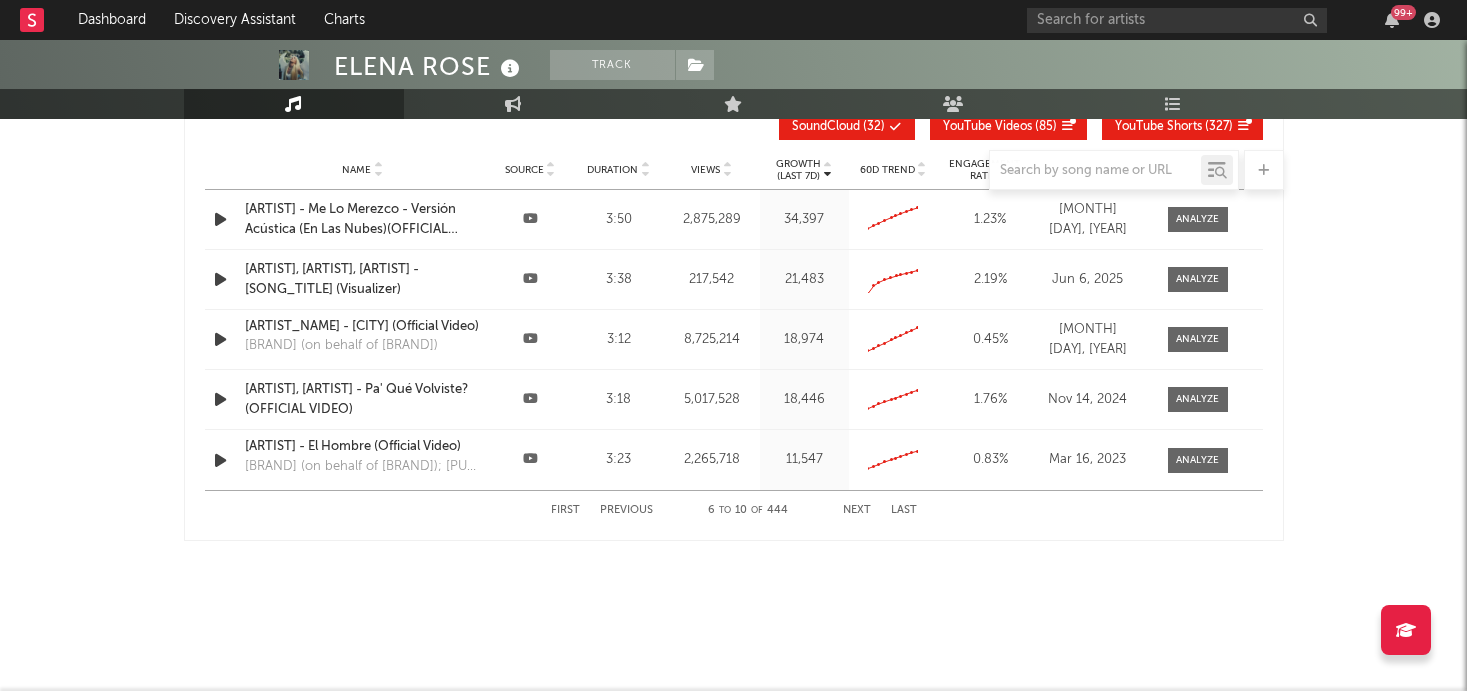 click on "First Previous [NUMBER] to [NUMBER] of [NUMBER] Next Last" at bounding box center (734, 510) 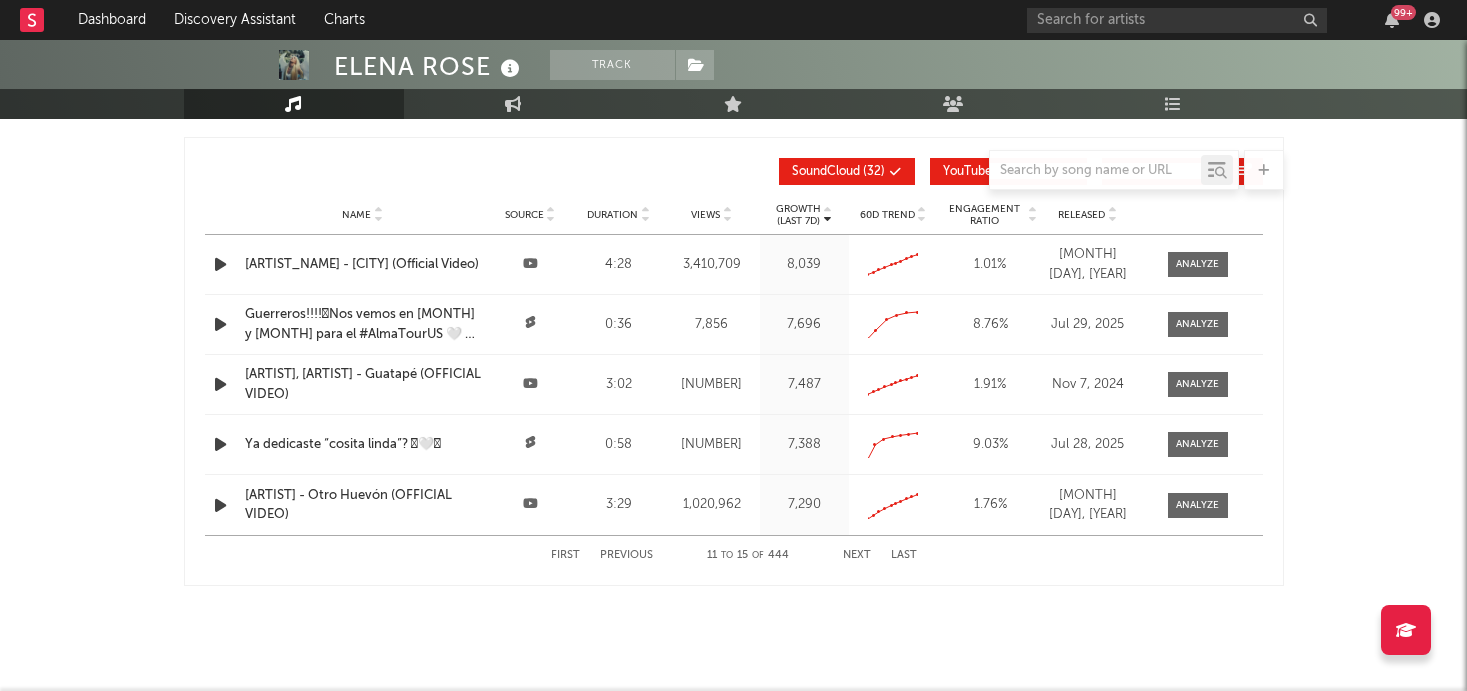 scroll, scrollTop: 2370, scrollLeft: 0, axis: vertical 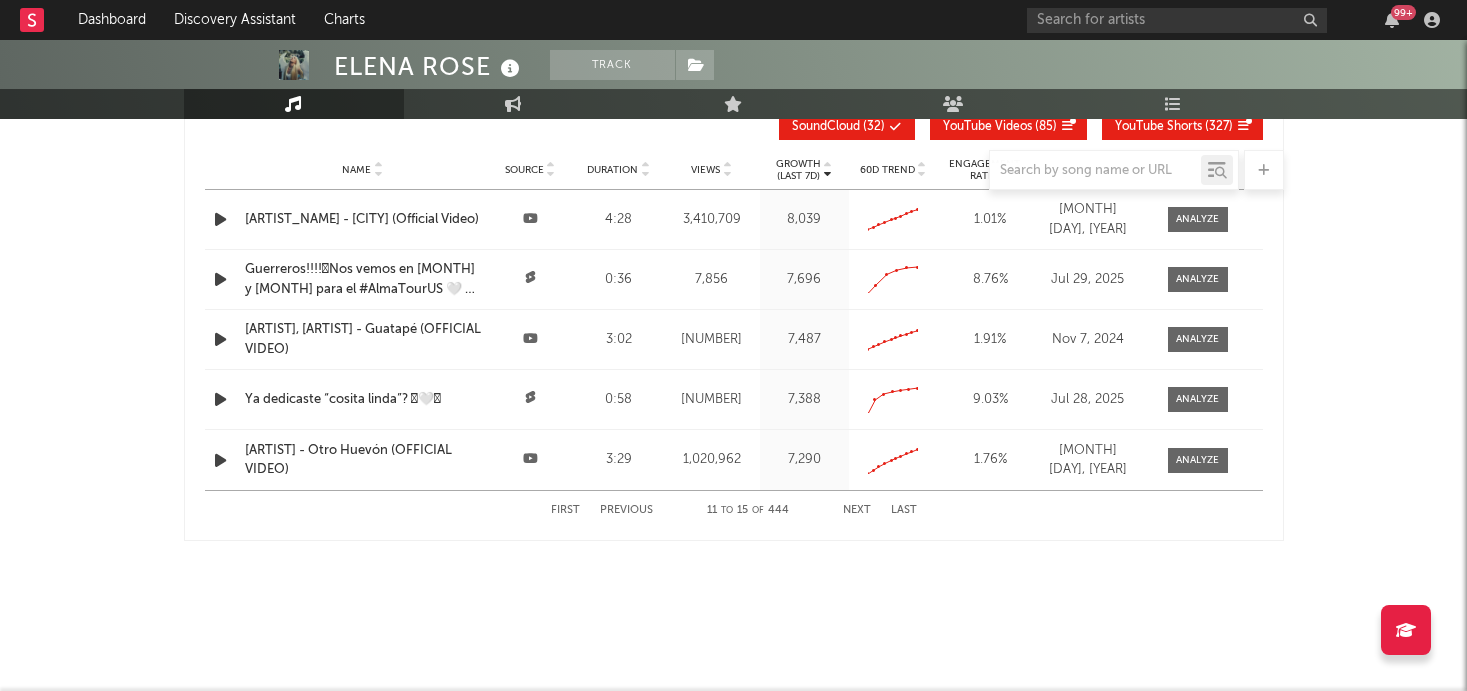 click on "First Previous [NUMBER] to [NUMBER] of [NUMBER] Next Last" at bounding box center (734, 510) 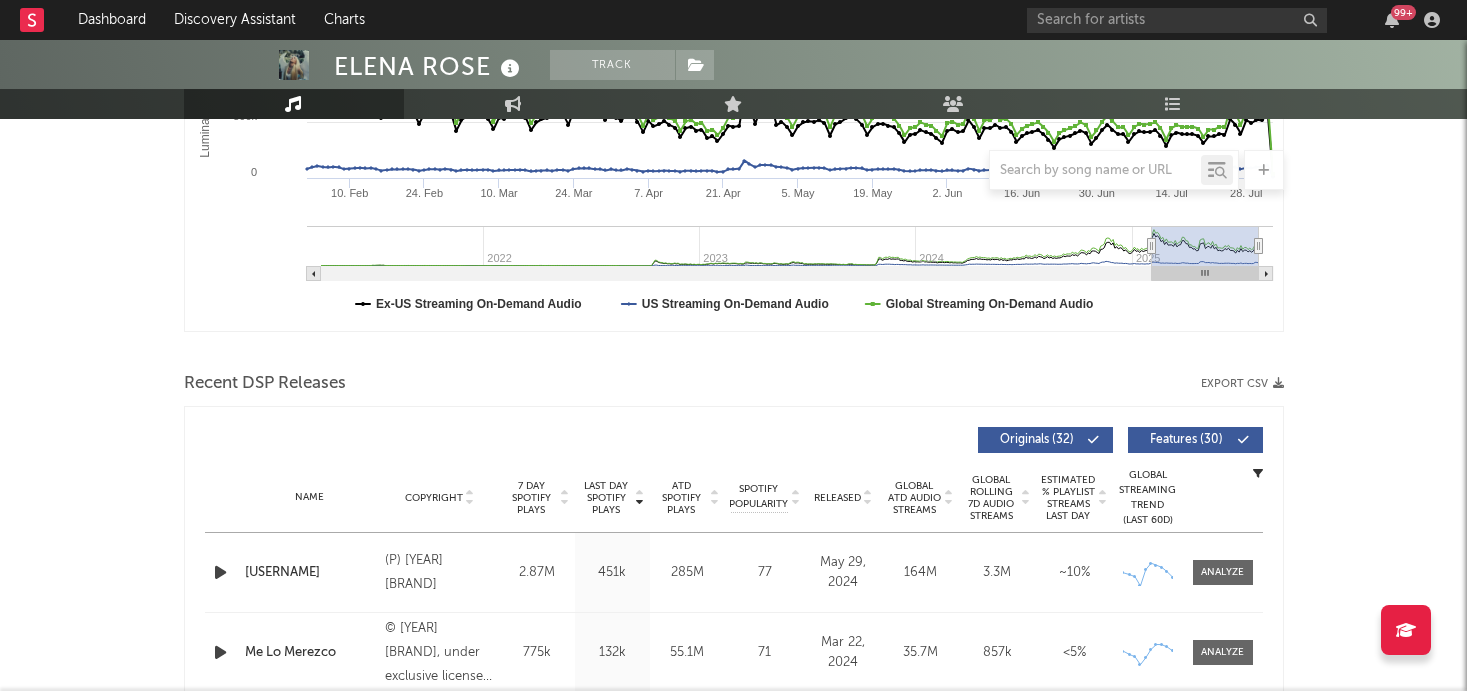 scroll, scrollTop: 0, scrollLeft: 0, axis: both 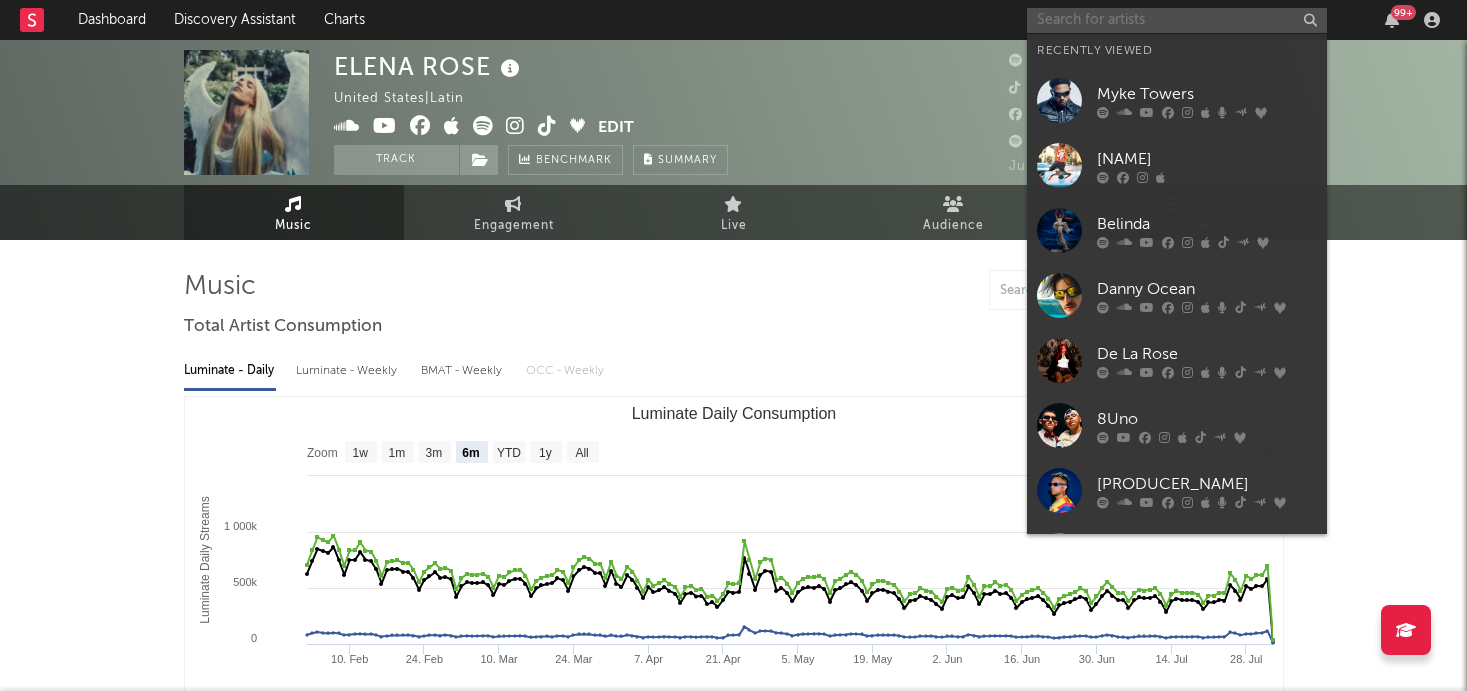 click at bounding box center [1177, 20] 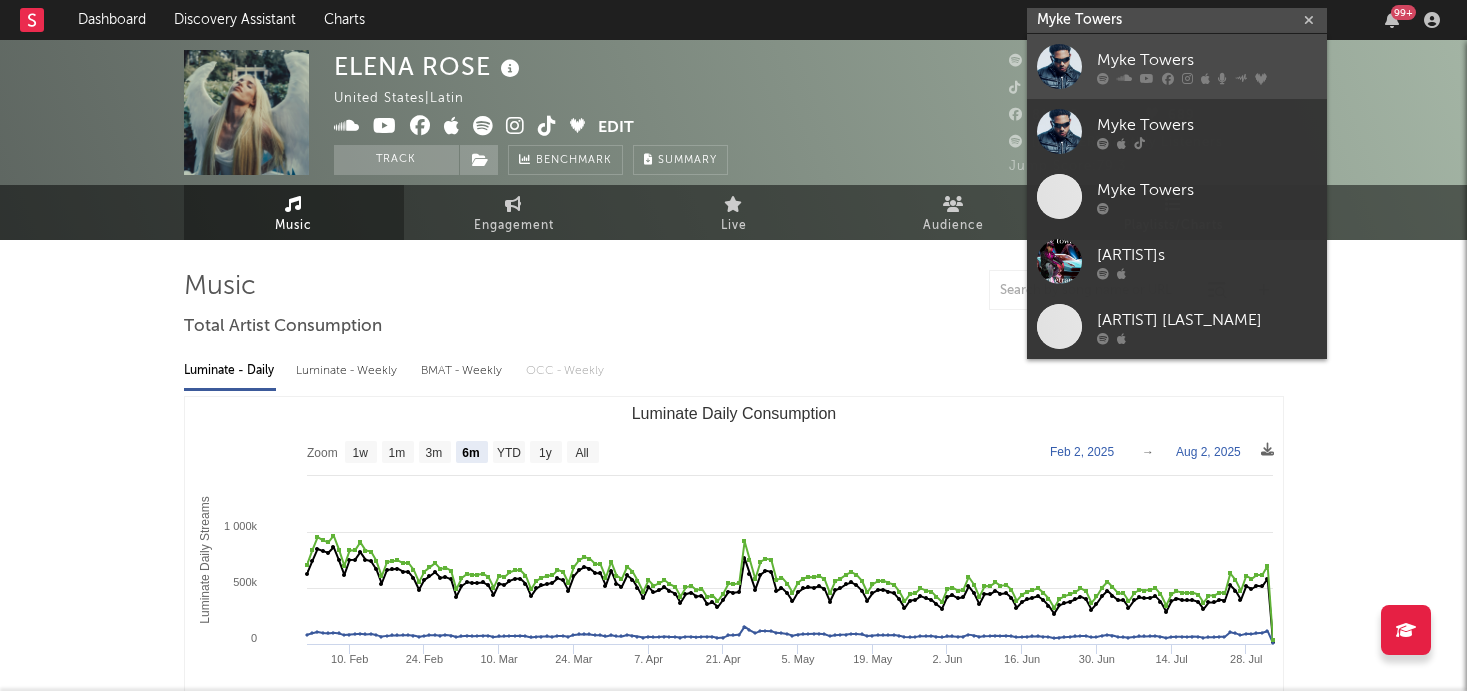 type on "Myke Towers" 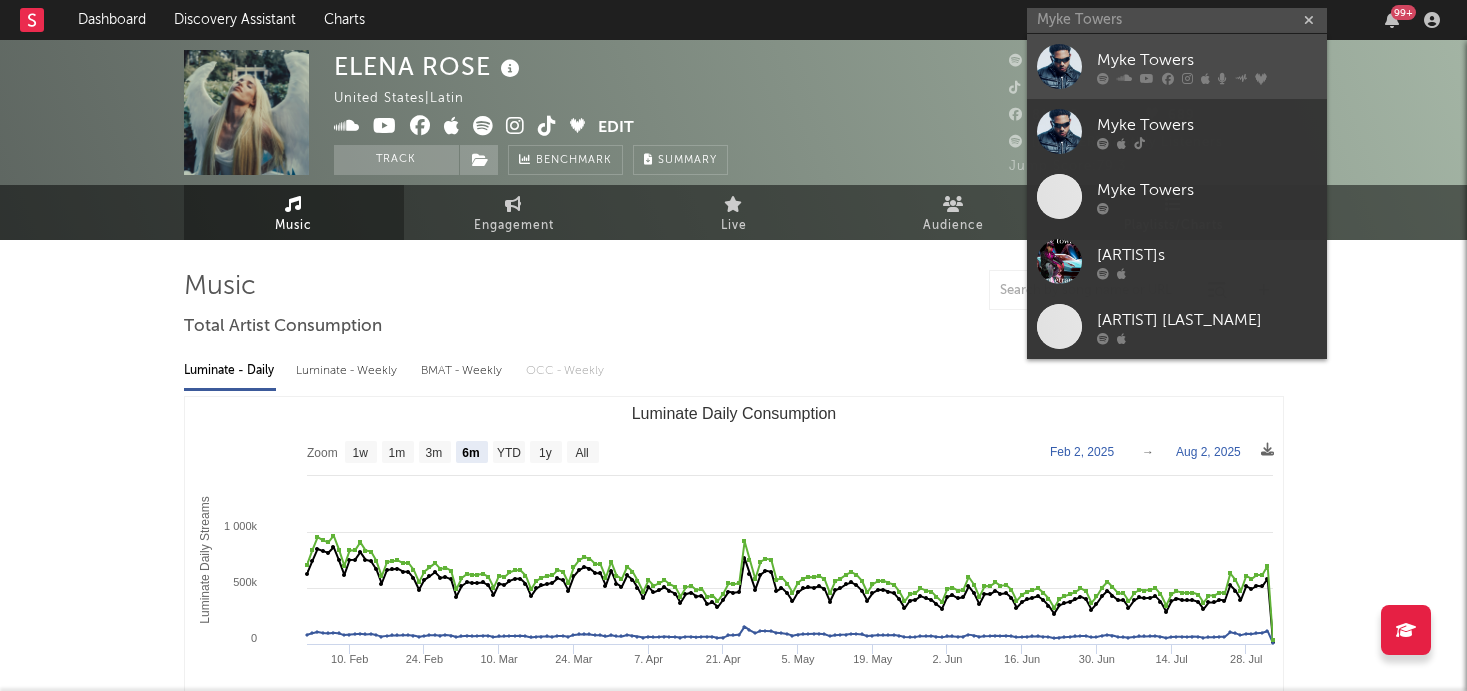 click at bounding box center (1059, 66) 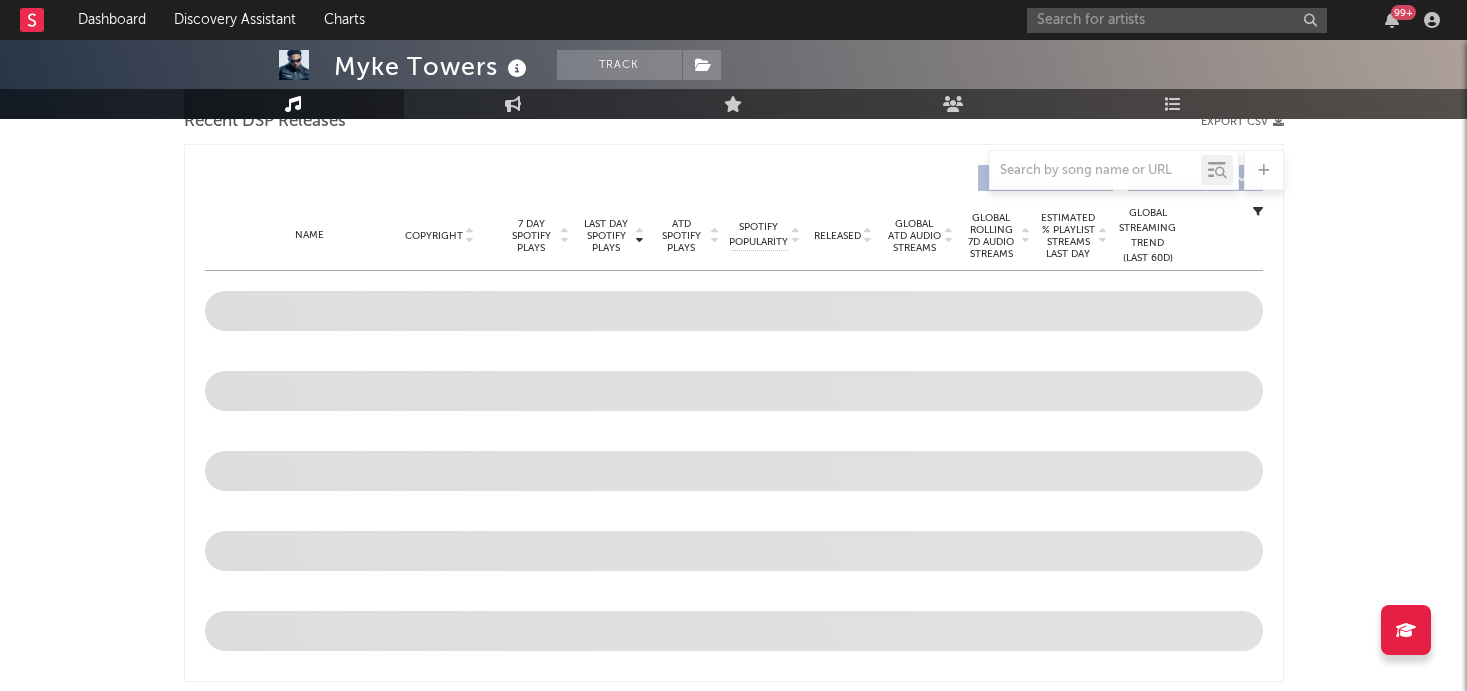 select on "6m" 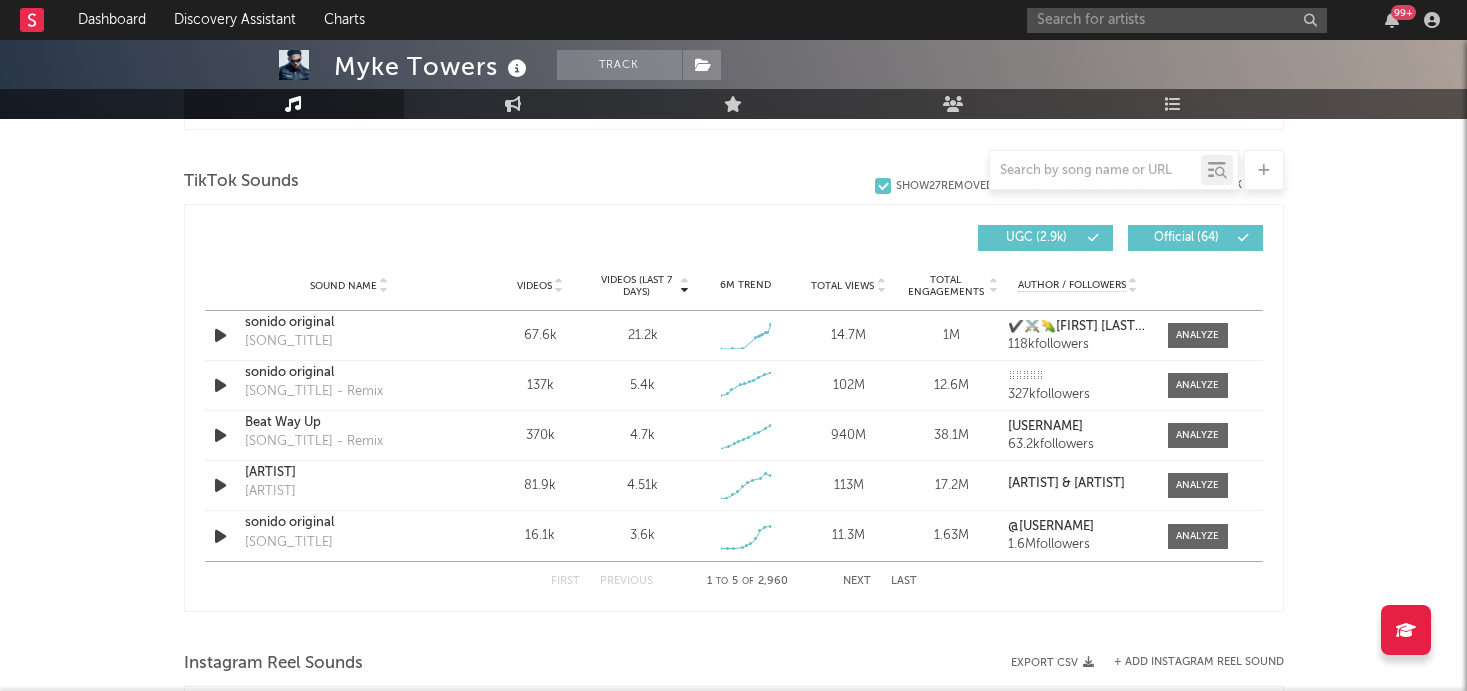 scroll, scrollTop: 1349, scrollLeft: 0, axis: vertical 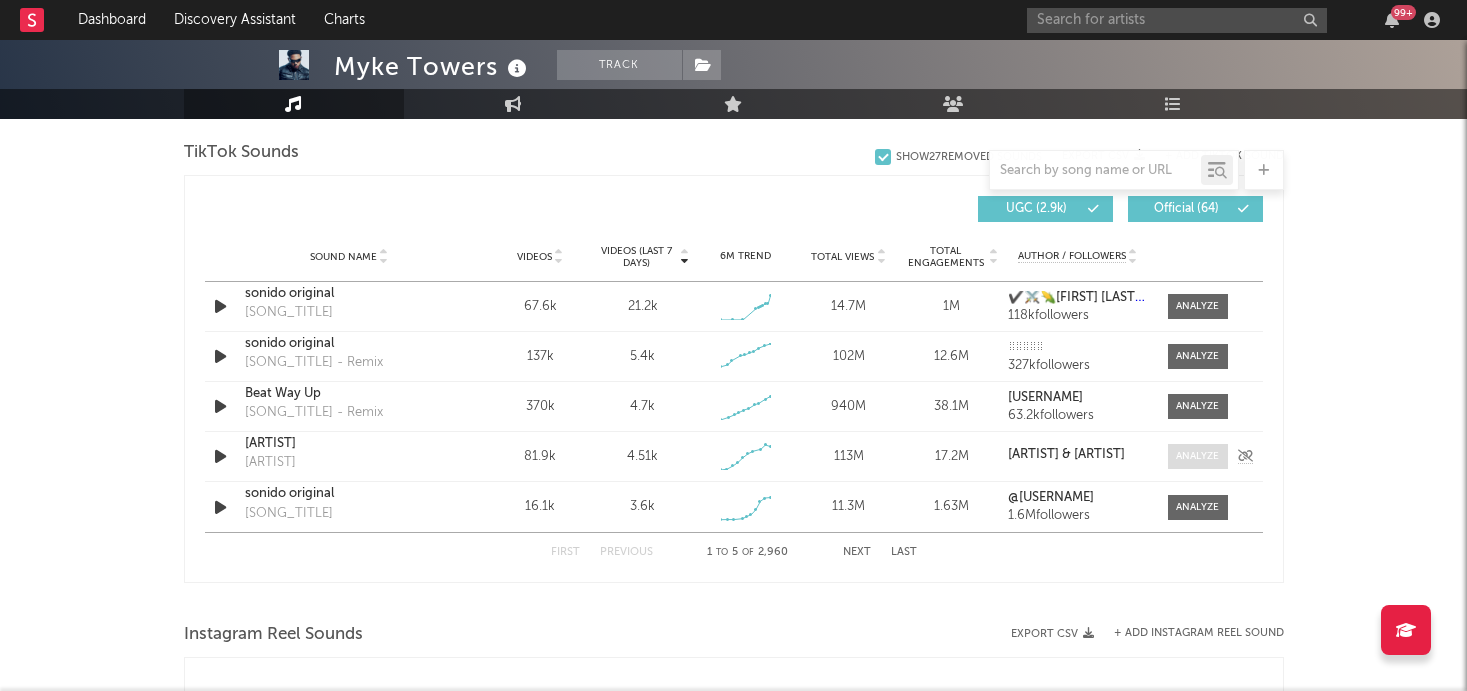click at bounding box center [1197, 456] 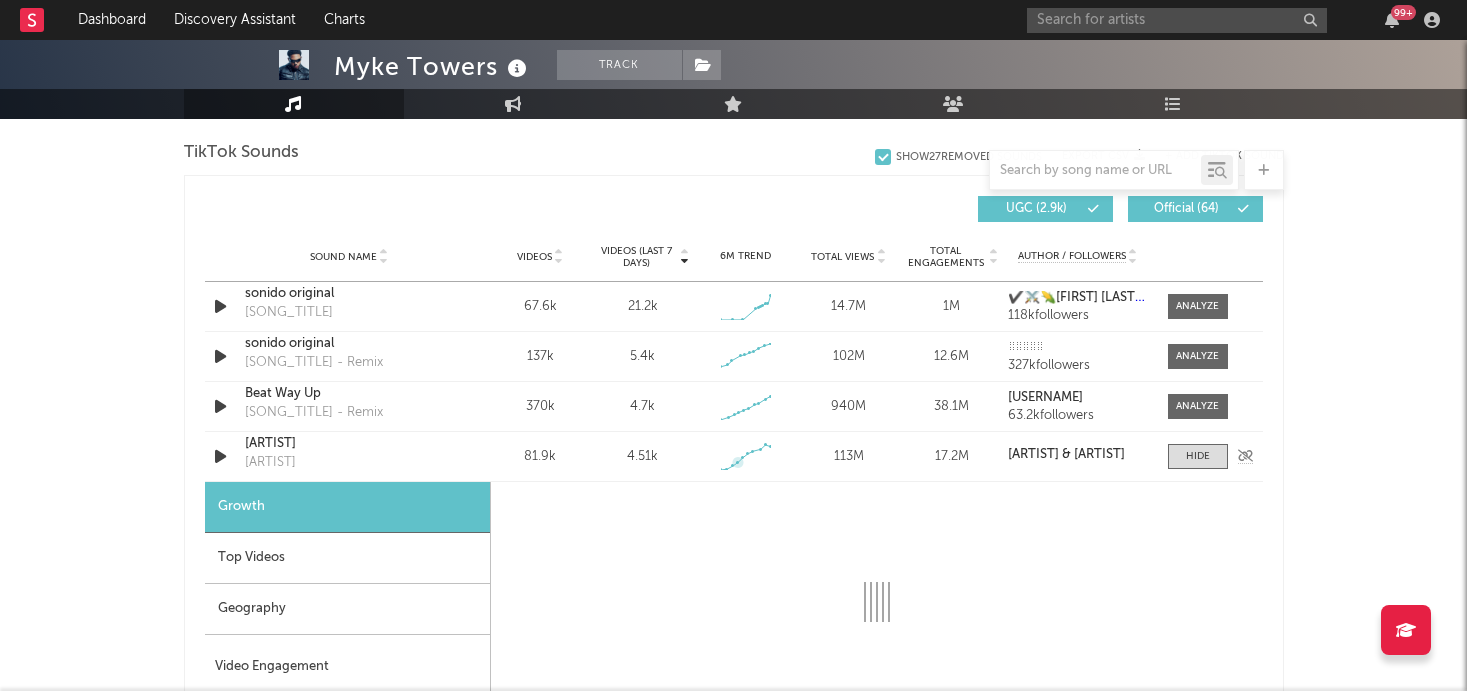 select on "1w" 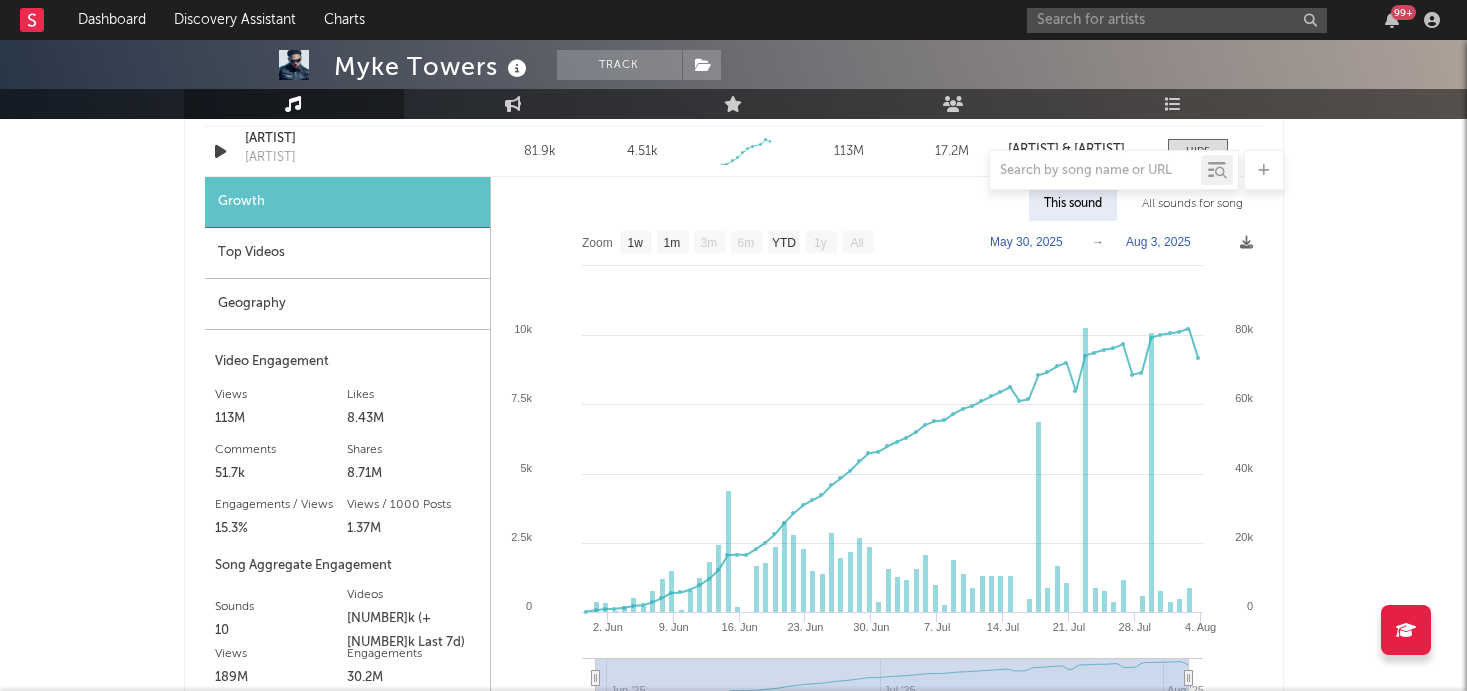 scroll, scrollTop: 1652, scrollLeft: 0, axis: vertical 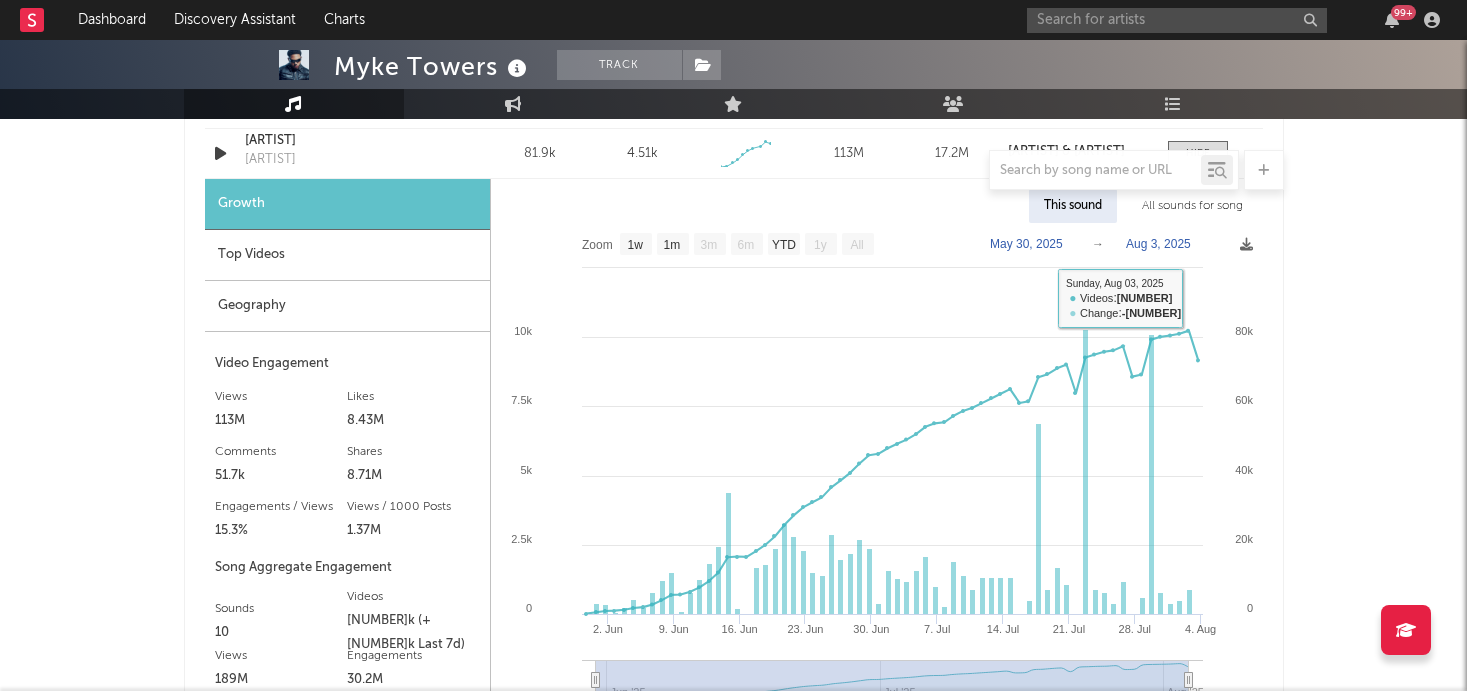 click on "All sounds for song" at bounding box center [1192, 206] 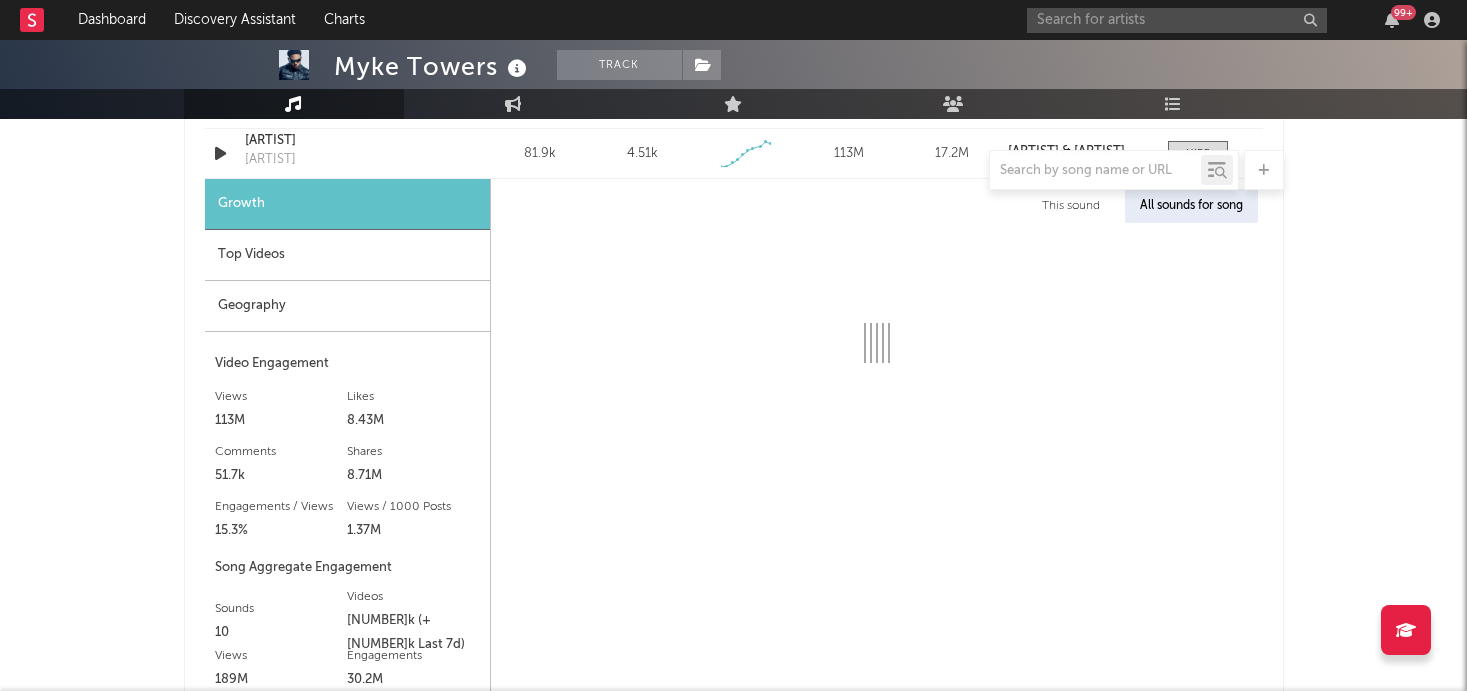 select on "1w" 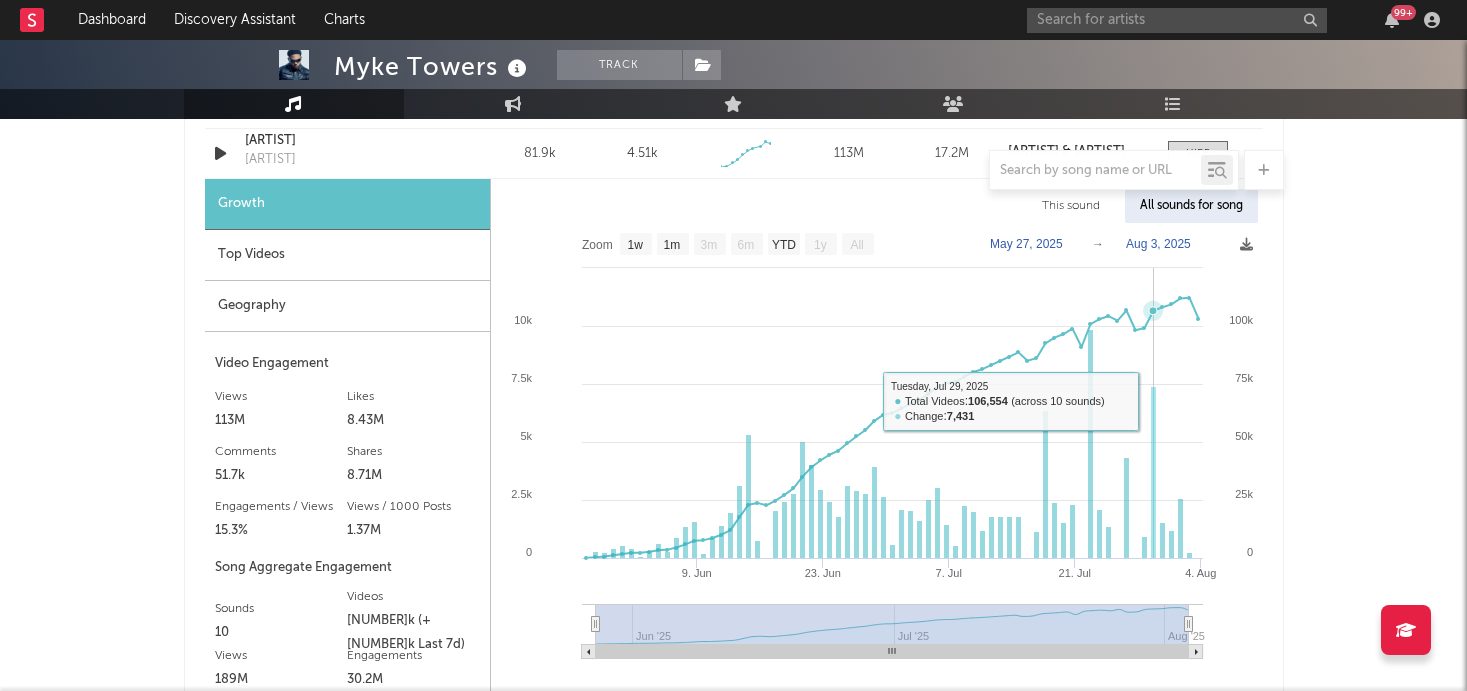 scroll, scrollTop: 1663, scrollLeft: 0, axis: vertical 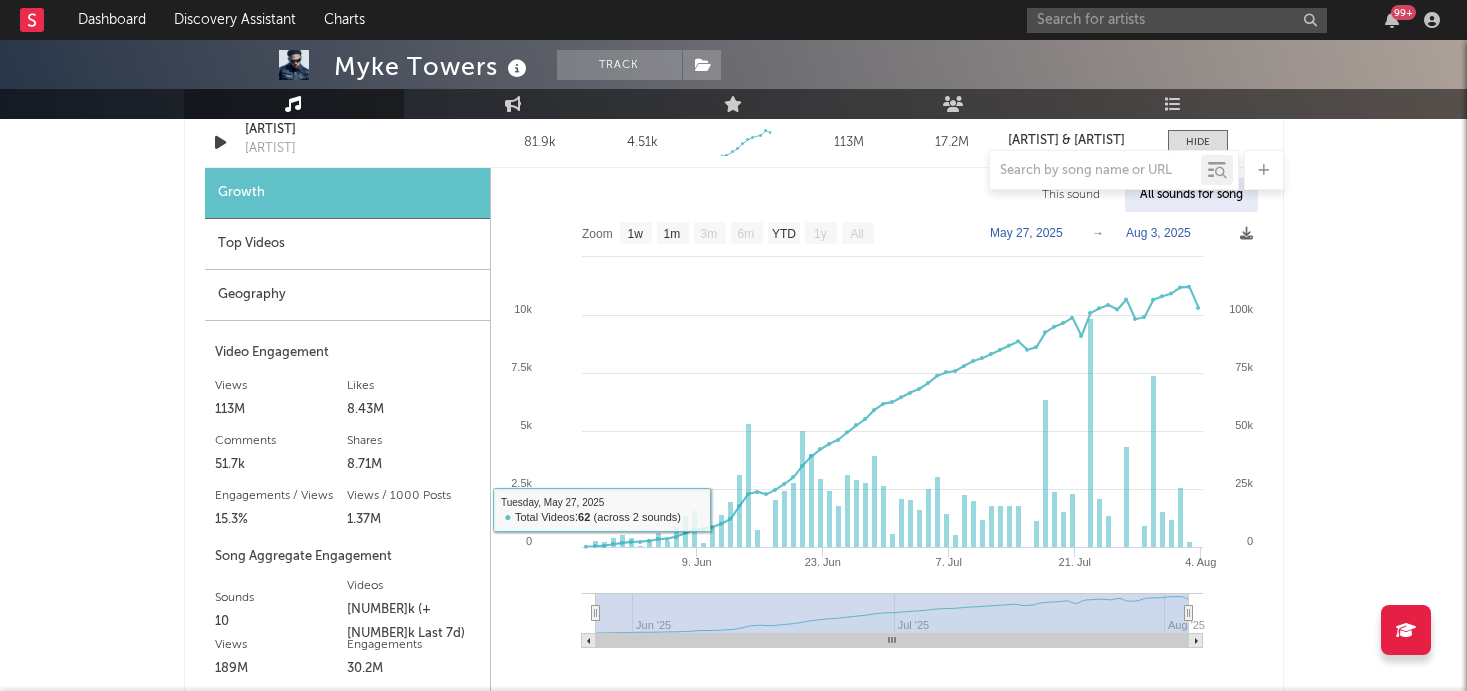 click on "Top Videos" at bounding box center (347, 244) 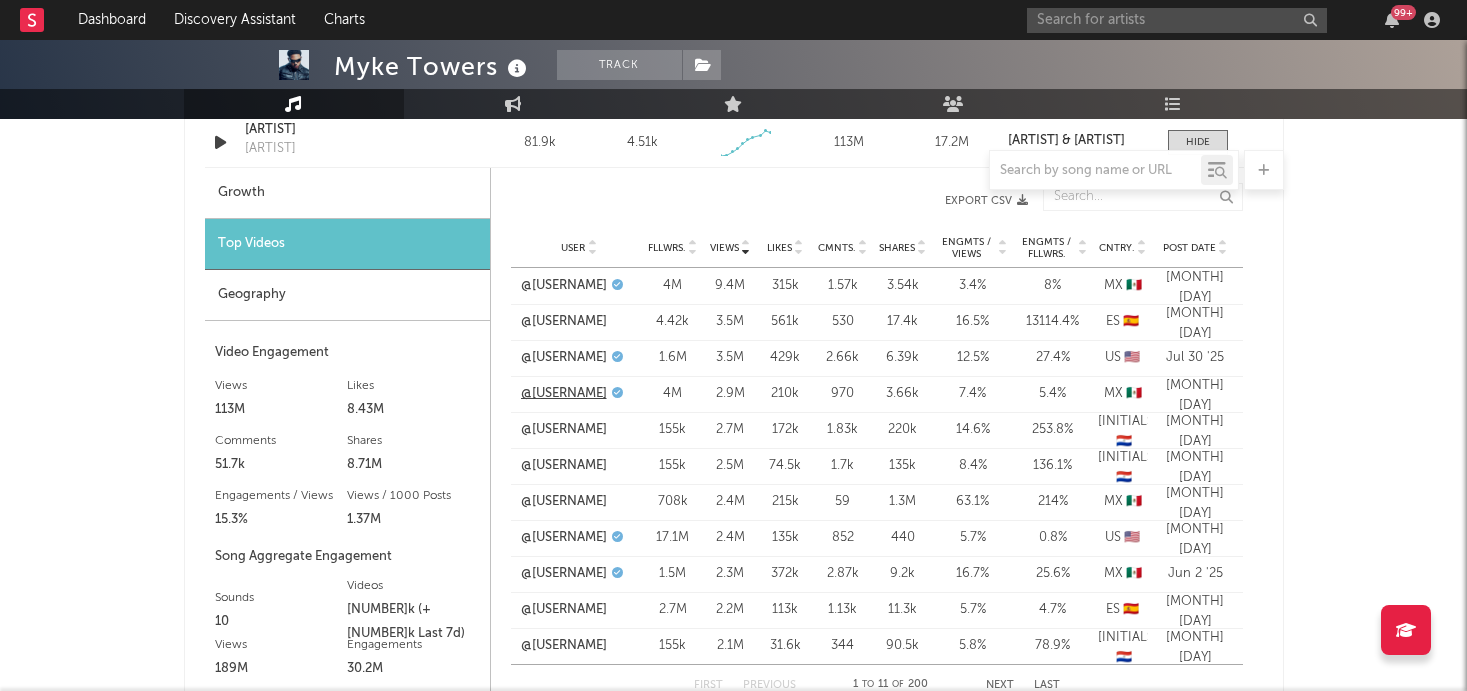 click on "@[USERNAME]" at bounding box center (564, 394) 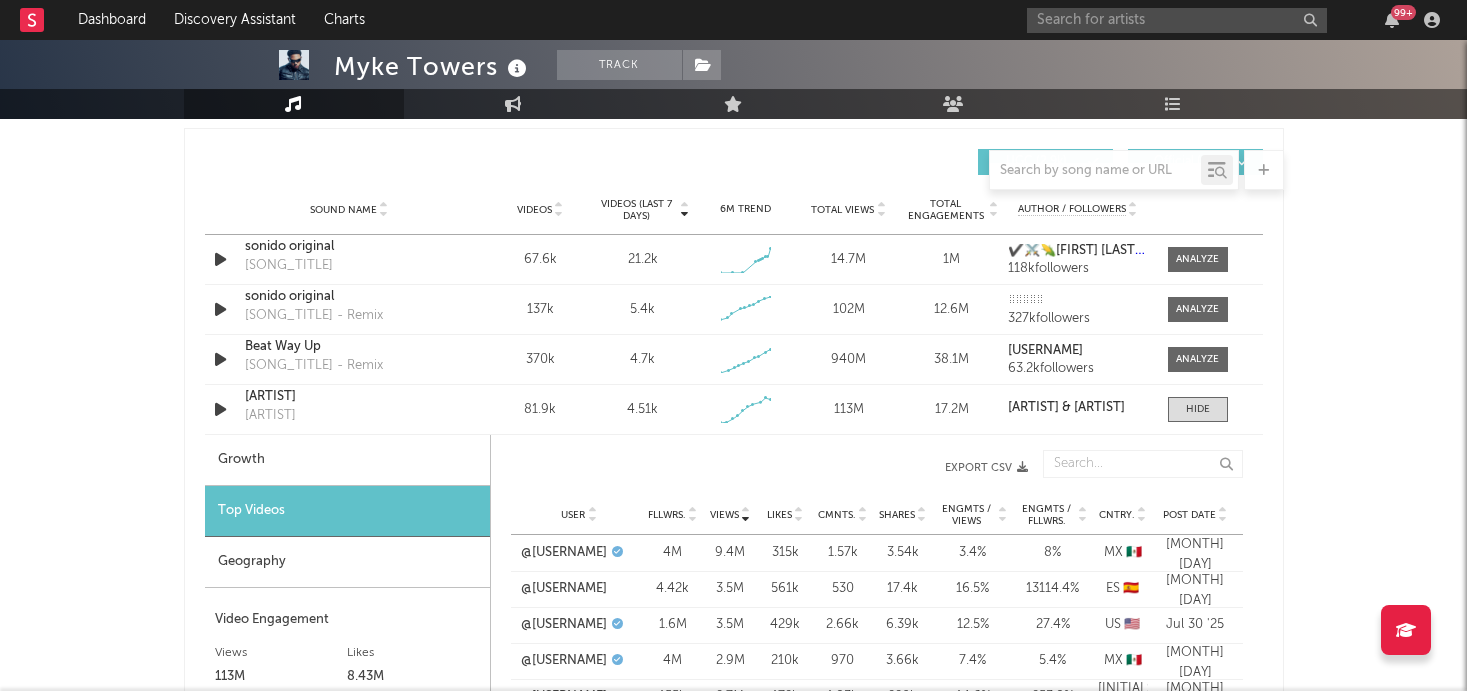 scroll, scrollTop: 1413, scrollLeft: 0, axis: vertical 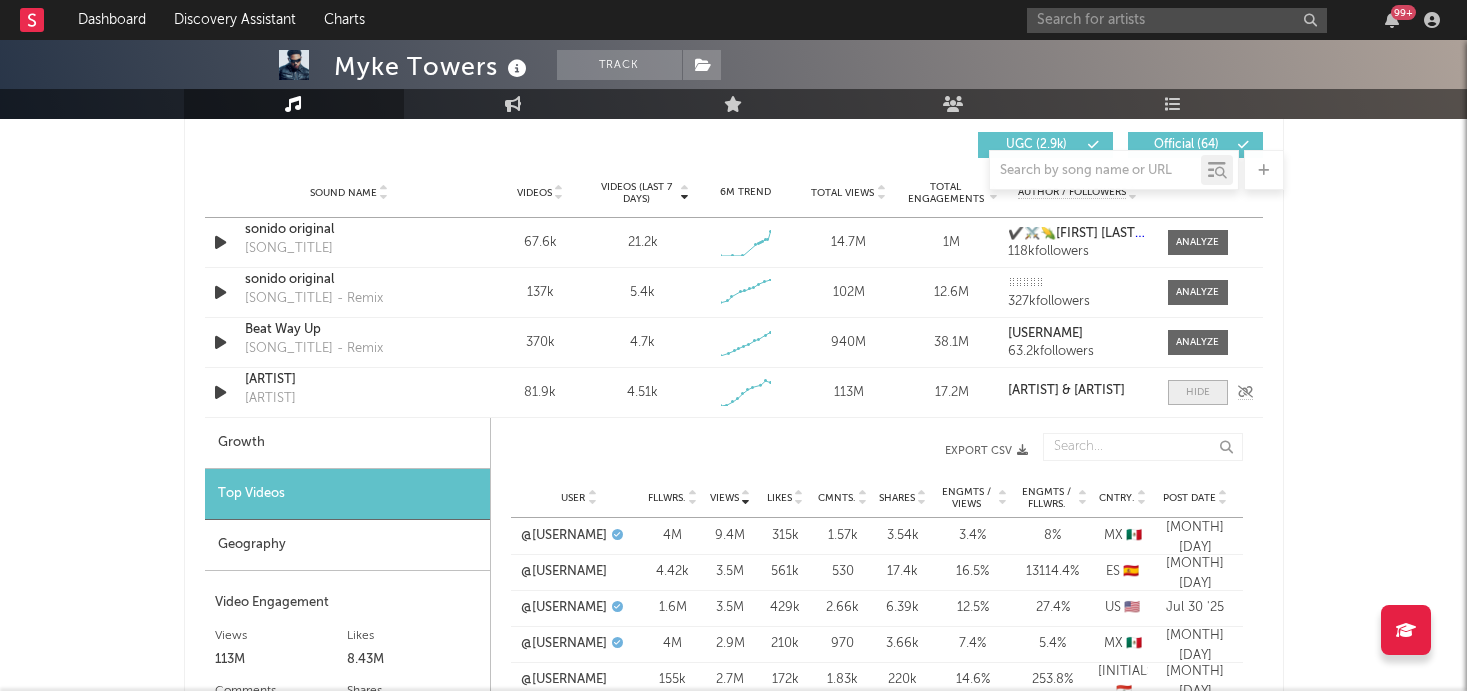 click at bounding box center [1198, 392] 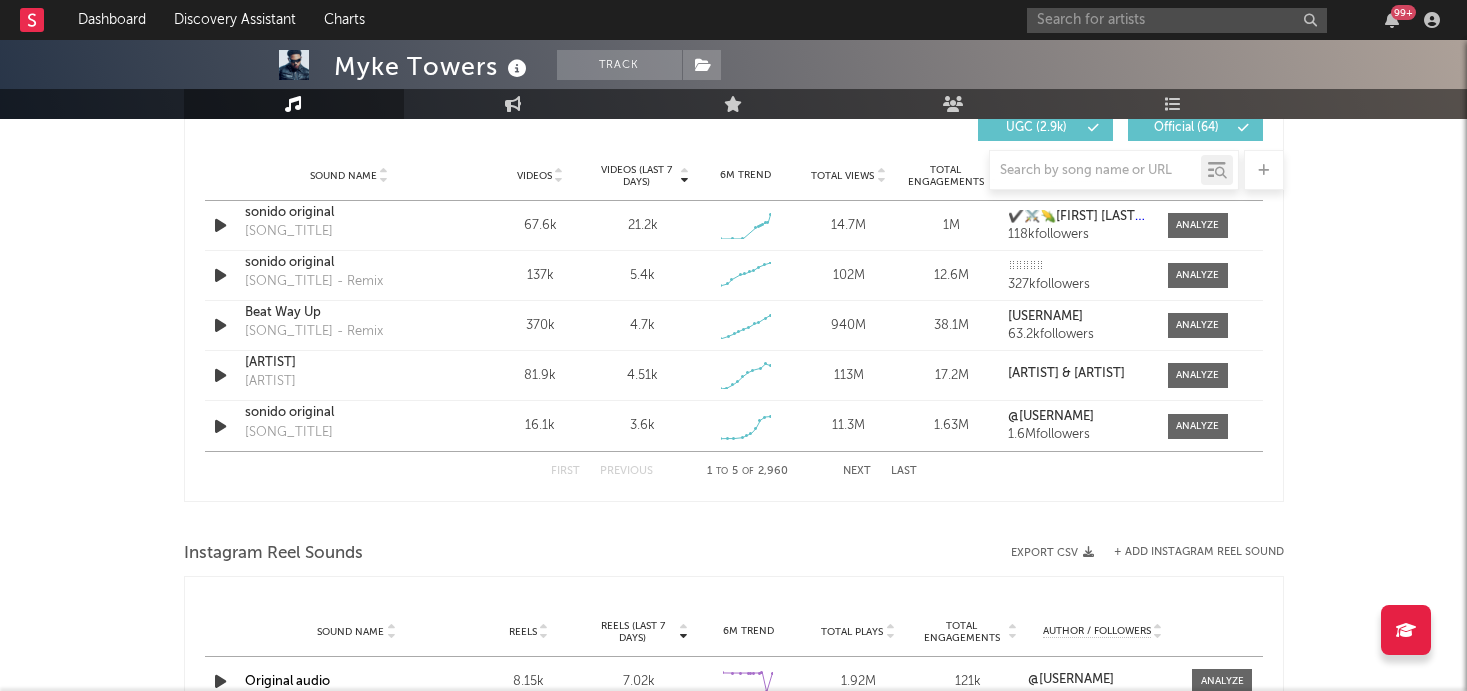 scroll, scrollTop: 1429, scrollLeft: 0, axis: vertical 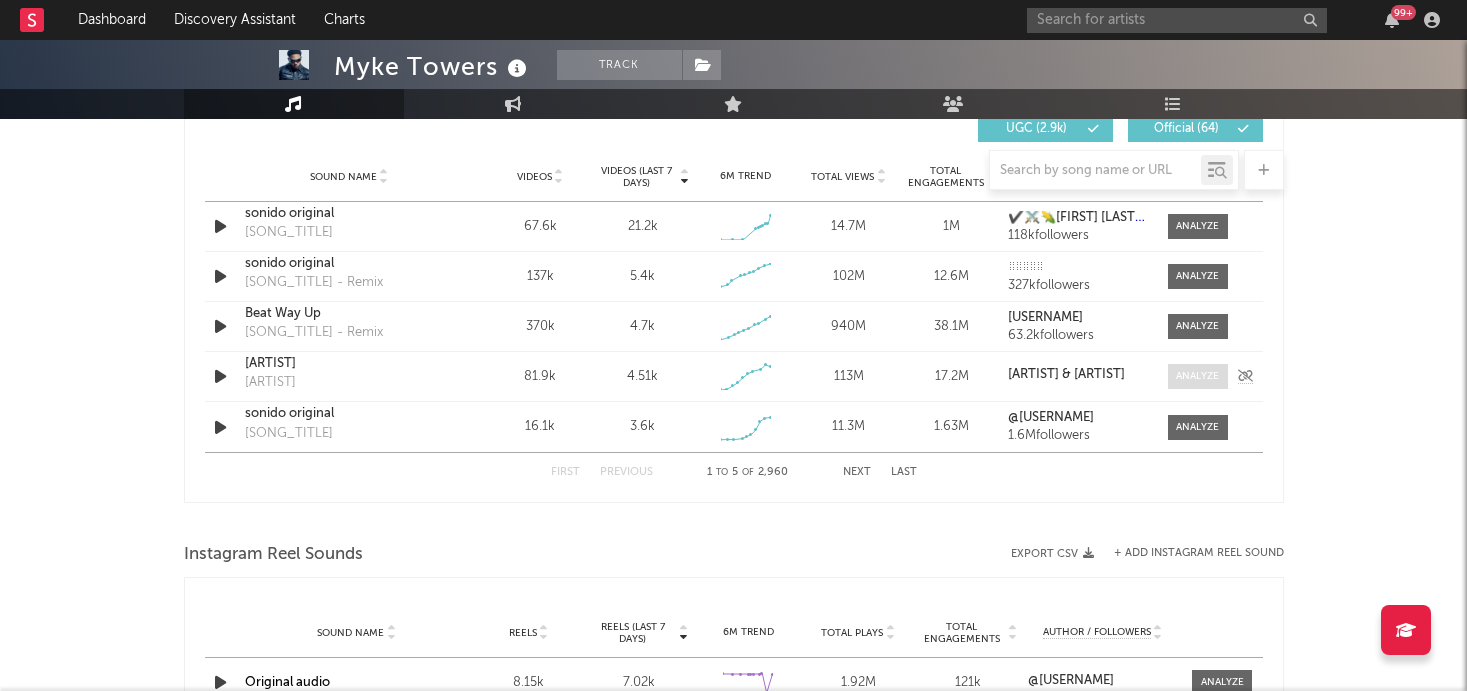 click at bounding box center (1197, 376) 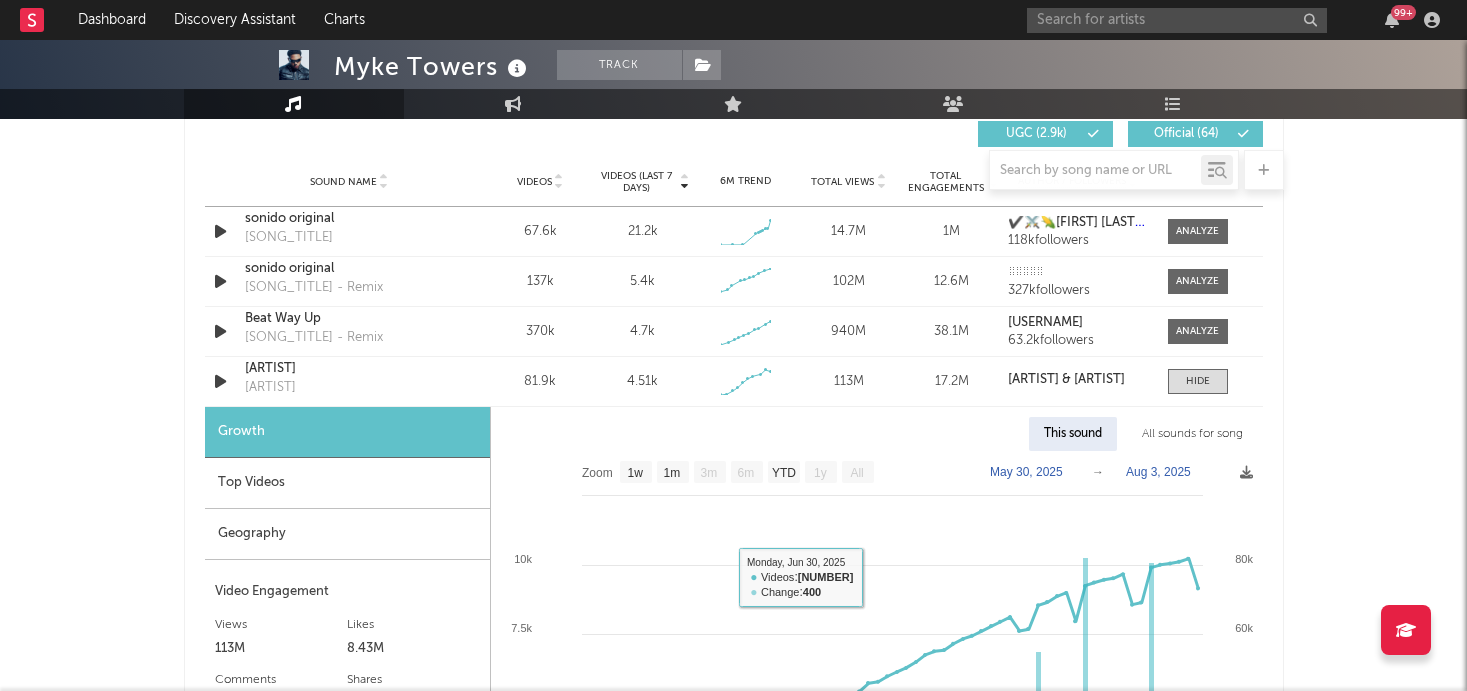 scroll, scrollTop: 1379, scrollLeft: 0, axis: vertical 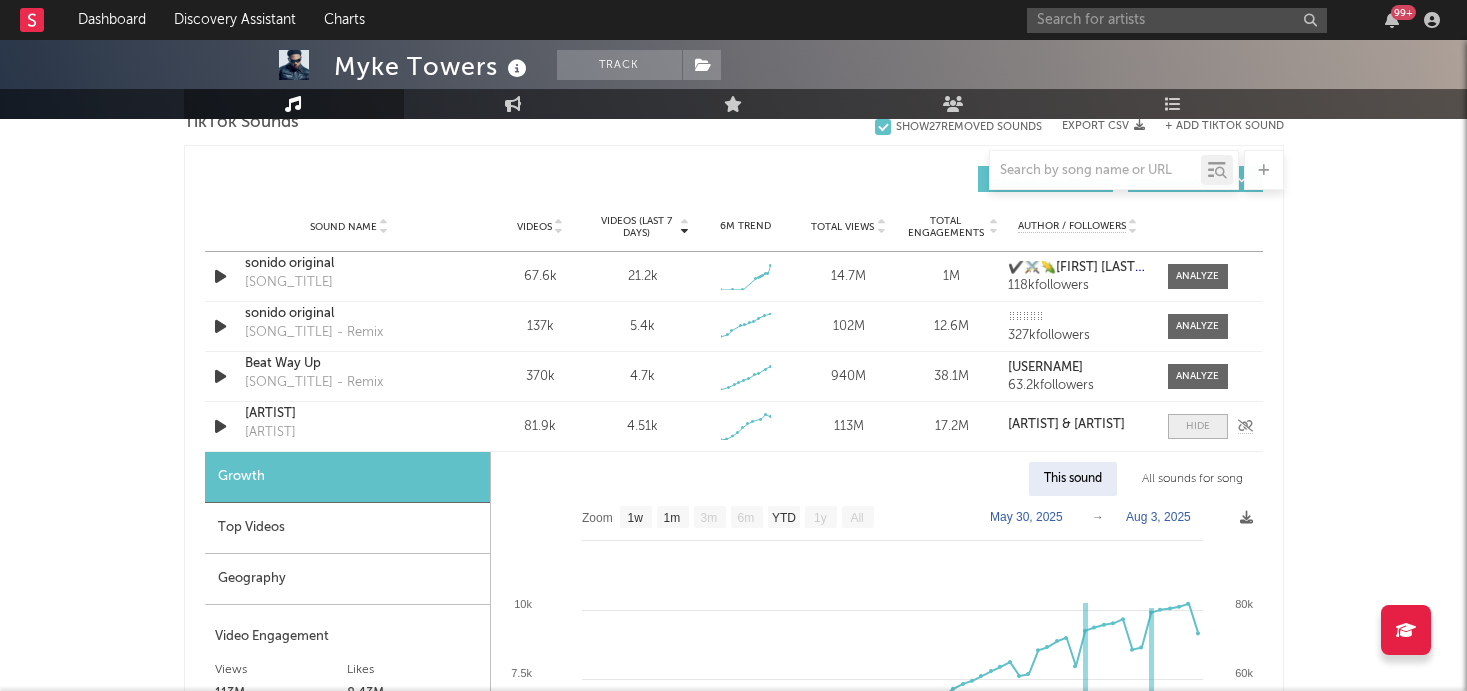 click at bounding box center [1198, 426] 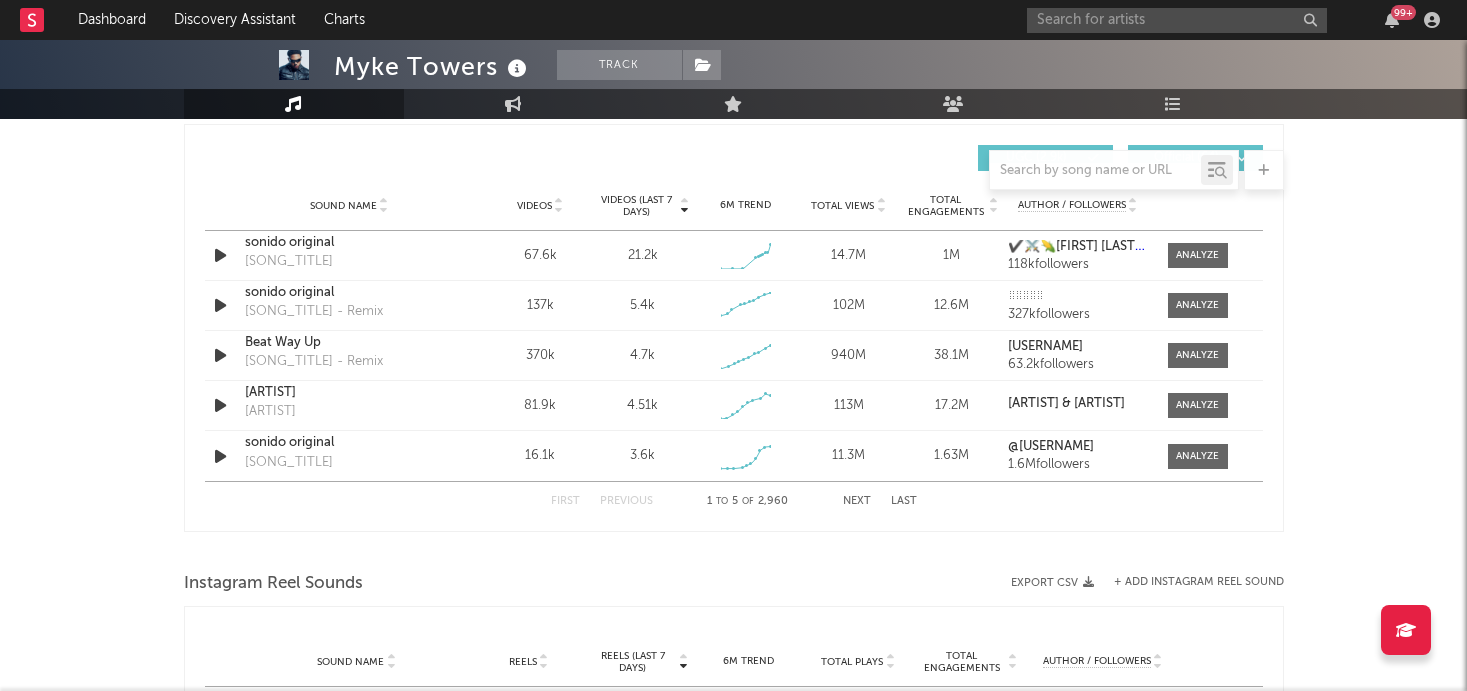 scroll, scrollTop: 1401, scrollLeft: 0, axis: vertical 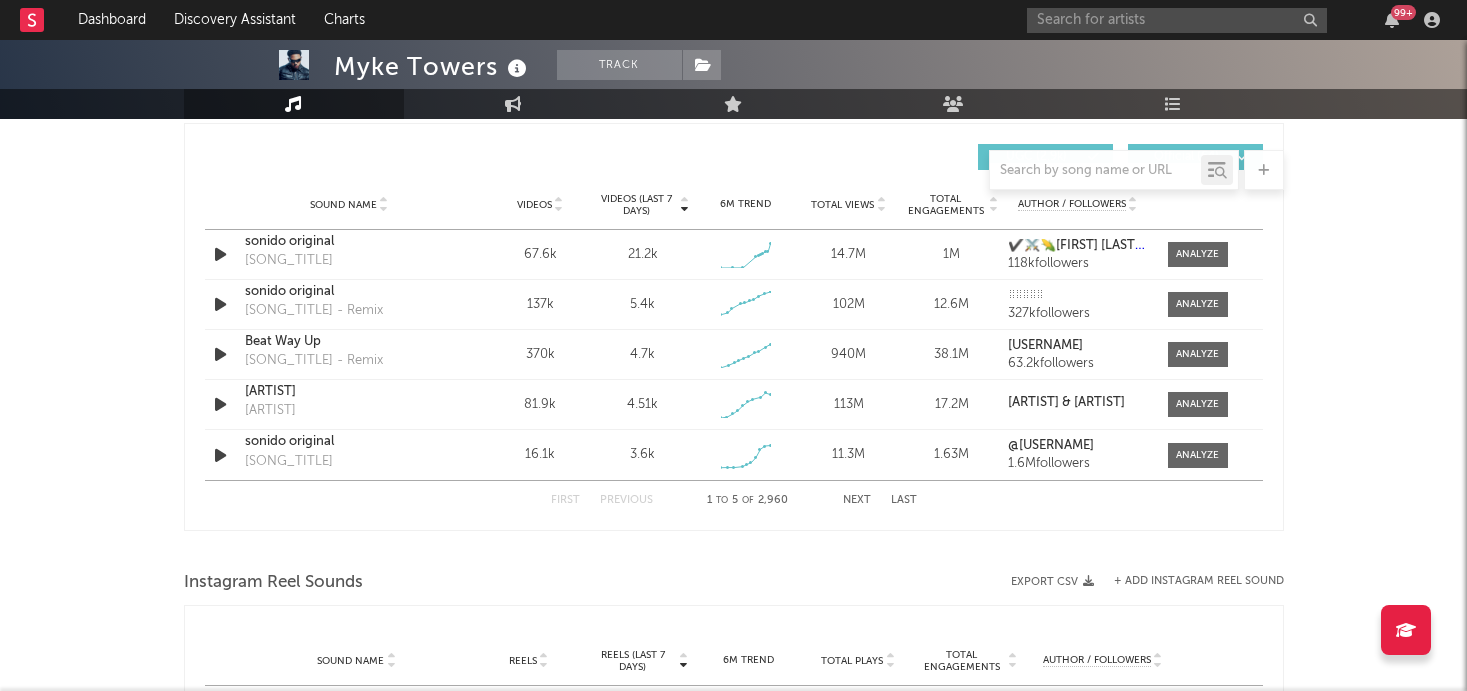 click on "Next" at bounding box center [857, 500] 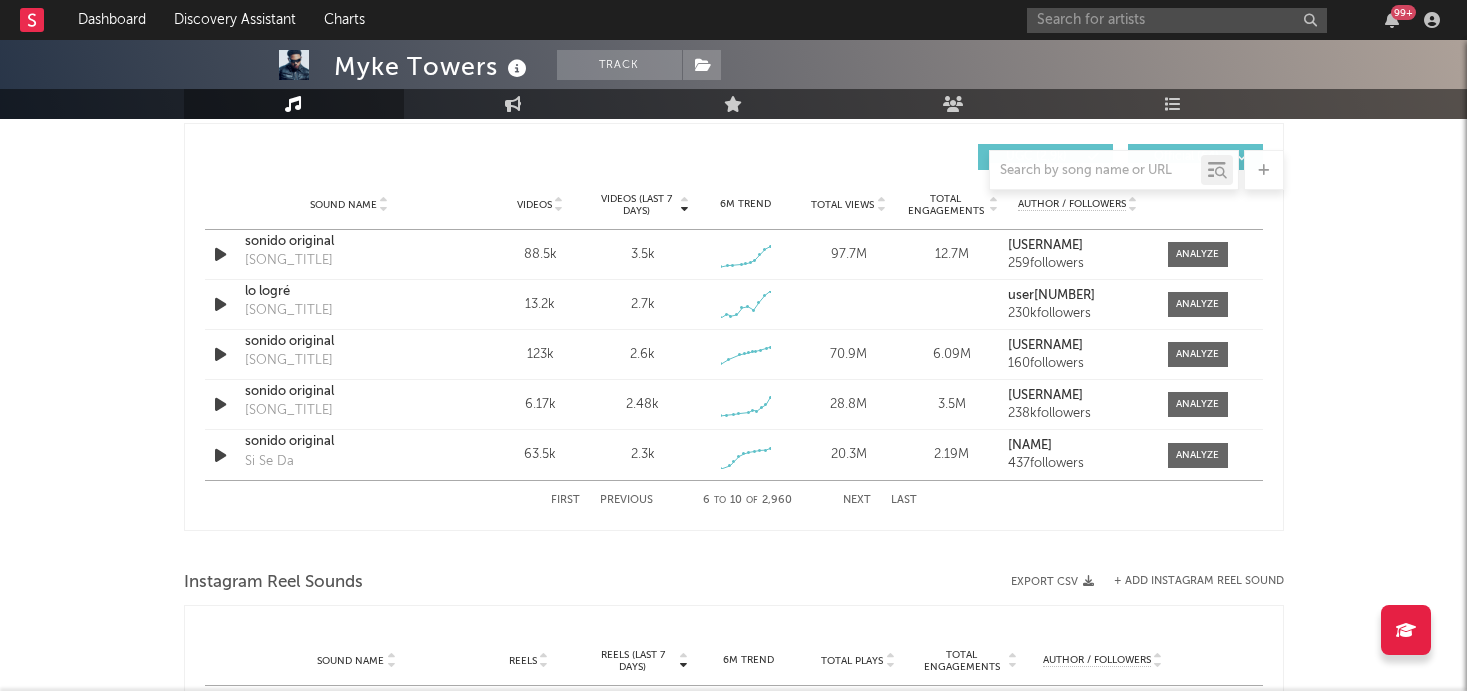 click on "First" at bounding box center [565, 500] 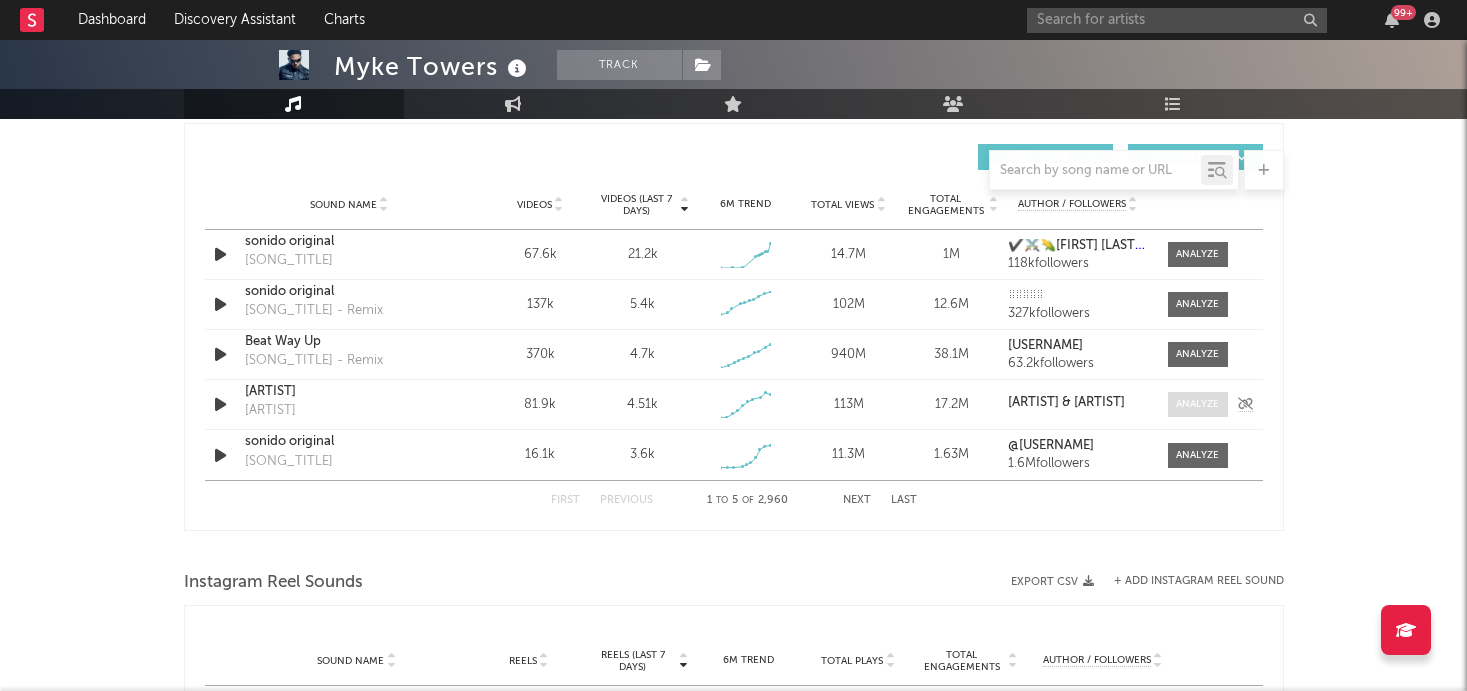 click at bounding box center (1197, 404) 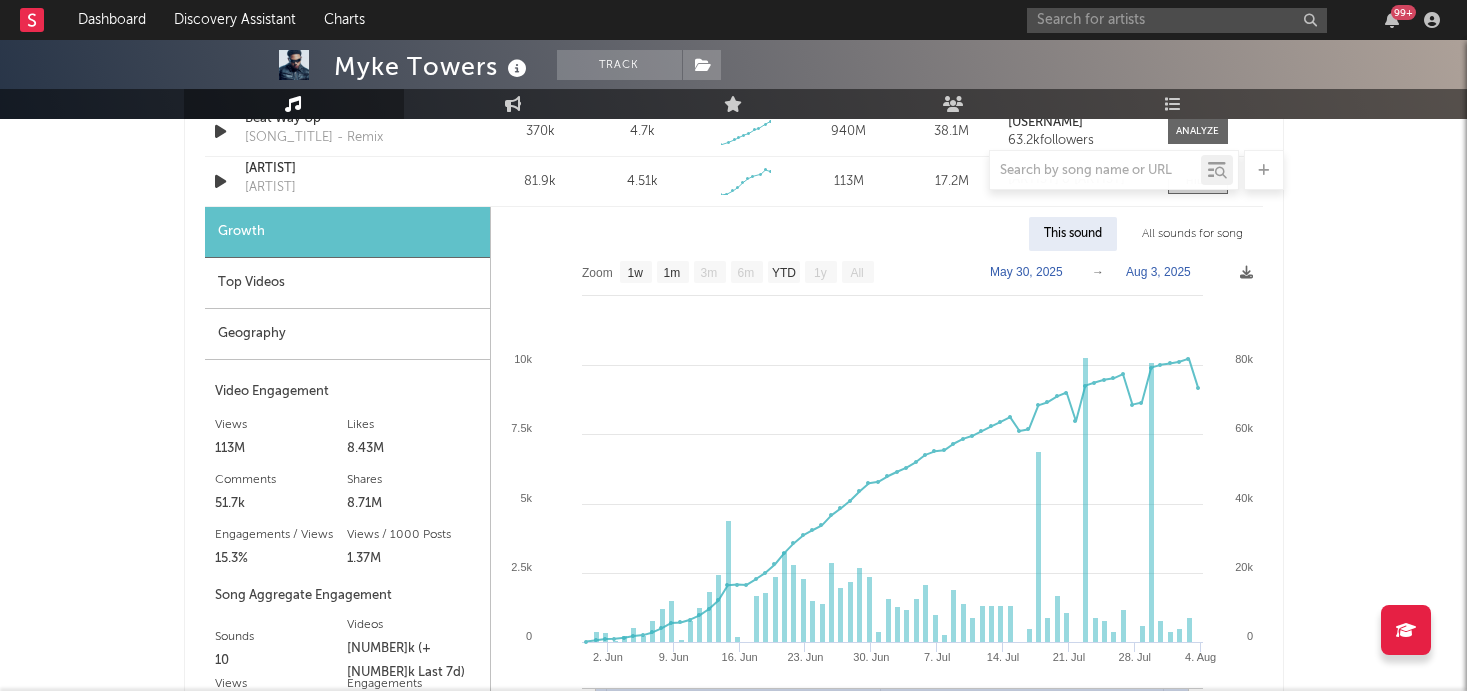 scroll, scrollTop: 1762, scrollLeft: 0, axis: vertical 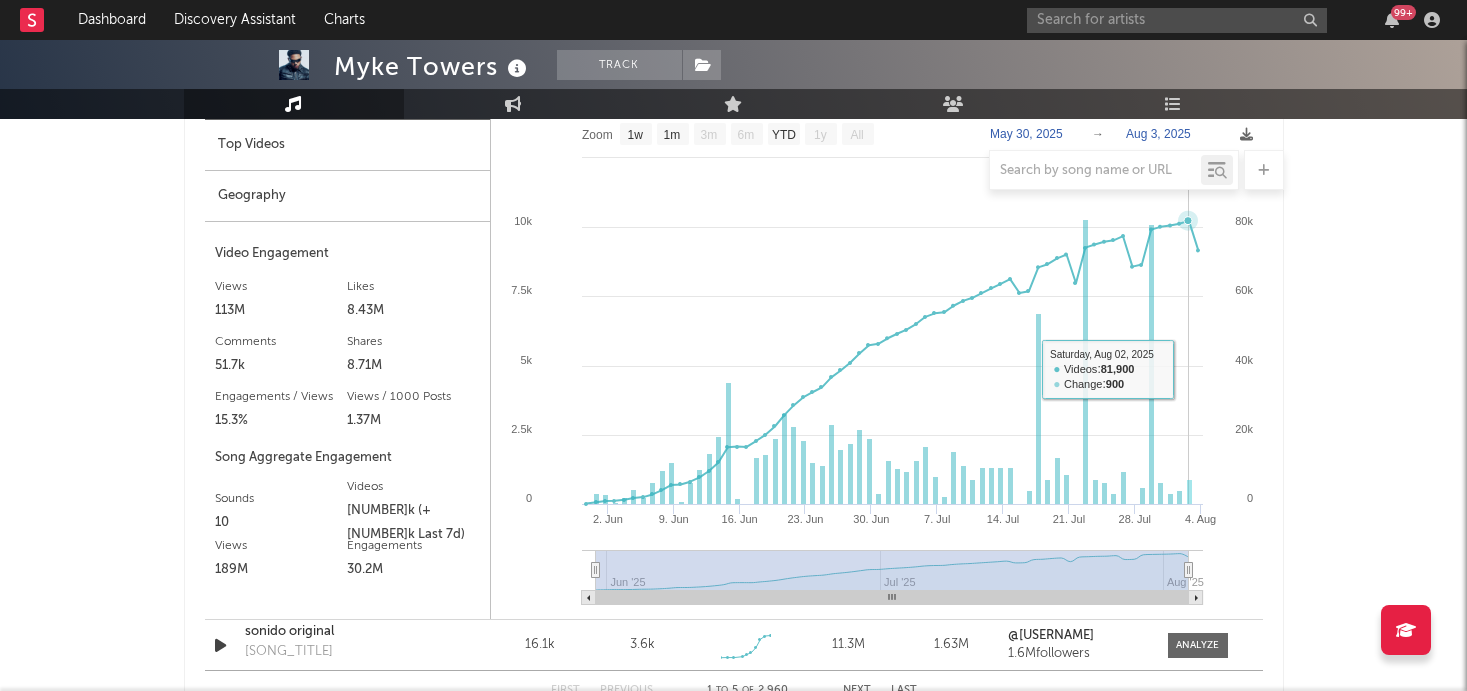 click 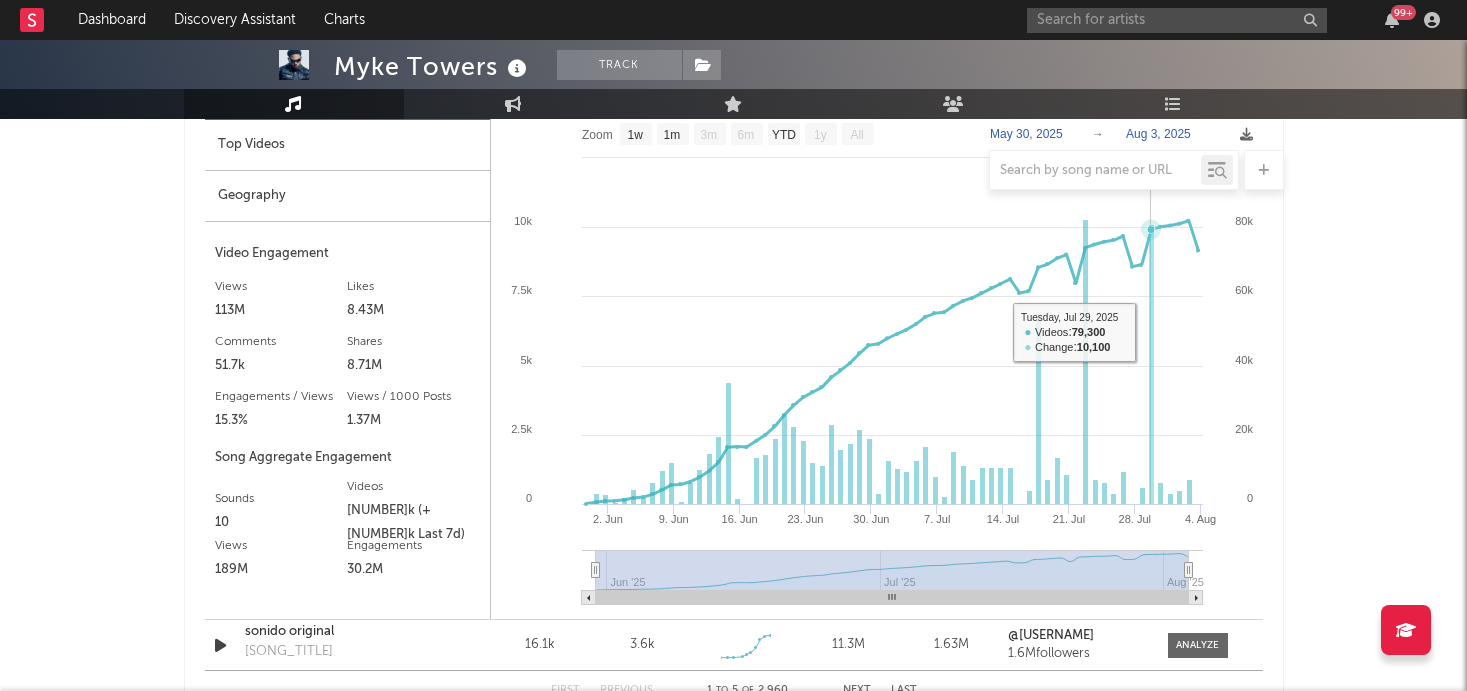 click 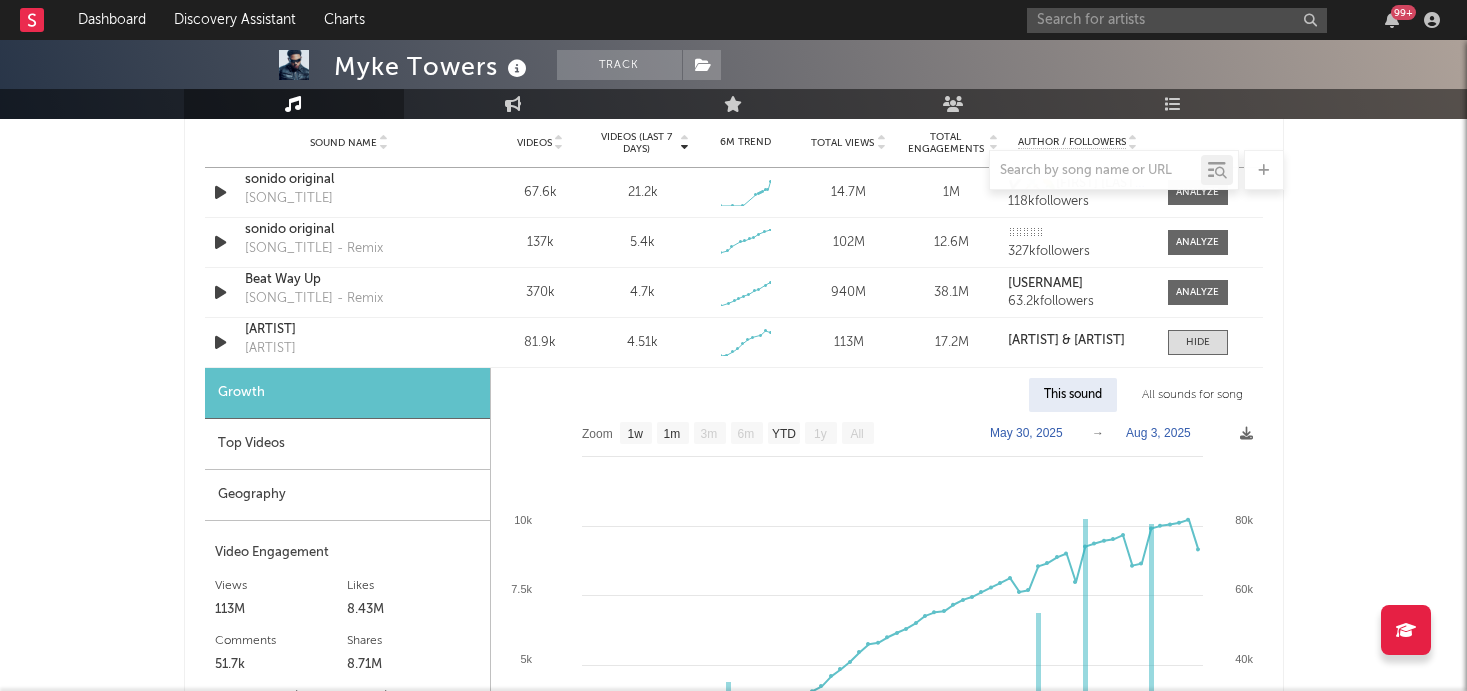 scroll, scrollTop: 1510, scrollLeft: 0, axis: vertical 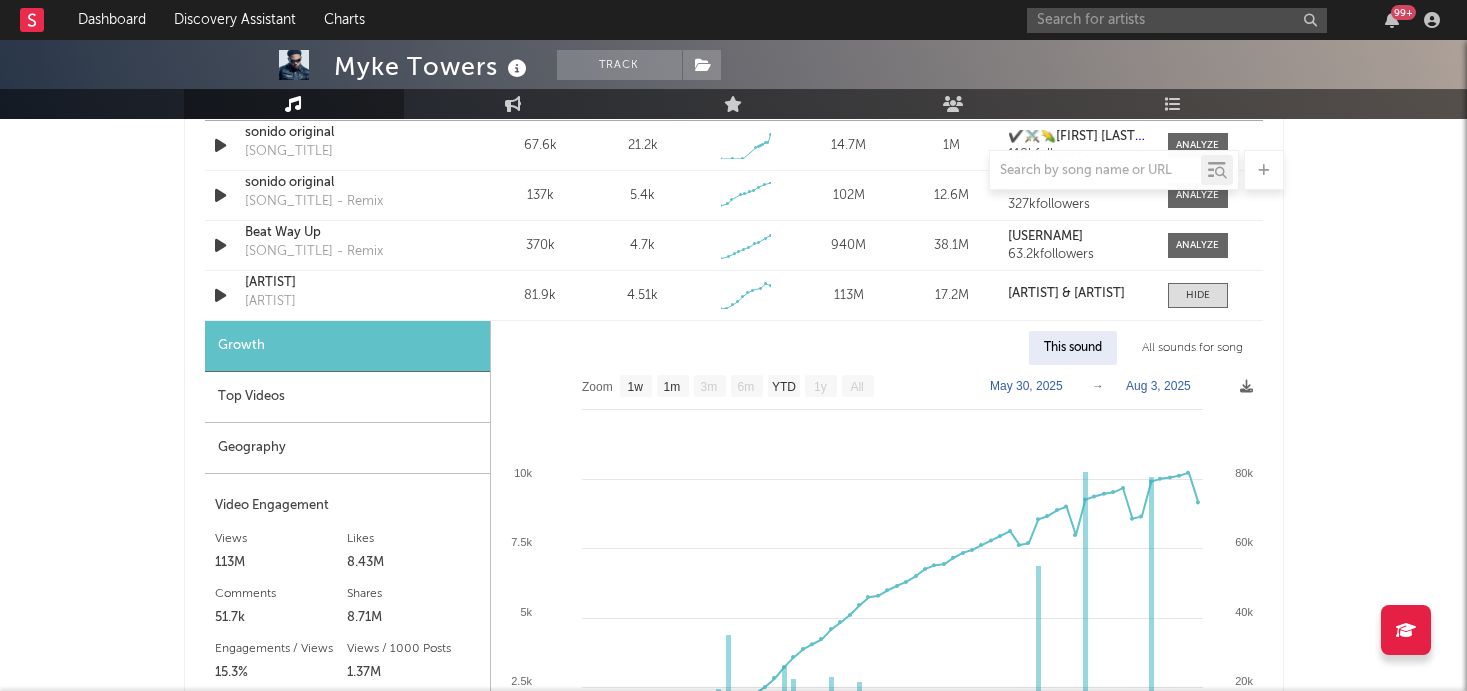 click on "Top Videos" at bounding box center [347, 397] 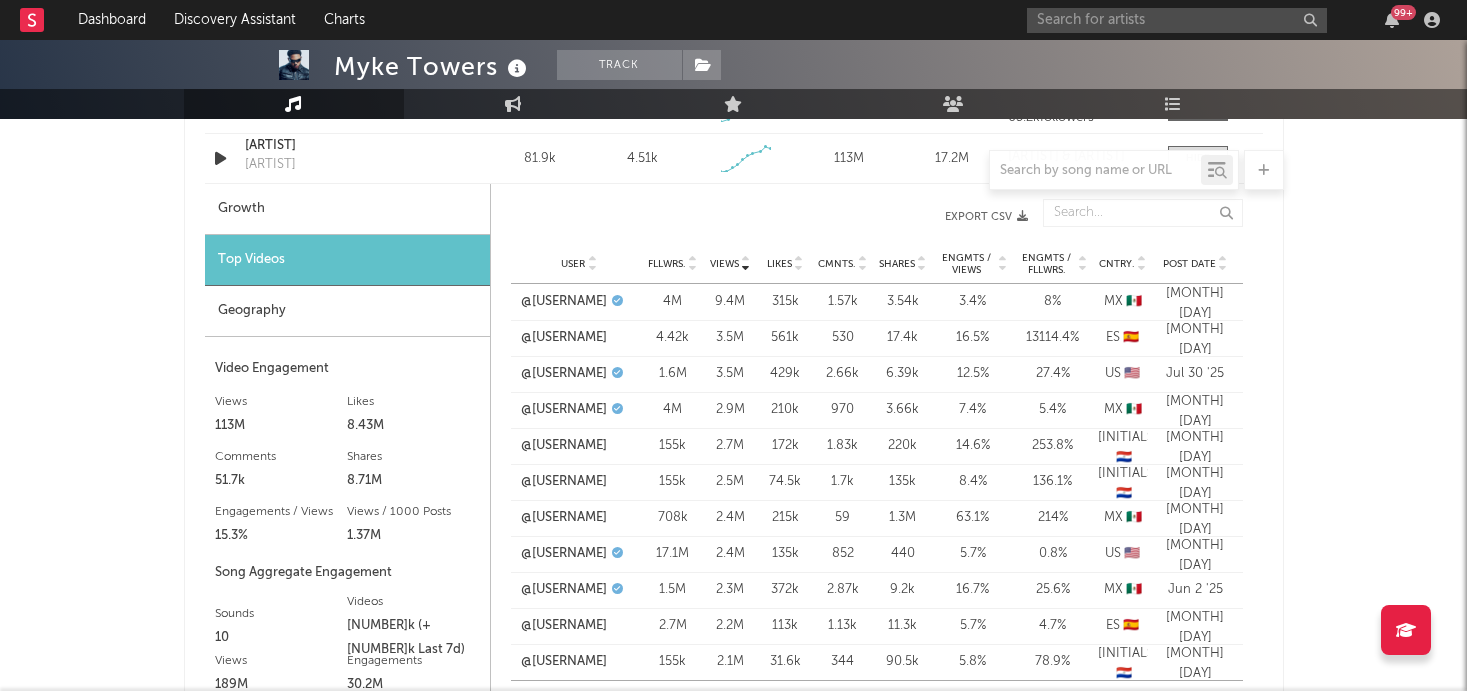 scroll, scrollTop: 1650, scrollLeft: 0, axis: vertical 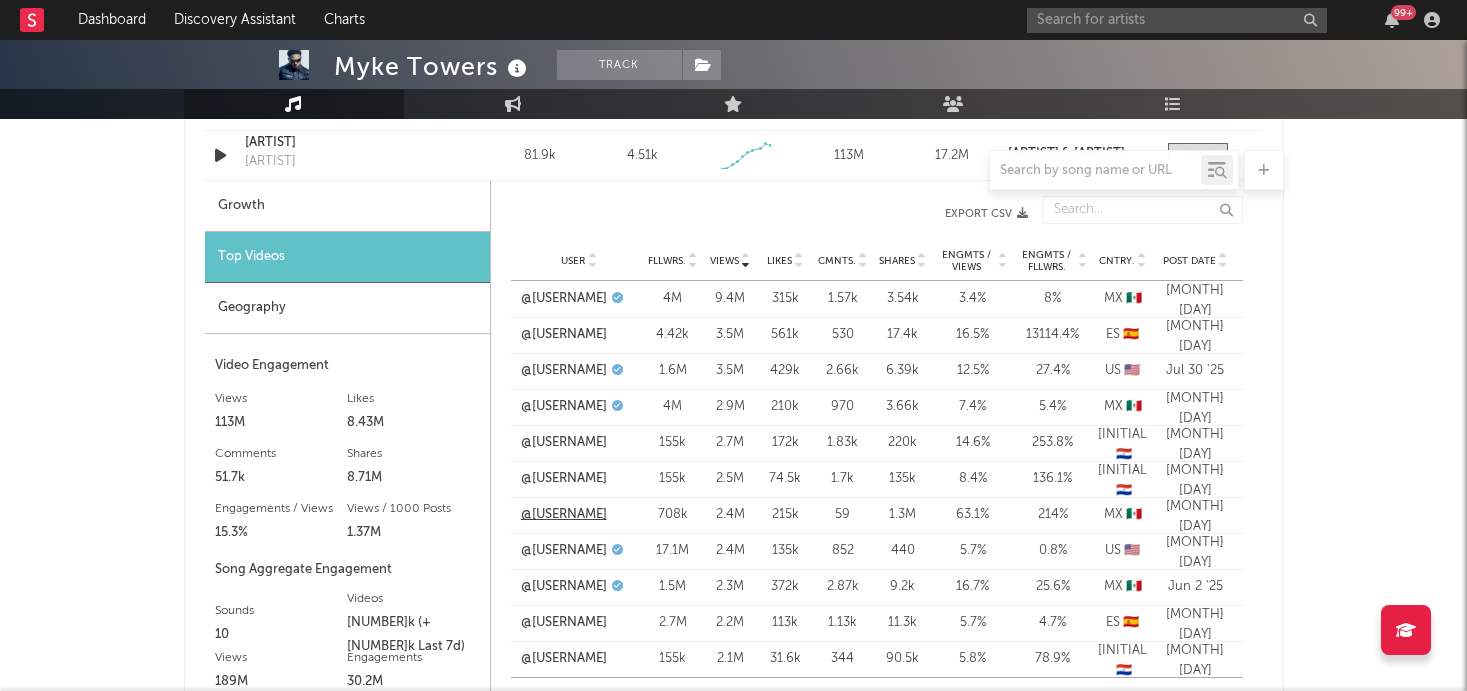 click on "@[USERNAME]" at bounding box center (564, 515) 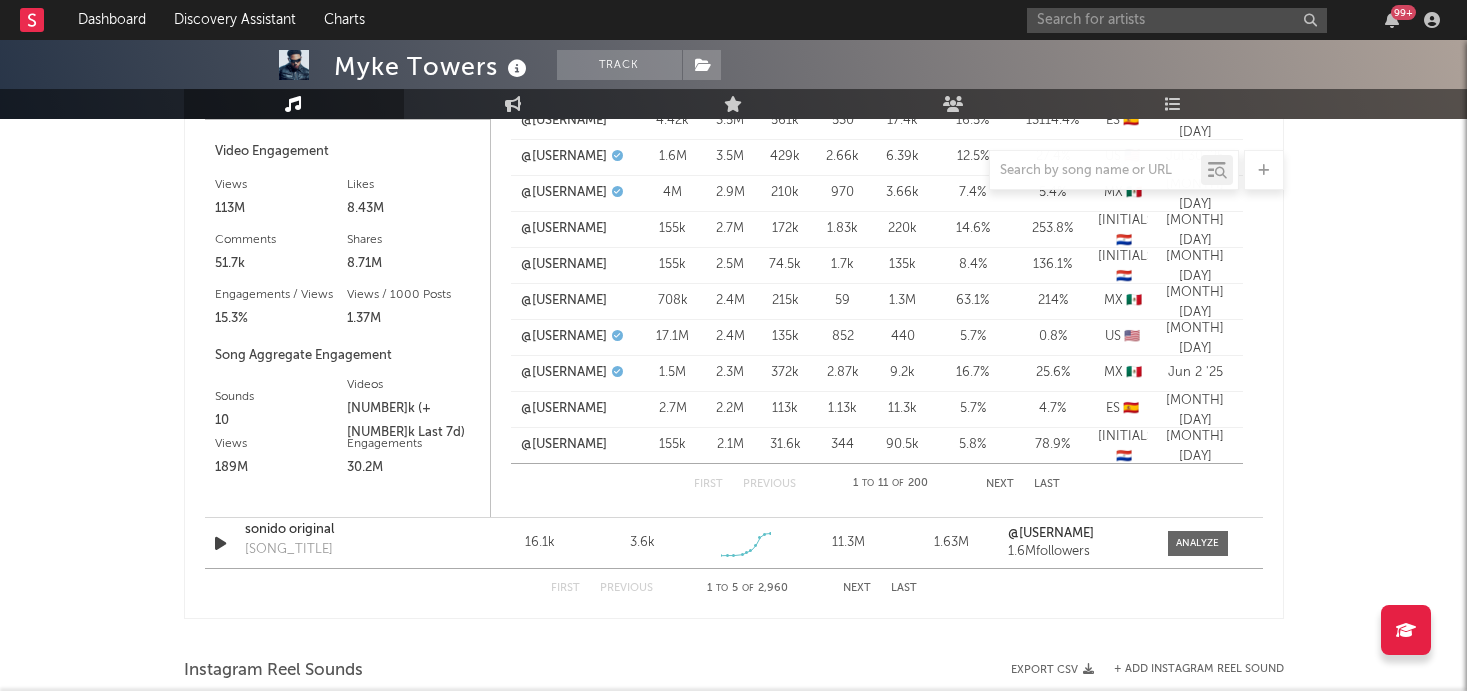 scroll, scrollTop: 1869, scrollLeft: 0, axis: vertical 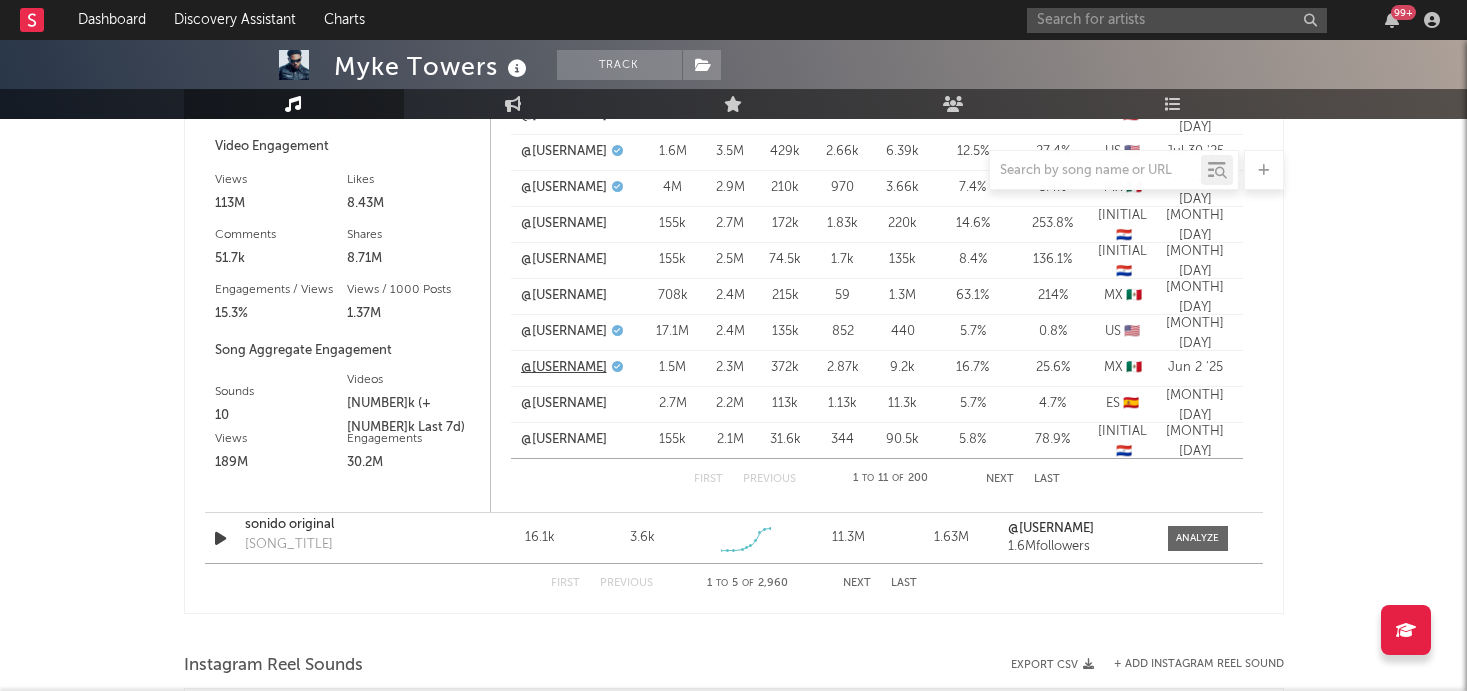 click on "@[USERNAME]" at bounding box center [564, 368] 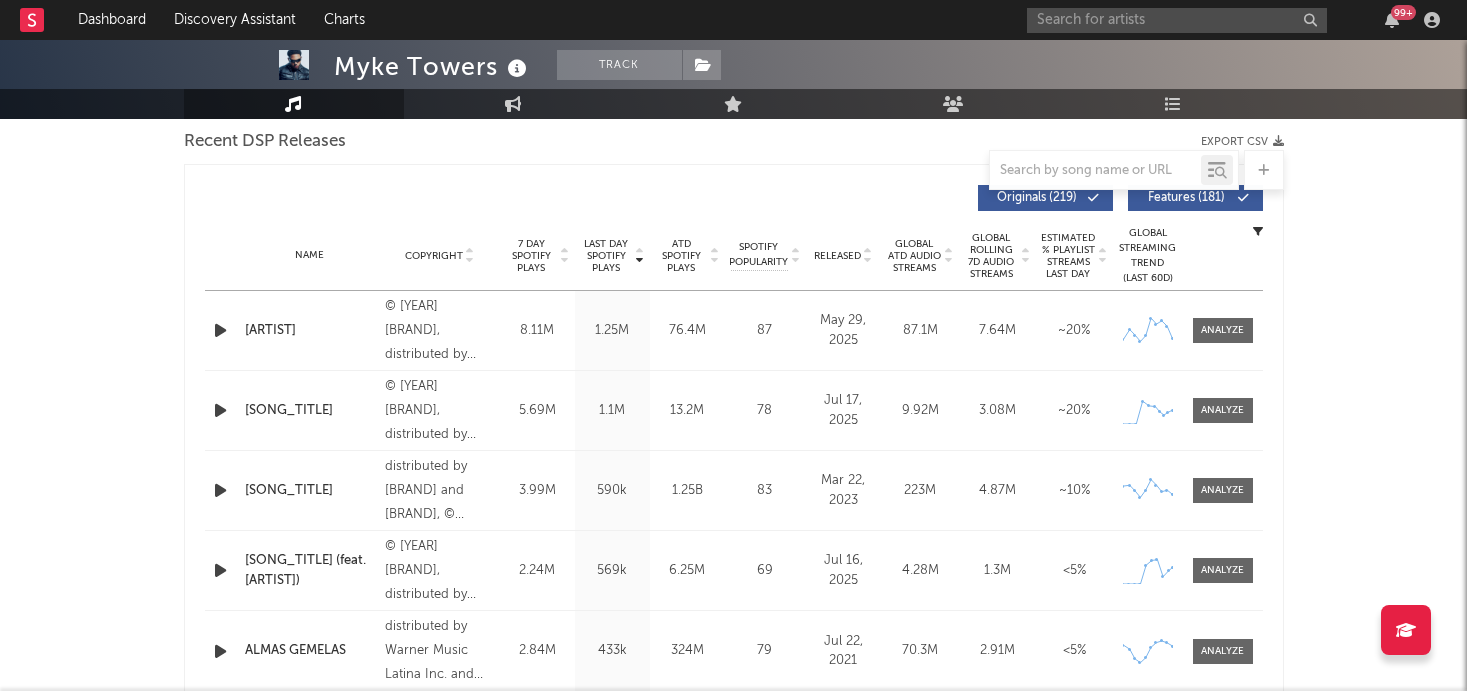 scroll, scrollTop: 0, scrollLeft: 0, axis: both 